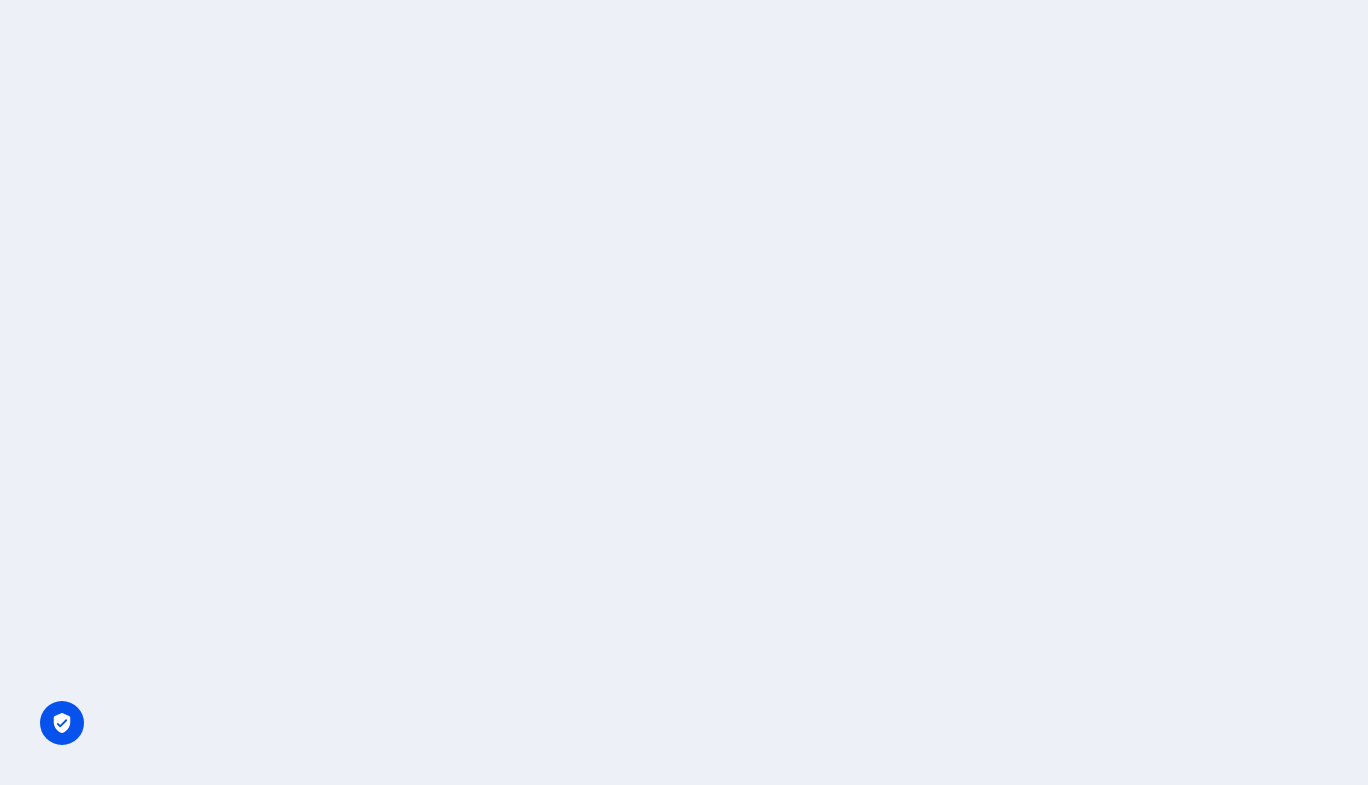 scroll, scrollTop: 0, scrollLeft: 0, axis: both 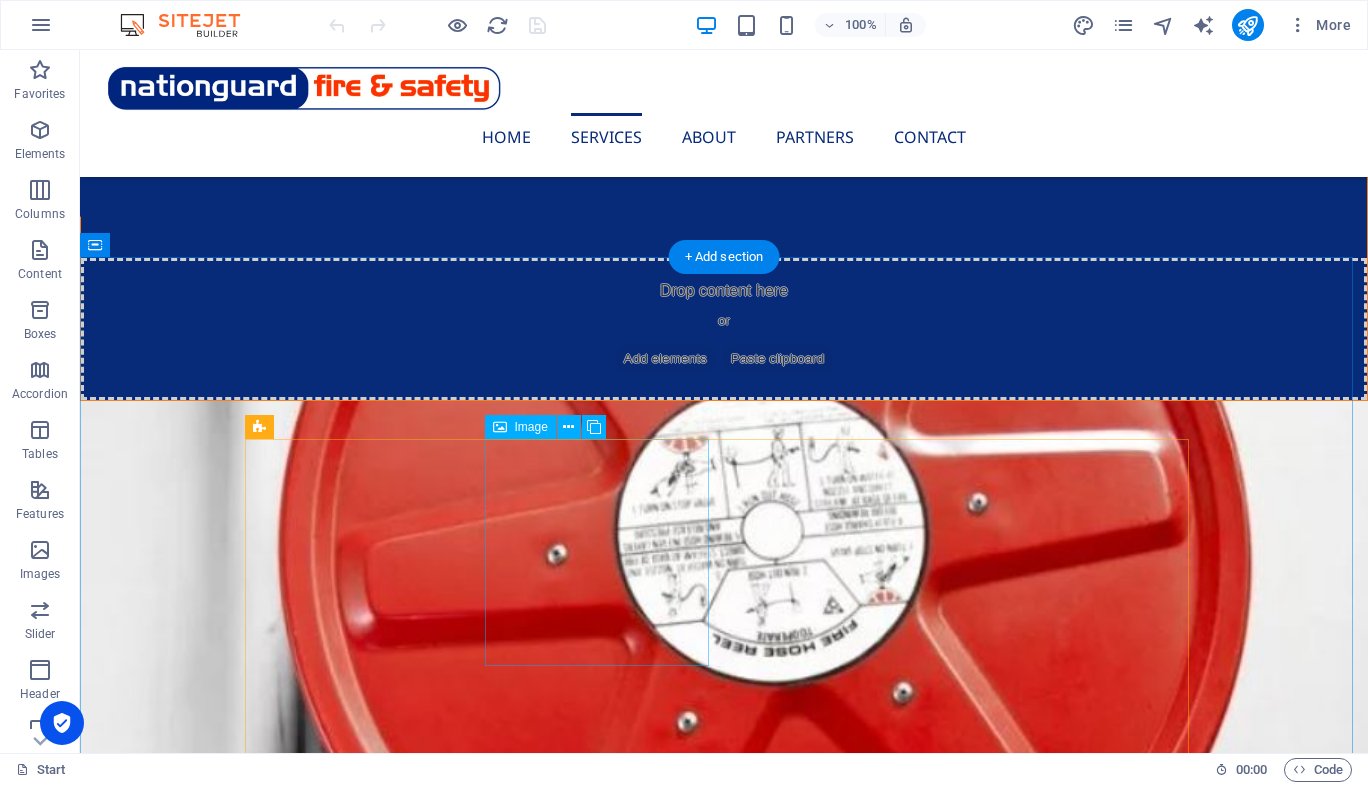 click on "Smoke Detector Testing" at bounding box center [724, 2801] 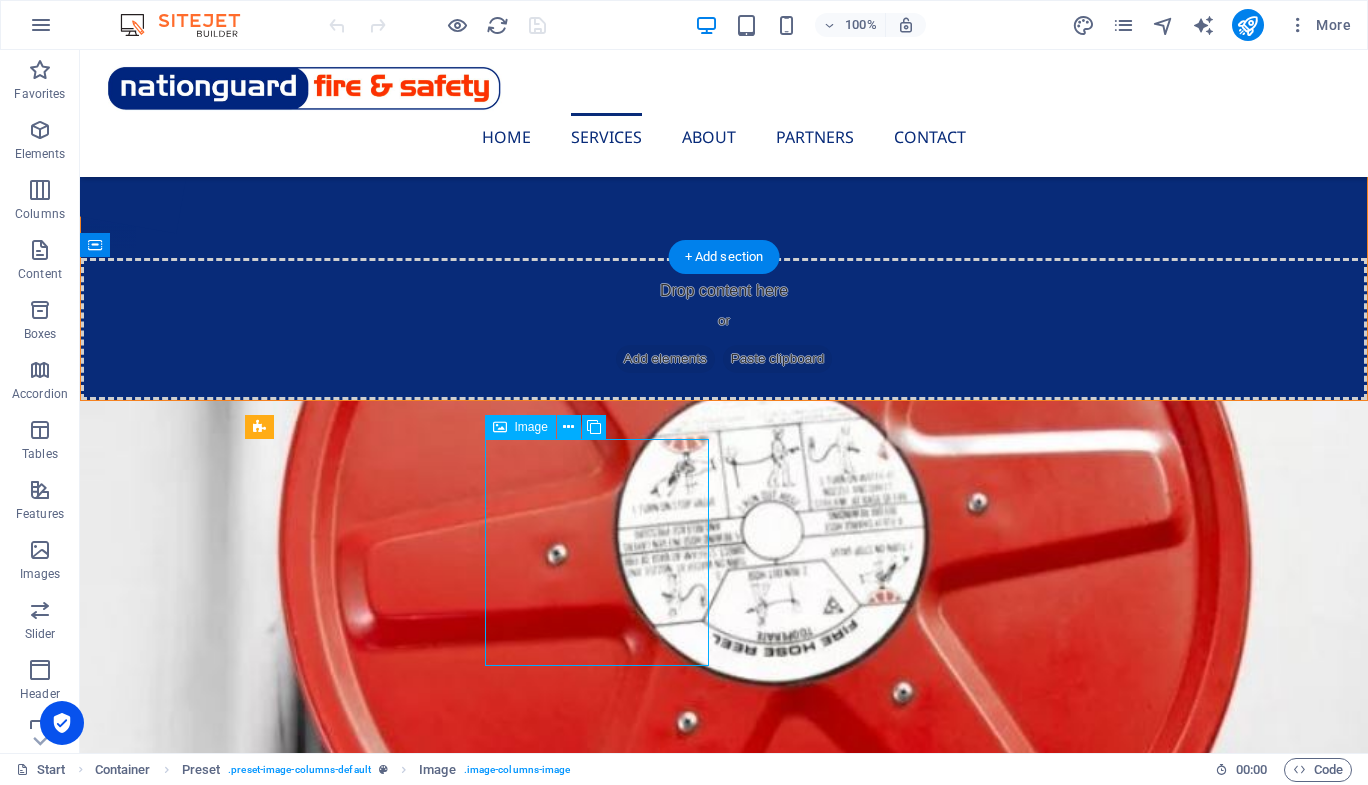 click on "Smoke Detector Testing" at bounding box center (724, 2801) 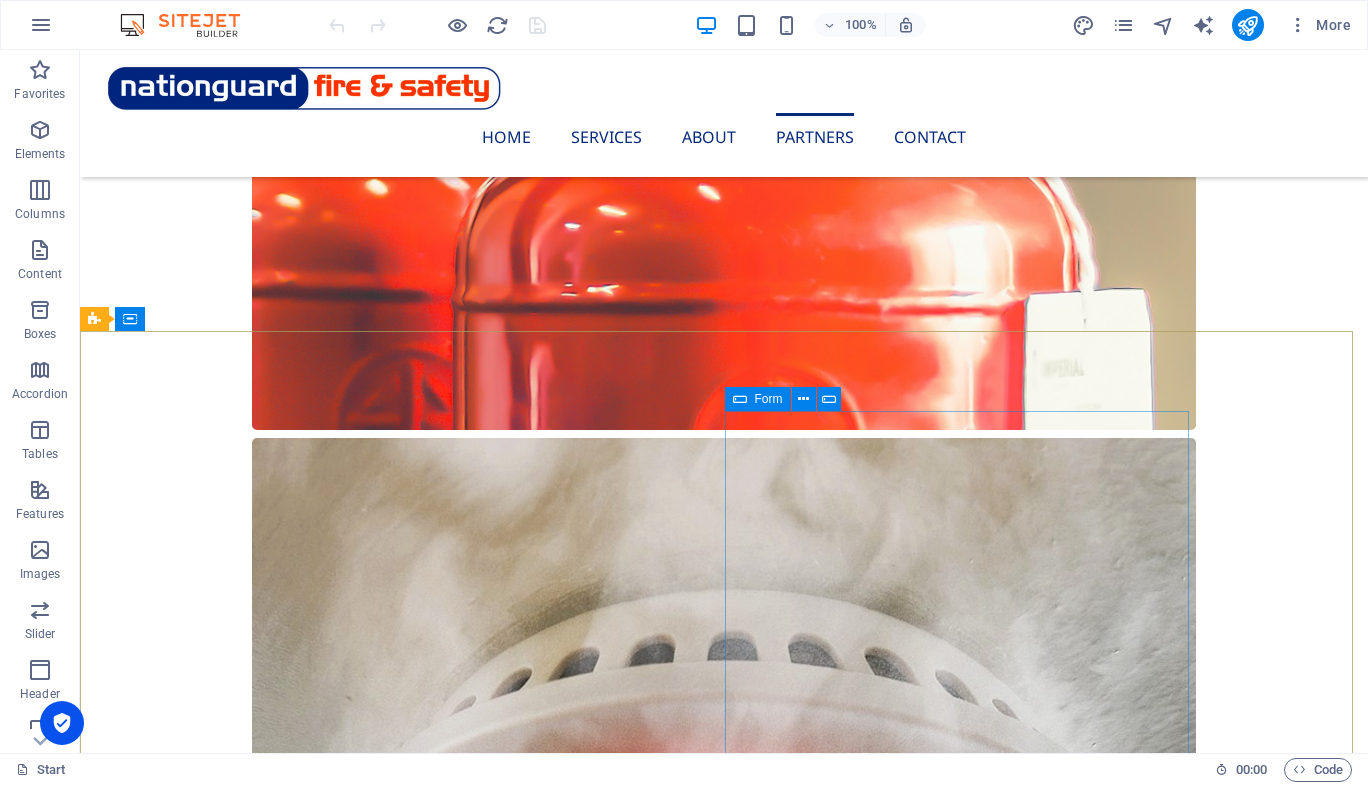 scroll, scrollTop: 2700, scrollLeft: 0, axis: vertical 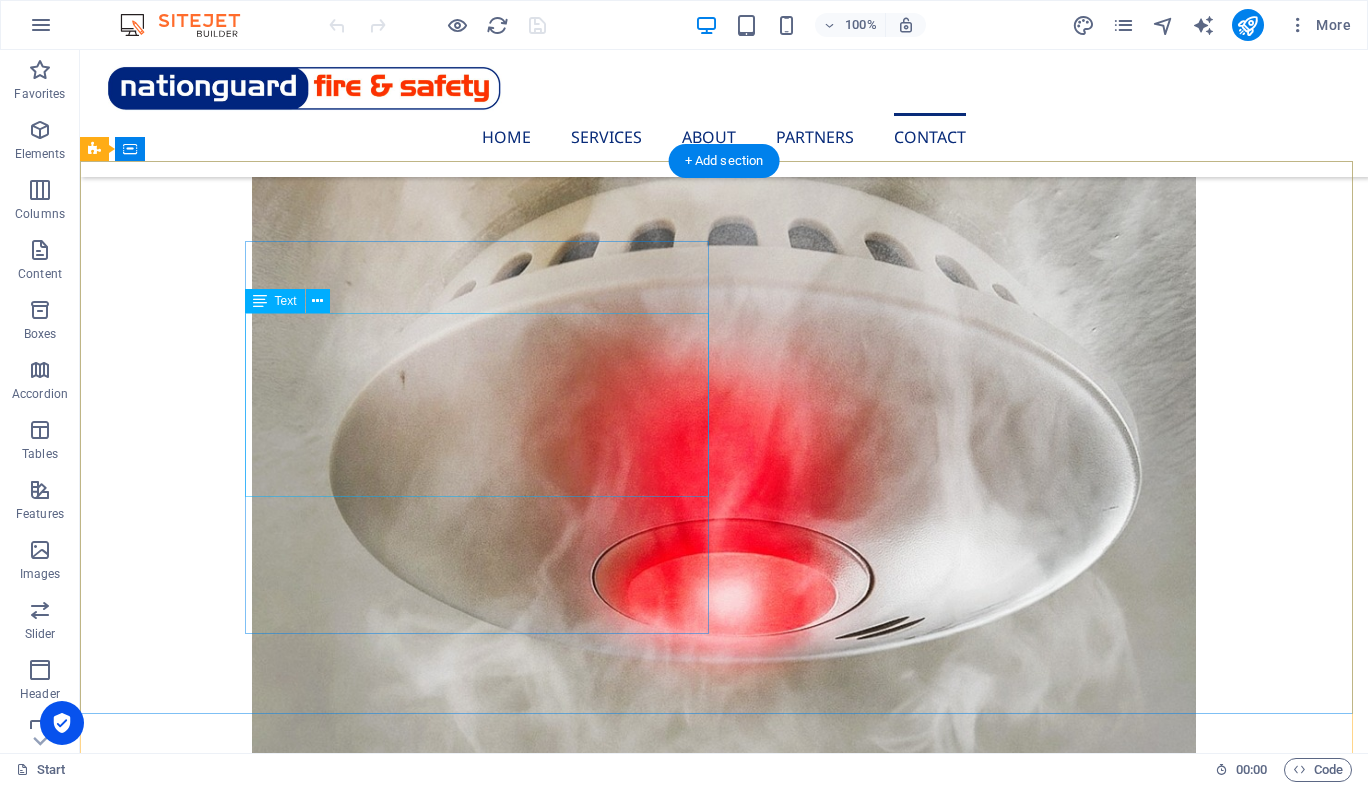 click on "Nationguard Fire and Safety [STREET_ADDRESS][PERSON_NAME] 0123 - 456789 [EMAIL_ADDRESS][DOMAIN_NAME]     Australian Standards ( AS 1851)     National Construction Codes ( NCC)" at bounding box center [568, 11205] 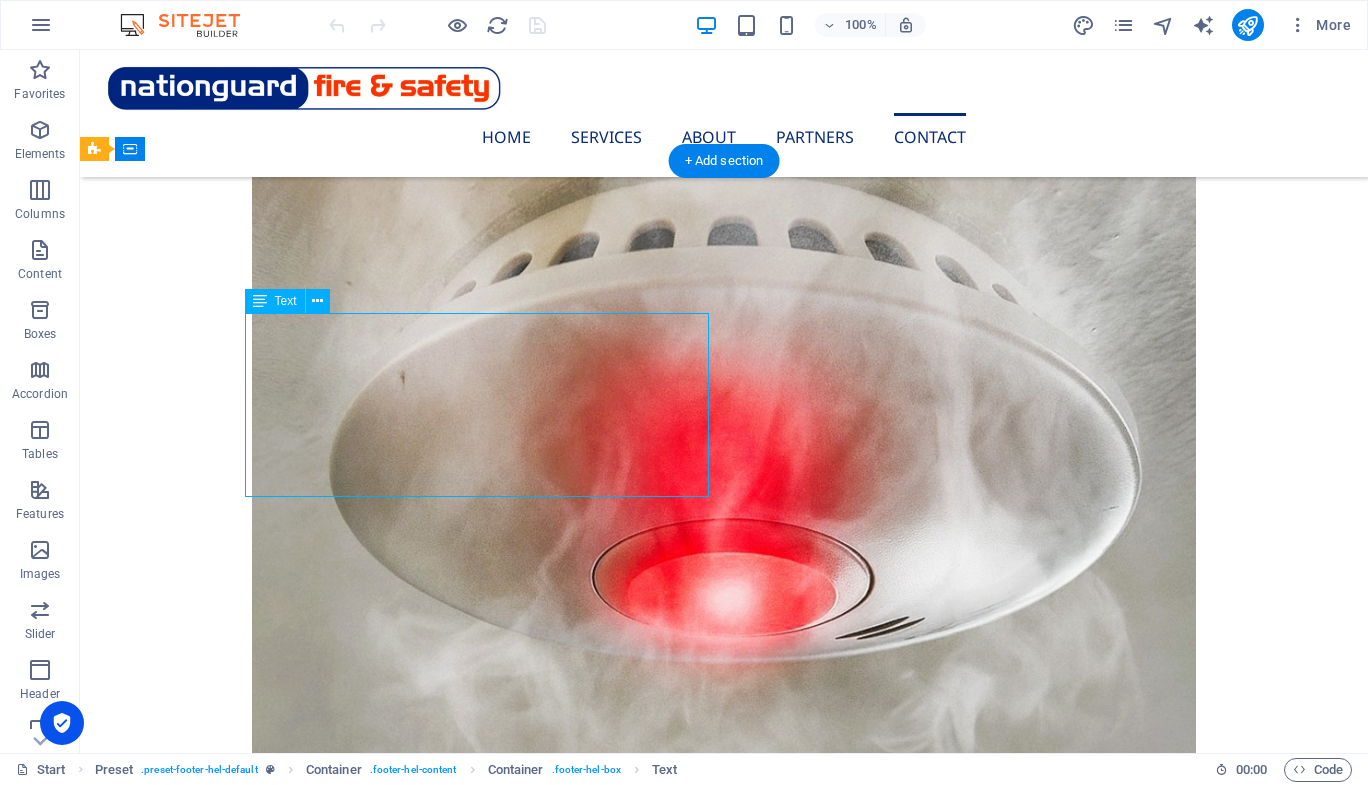 click on "Nationguard Fire and Safety [STREET_ADDRESS][PERSON_NAME] 0123 - 456789 [EMAIL_ADDRESS][DOMAIN_NAME]     Australian Standards ( AS 1851)     National Construction Codes ( NCC)" at bounding box center (568, 11205) 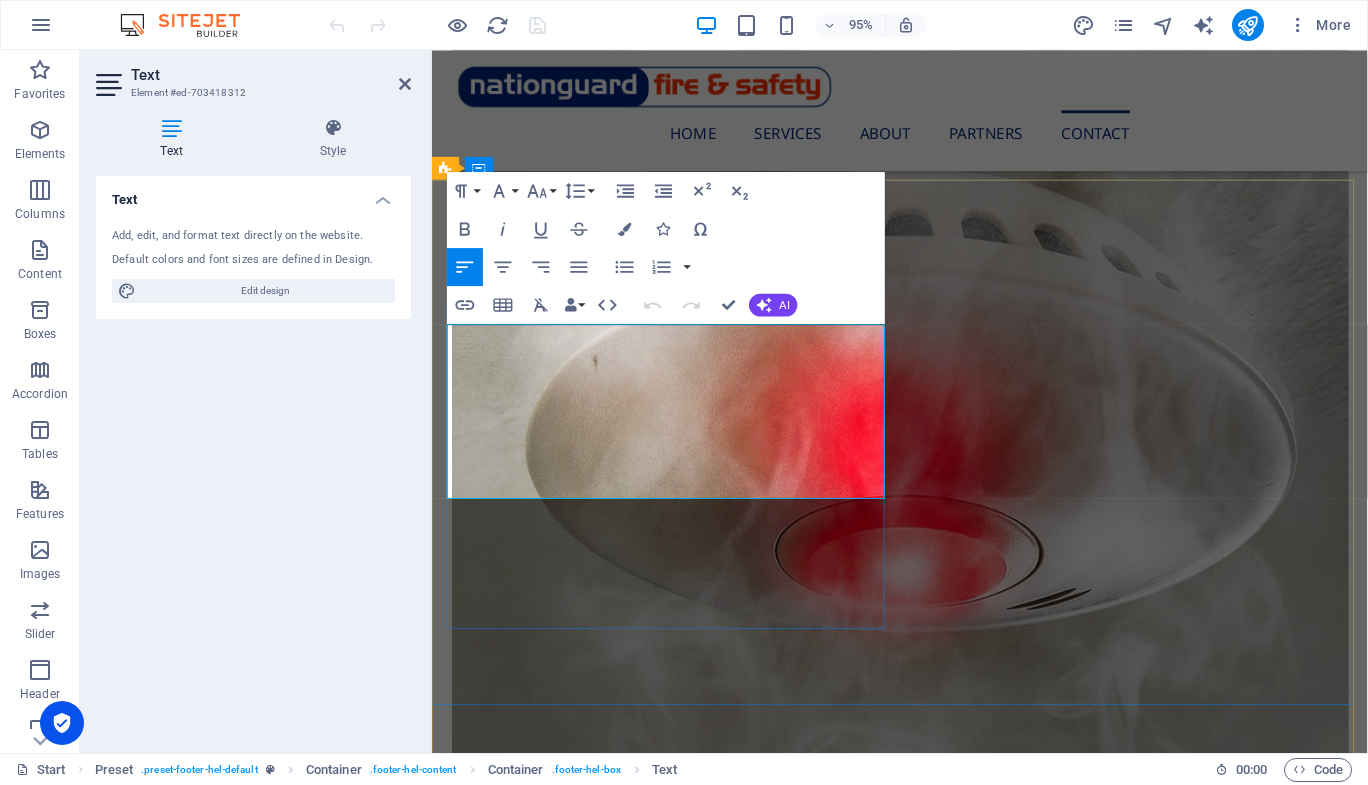 scroll, scrollTop: 2699, scrollLeft: 0, axis: vertical 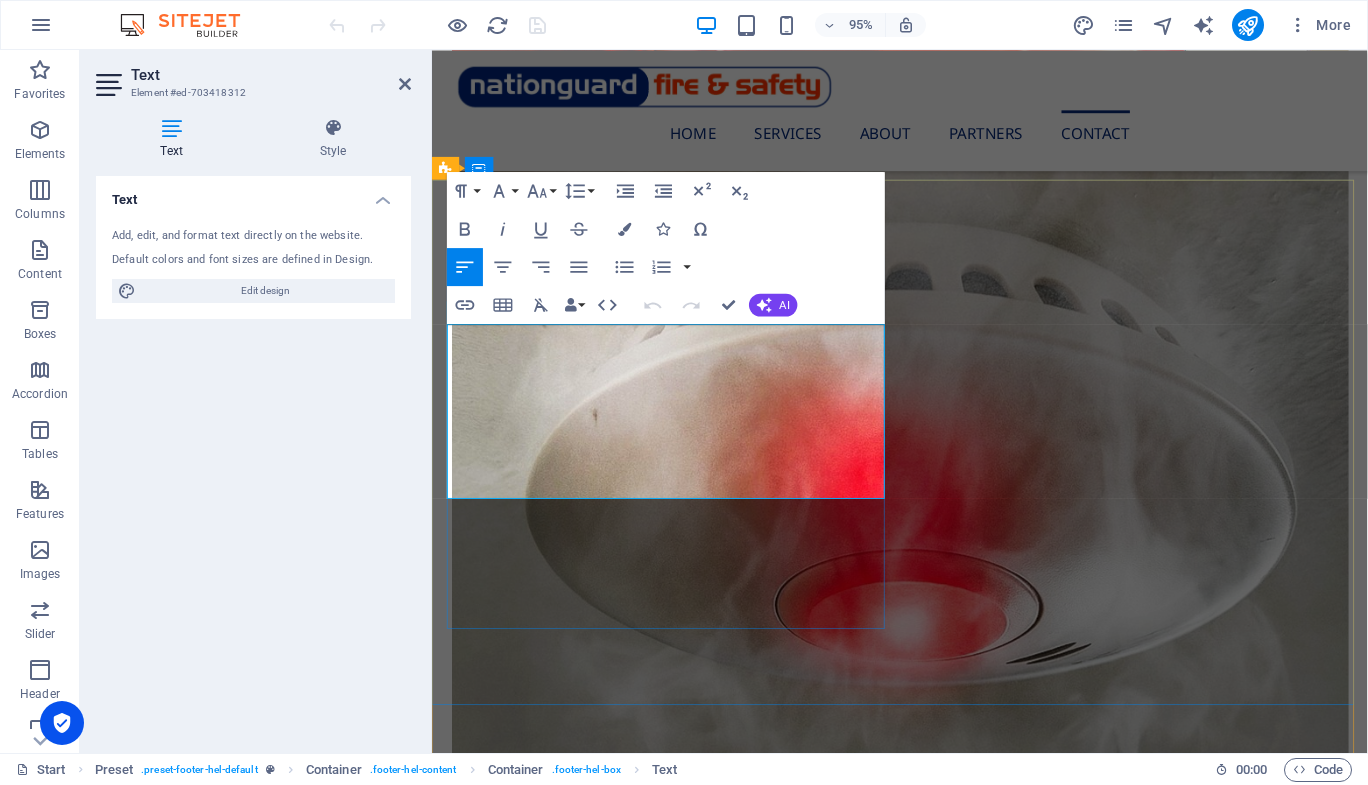 click on "0123 - 456789" at bounding box center [499, 10222] 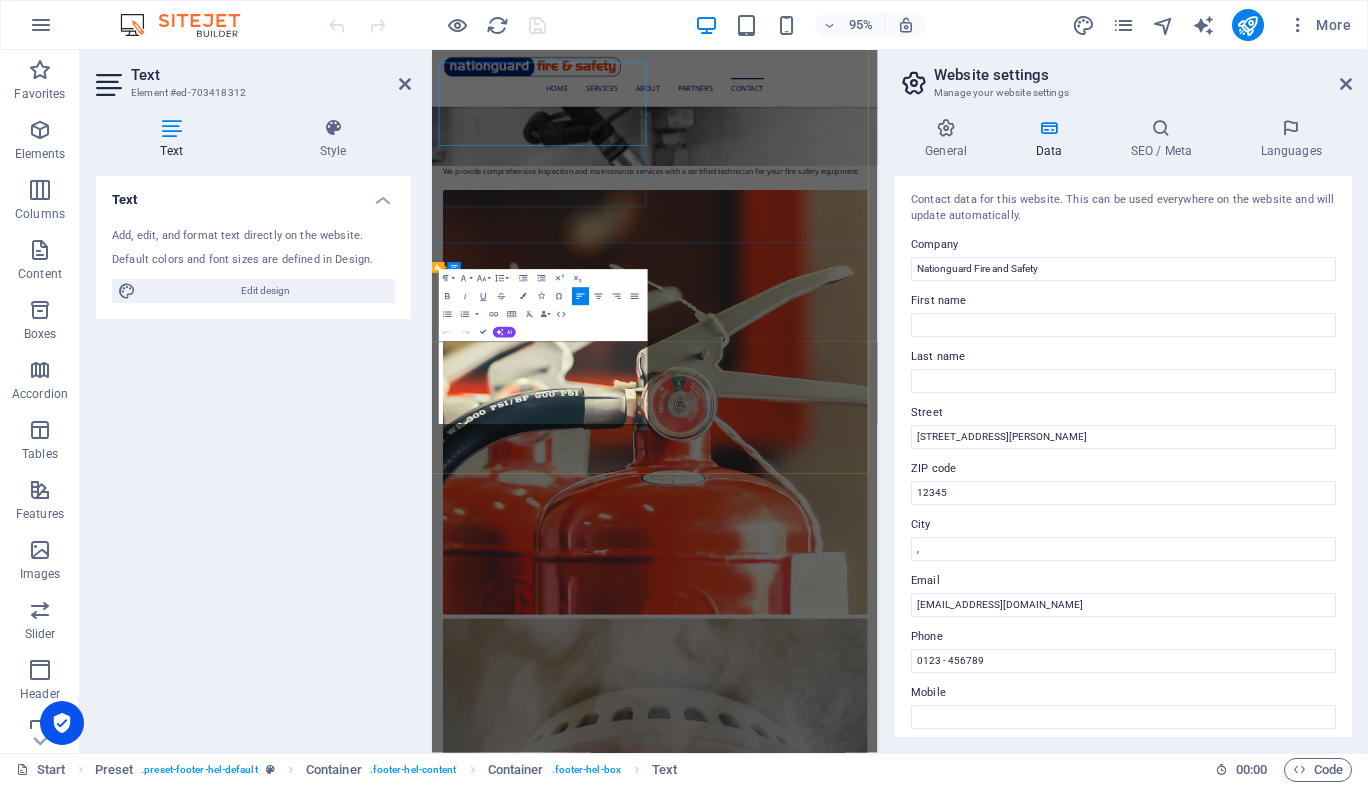 scroll, scrollTop: 2959, scrollLeft: 0, axis: vertical 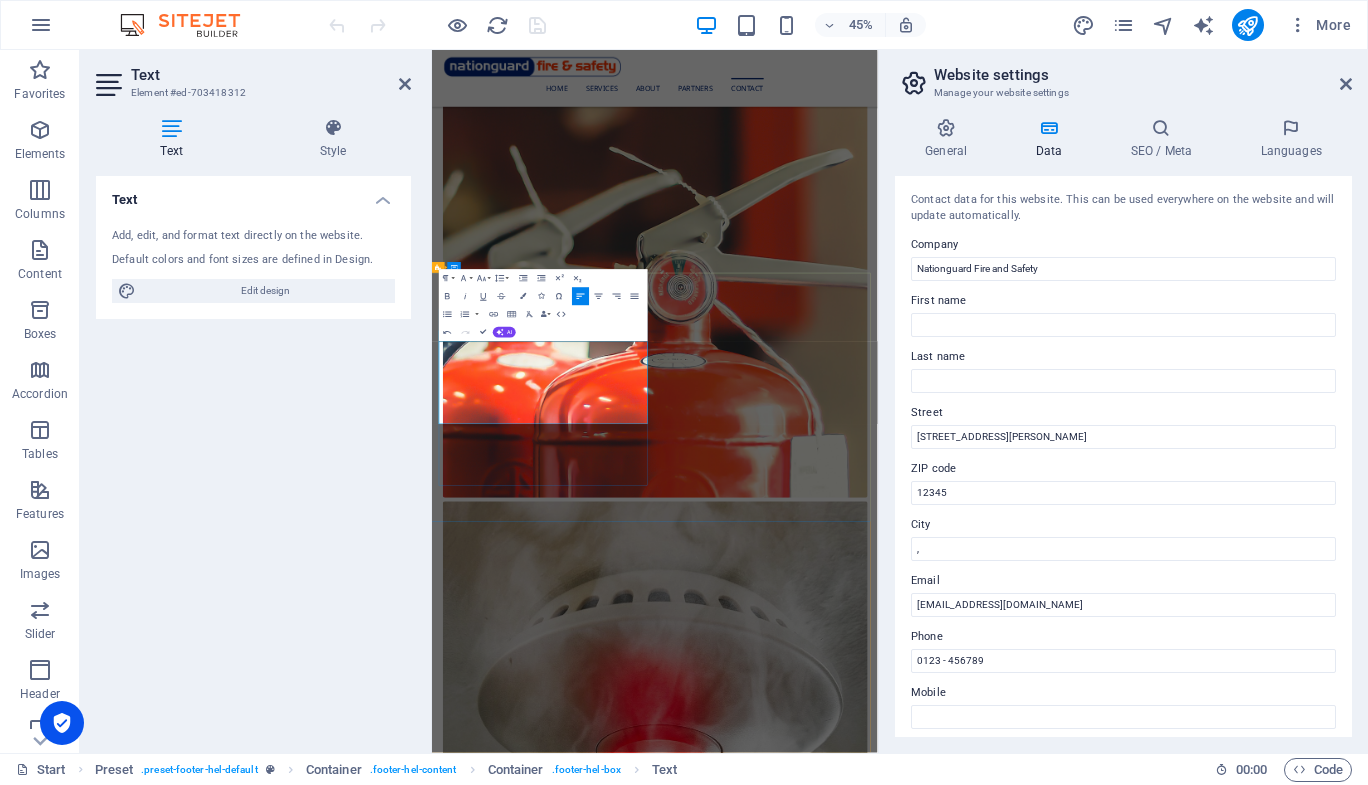 type 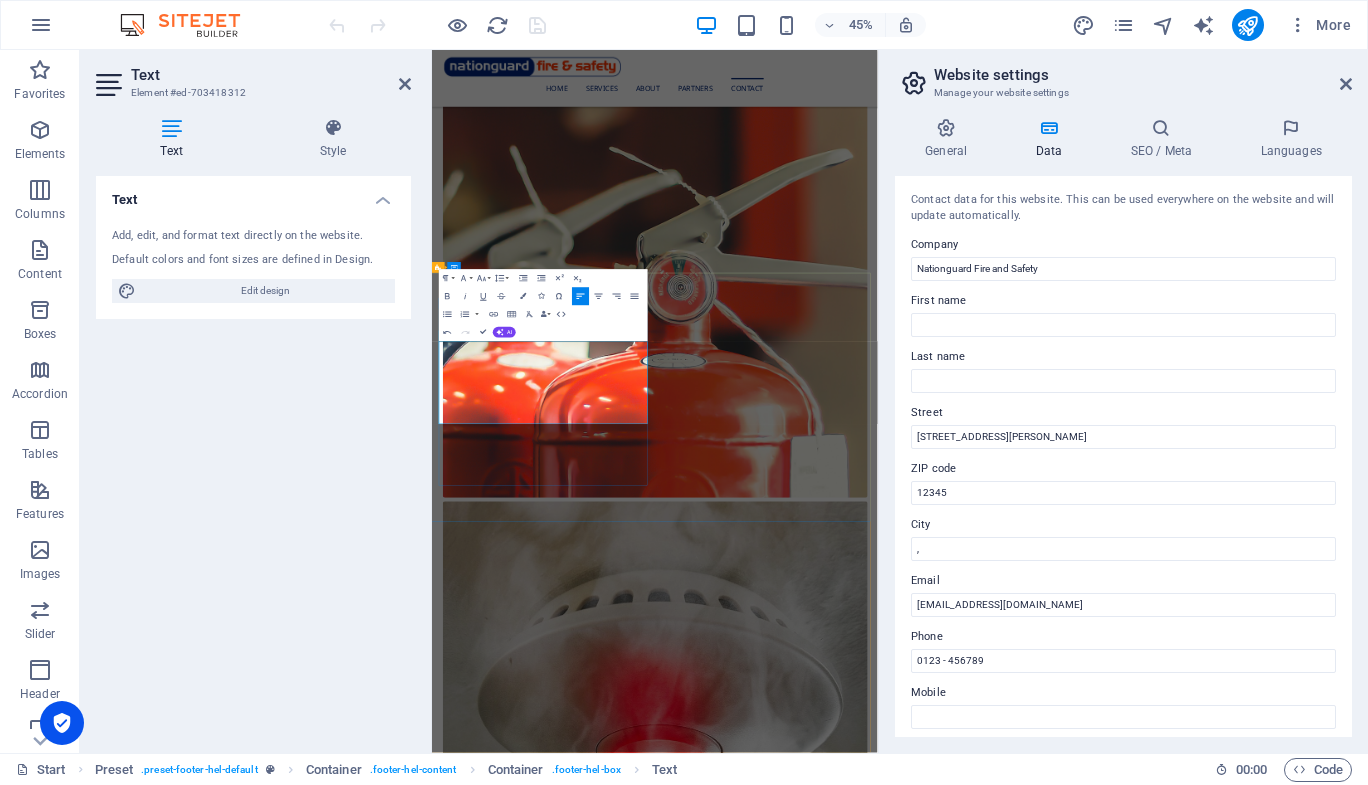 click on "(02) 912 SMOKE    (91276653)" at bounding box center [556, 11198] 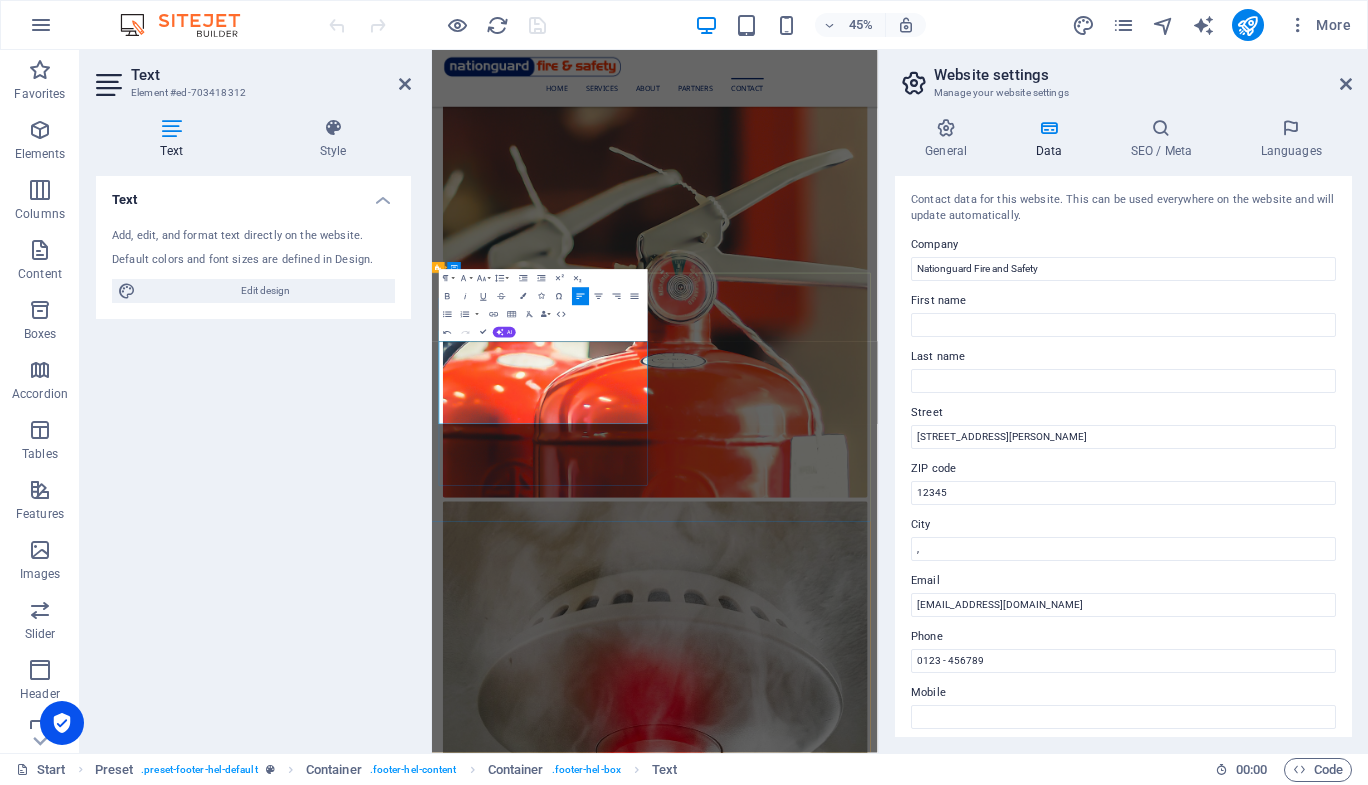 click on "(02) 912 SMOKE   or  02) (91276653" at bounding box center (578, 11198) 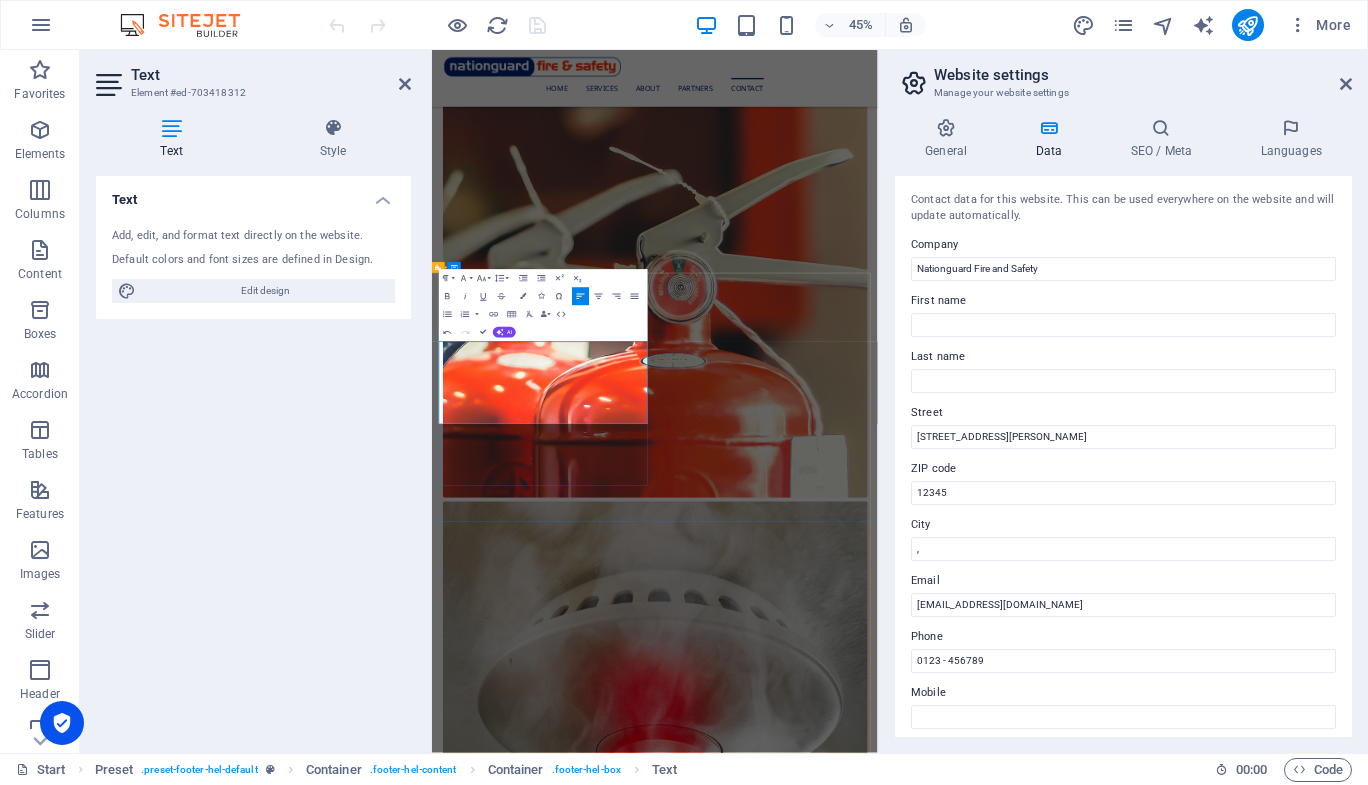 click on "(02) 912 SMOKE   or  02) (91276653" at bounding box center (933, 11198) 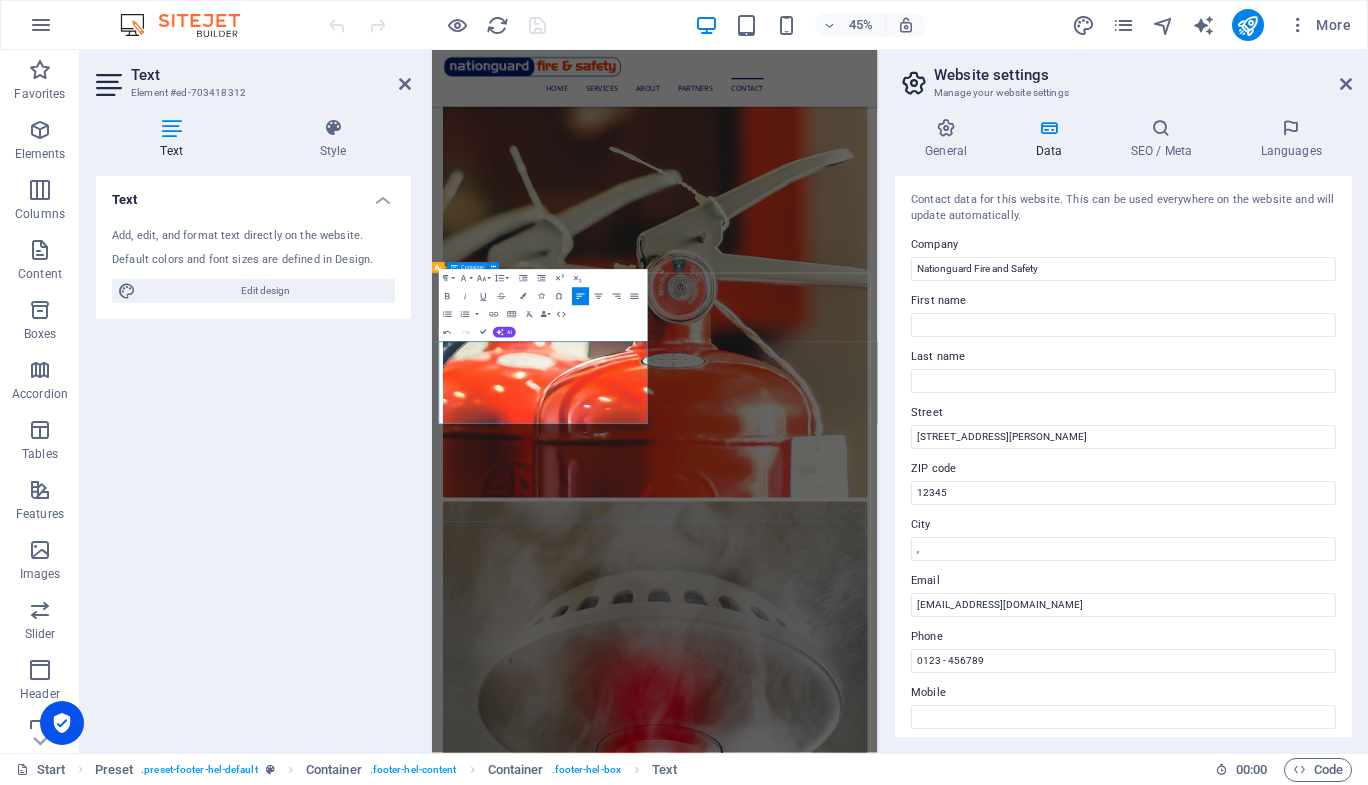 click on "Contact Get in touch Nationguard Fire and Safety [STREET_ADDRESS][PERSON_NAME] 12345 (02) 912 SMOKE   or  [PHONE_NUMBER] [EMAIL_ADDRESS][DOMAIN_NAME]     Australian Standards ( AS 1851)     National Construction Codes ( NCC)   I have read and understand the privacy policy. Unreadable? Regenerate send" at bounding box center [927, 12311] 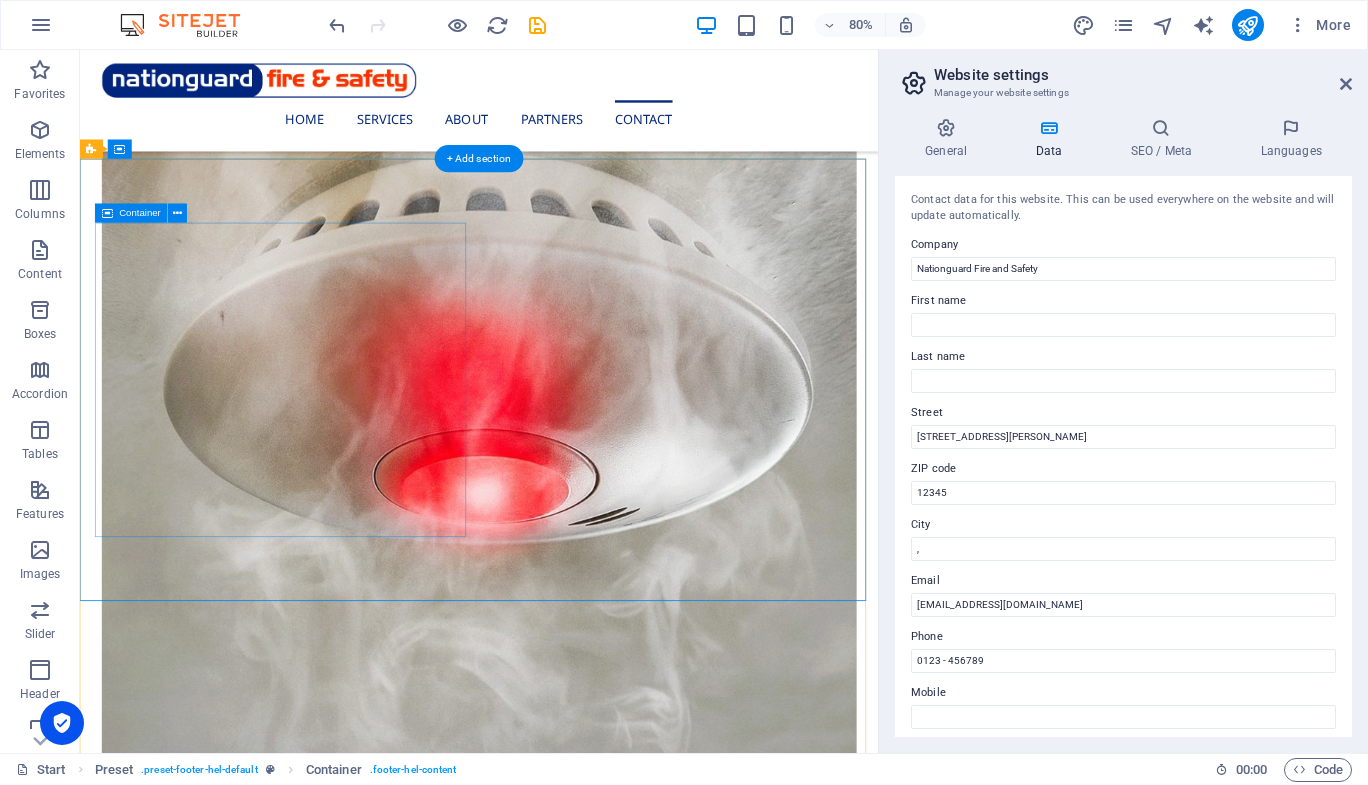 scroll, scrollTop: 2807, scrollLeft: 0, axis: vertical 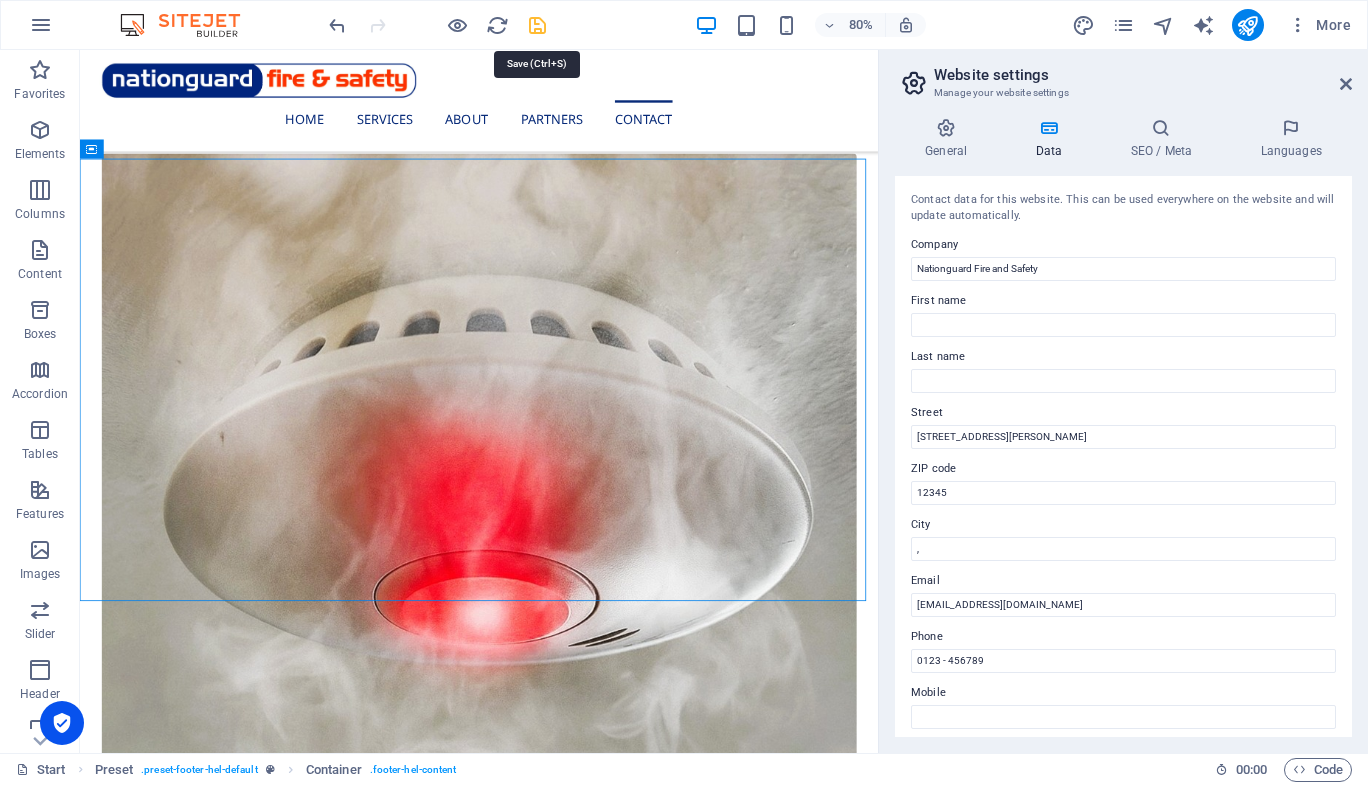 click at bounding box center (537, 25) 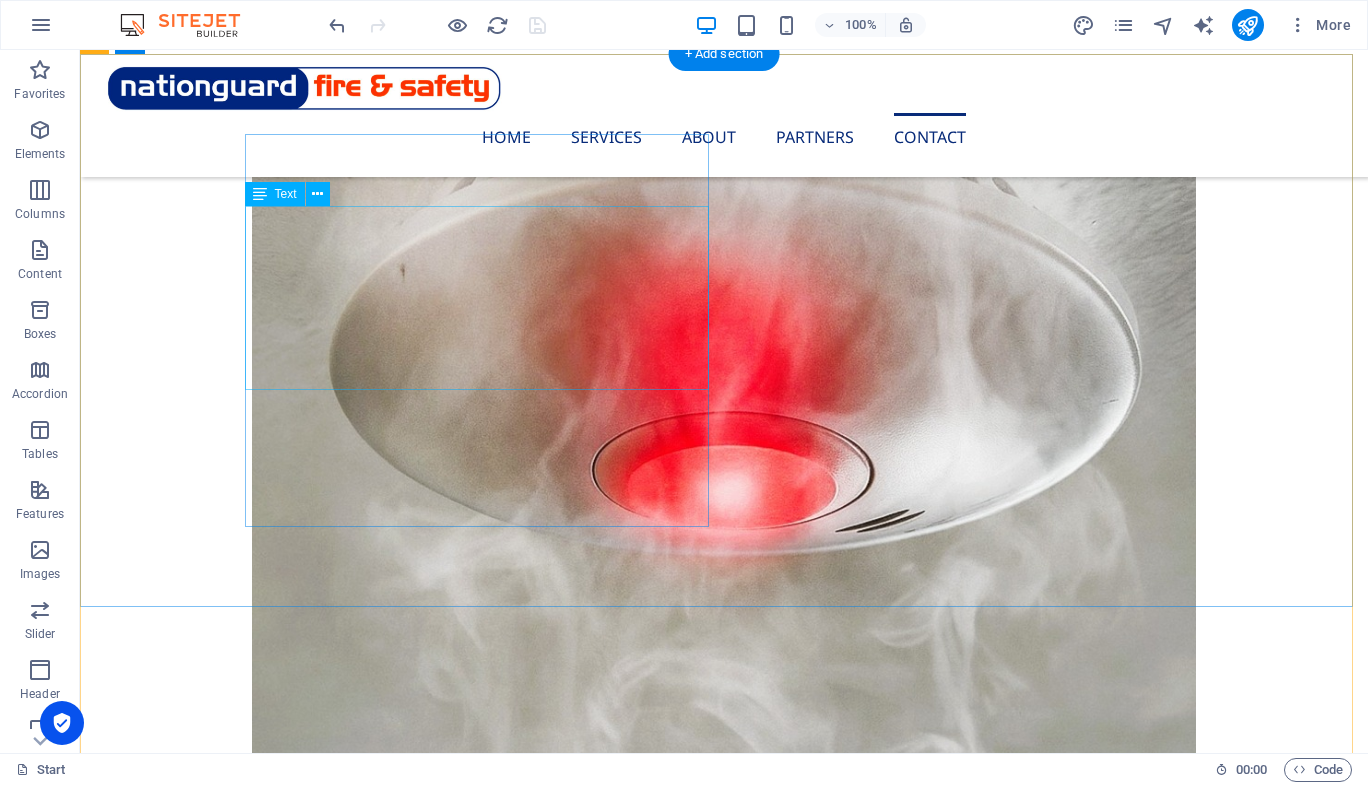 click on "Nationguard Fire and Safety [STREET_ADDRESS][PERSON_NAME] (02) 912 SMOKE   or  [PHONE_NUMBER] [EMAIL_ADDRESS][DOMAIN_NAME]     Australian Standards ( AS 1851)     National Construction Codes ( NCC)" at bounding box center (568, 11098) 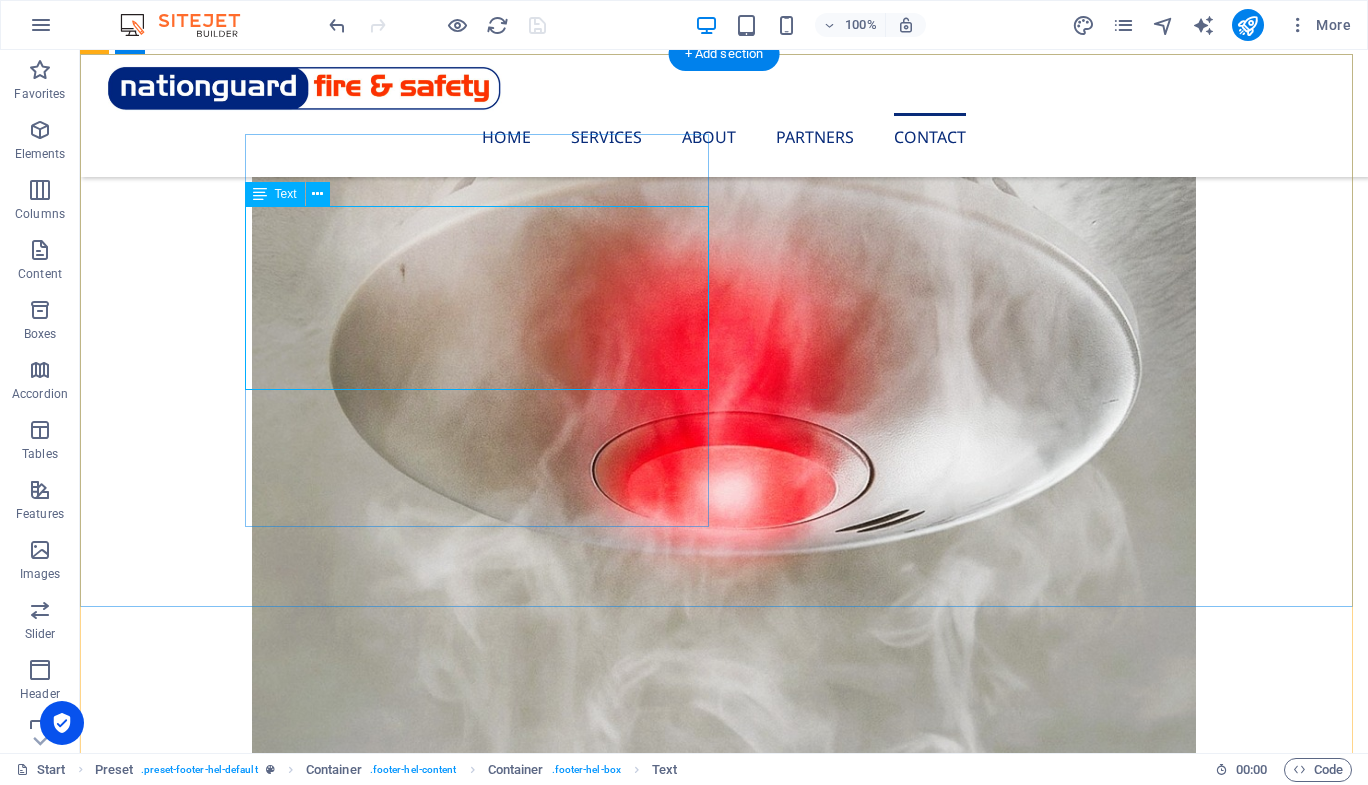 click on "Nationguard Fire and Safety [STREET_ADDRESS][PERSON_NAME] (02) 912 SMOKE   or  [PHONE_NUMBER] [EMAIL_ADDRESS][DOMAIN_NAME]     Australian Standards ( AS 1851)     National Construction Codes ( NCC)" at bounding box center (568, 11098) 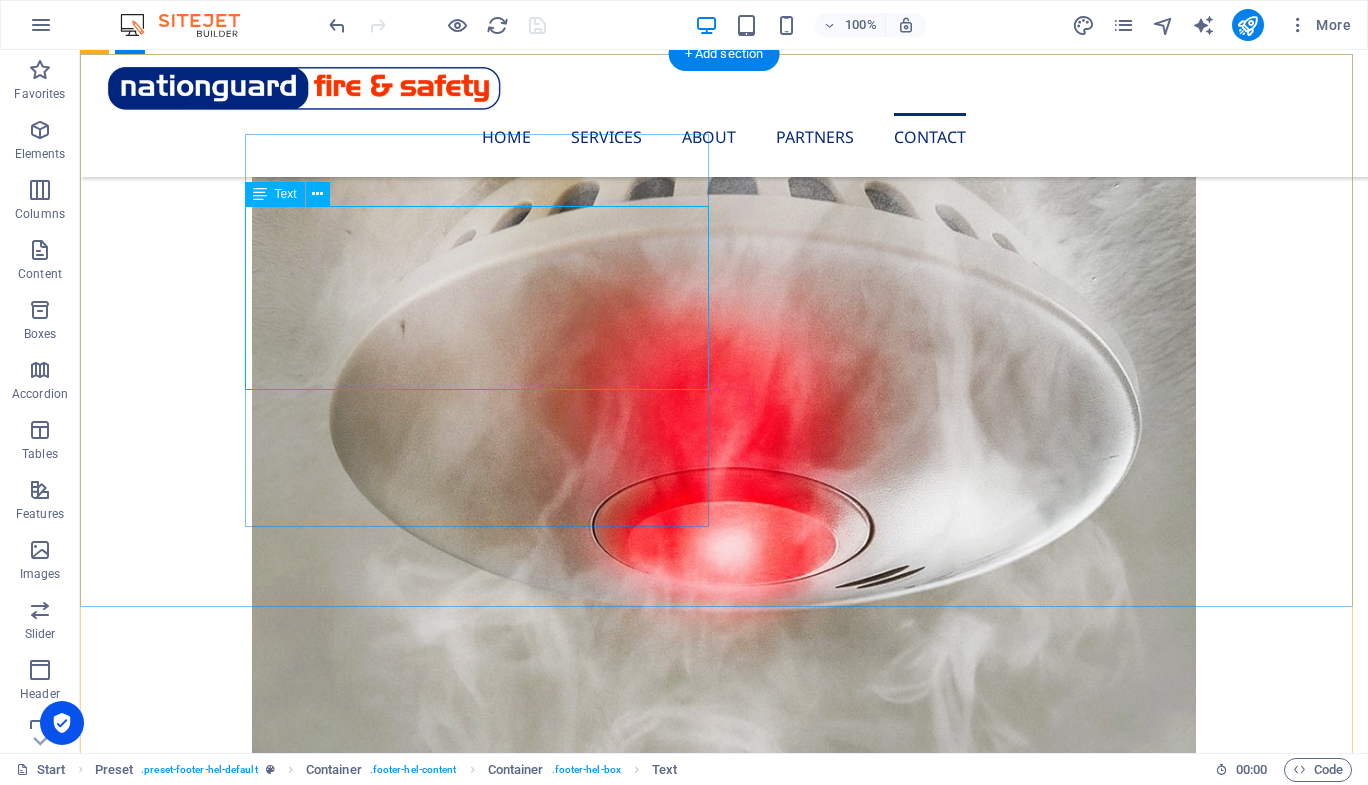 scroll, scrollTop: 2831, scrollLeft: 0, axis: vertical 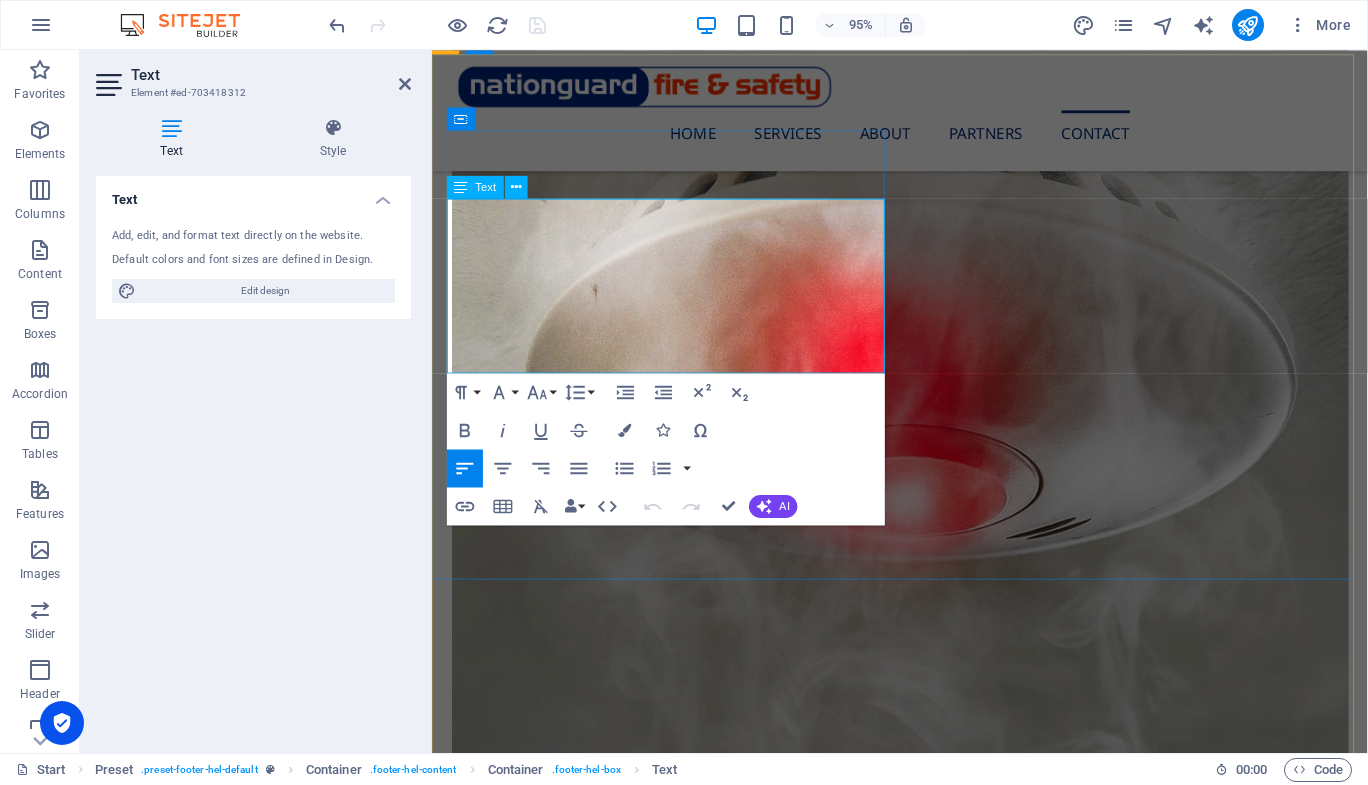 click on "(02) 912 SMOKE   or  [PHONE_NUMBER]" at bounding box center (596, 10090) 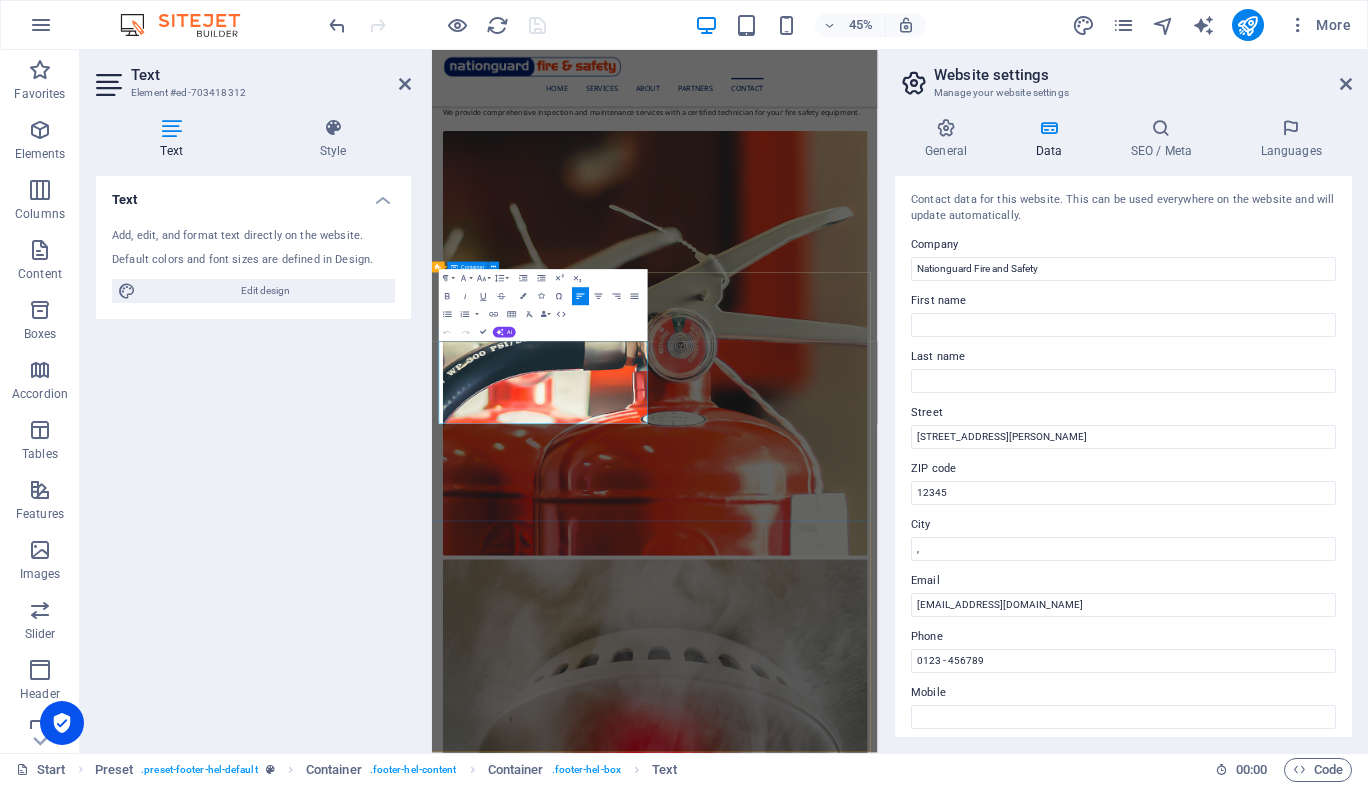 scroll, scrollTop: 2959, scrollLeft: 0, axis: vertical 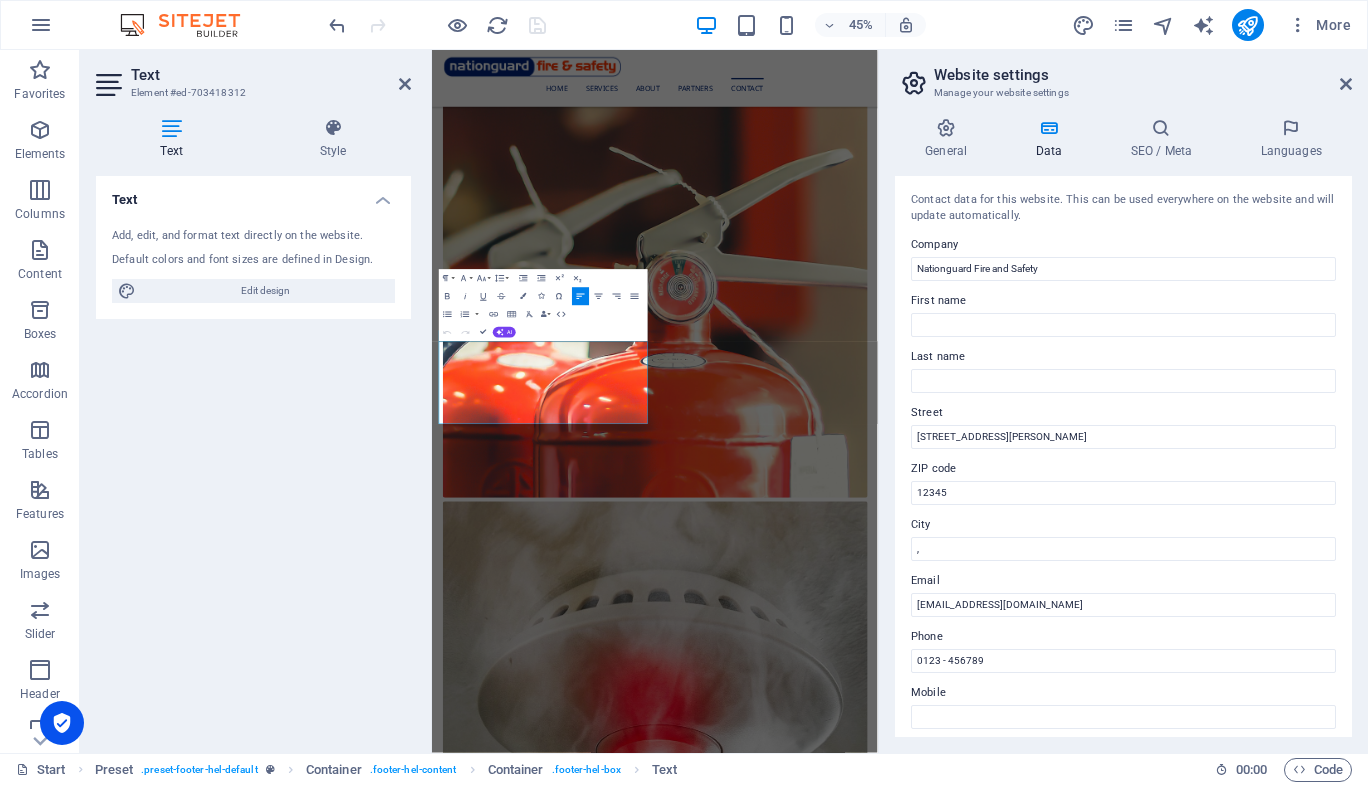 type 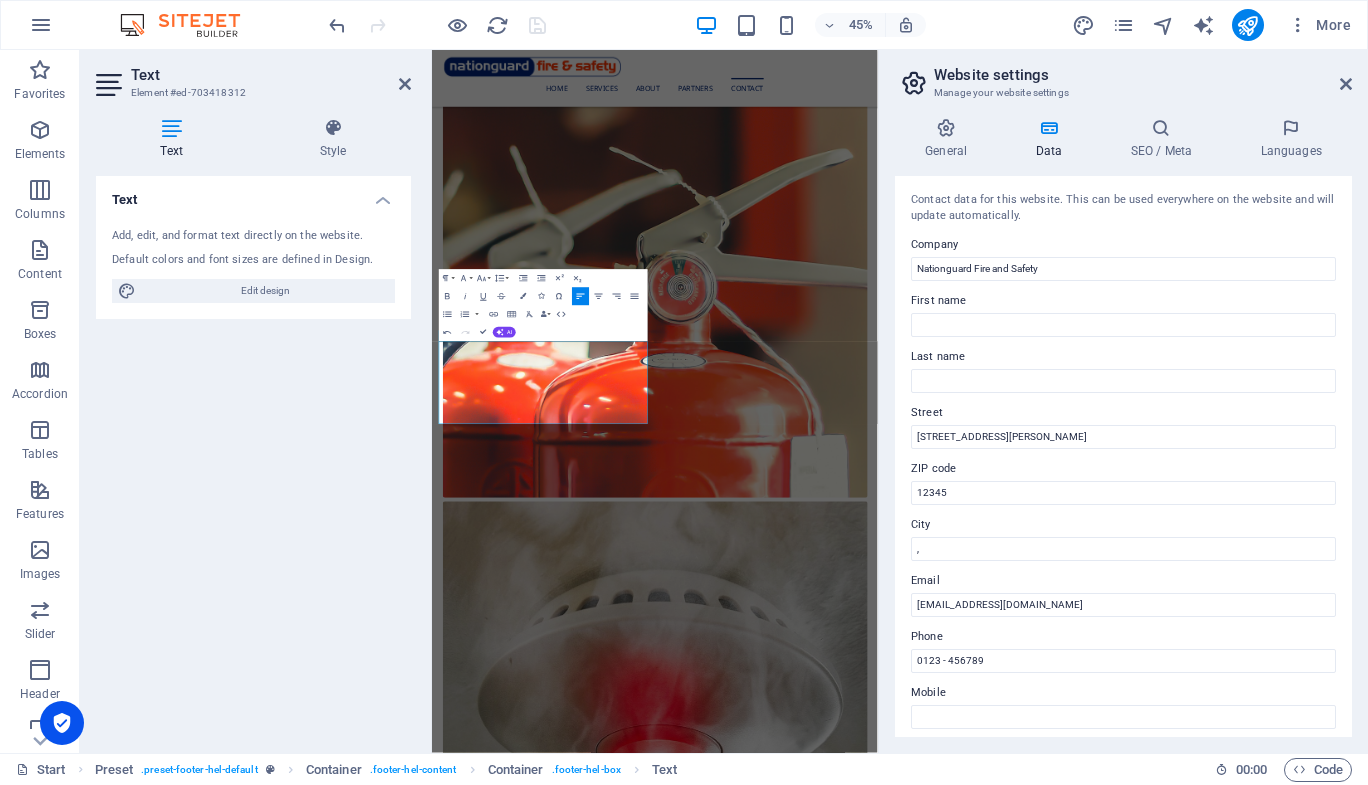 click on "Text Add, edit, and format text directly on the website. Default colors and font sizes are defined in Design. Edit design Alignment Left aligned Centered Right aligned" at bounding box center (253, 456) 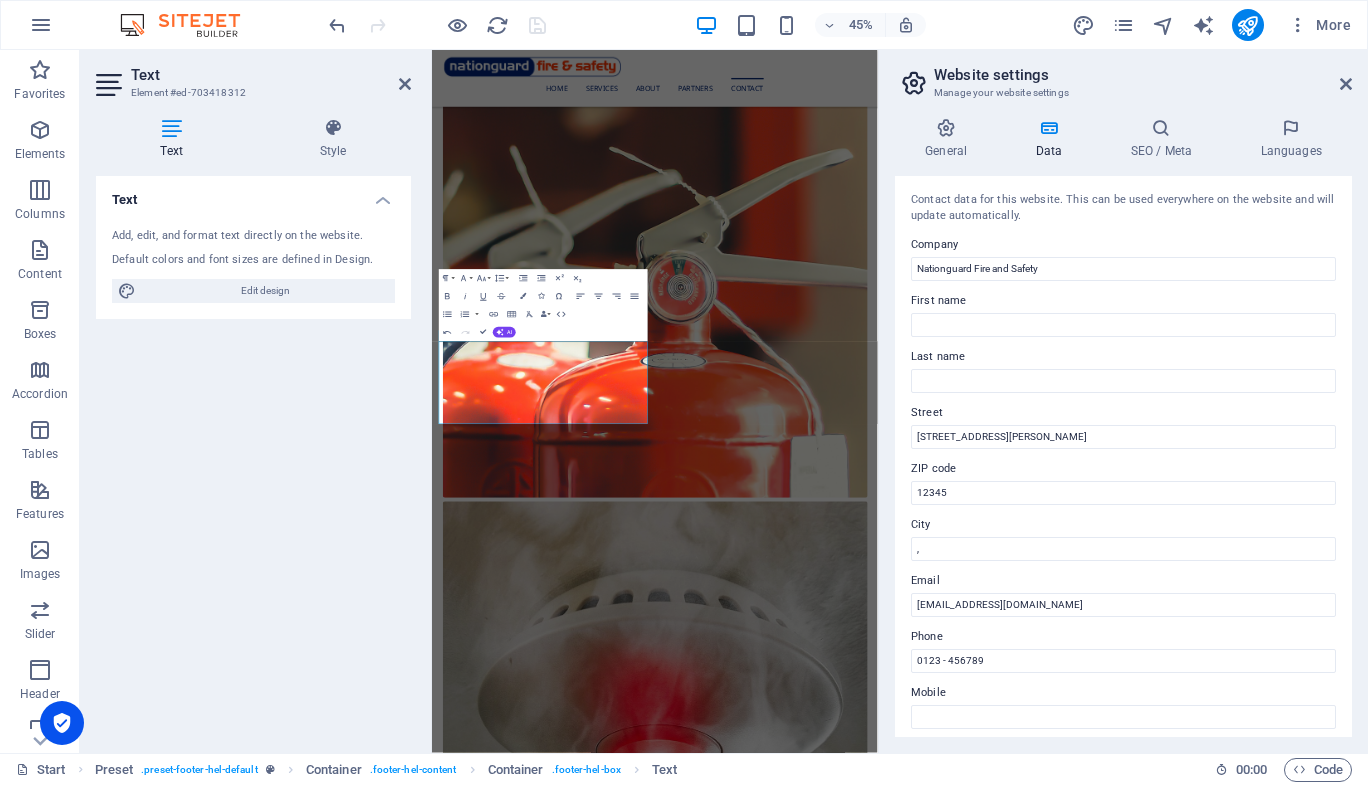 click on "Text Add, edit, and format text directly on the website. Default colors and font sizes are defined in Design. Edit design Alignment Left aligned Centered Right aligned" at bounding box center [253, 456] 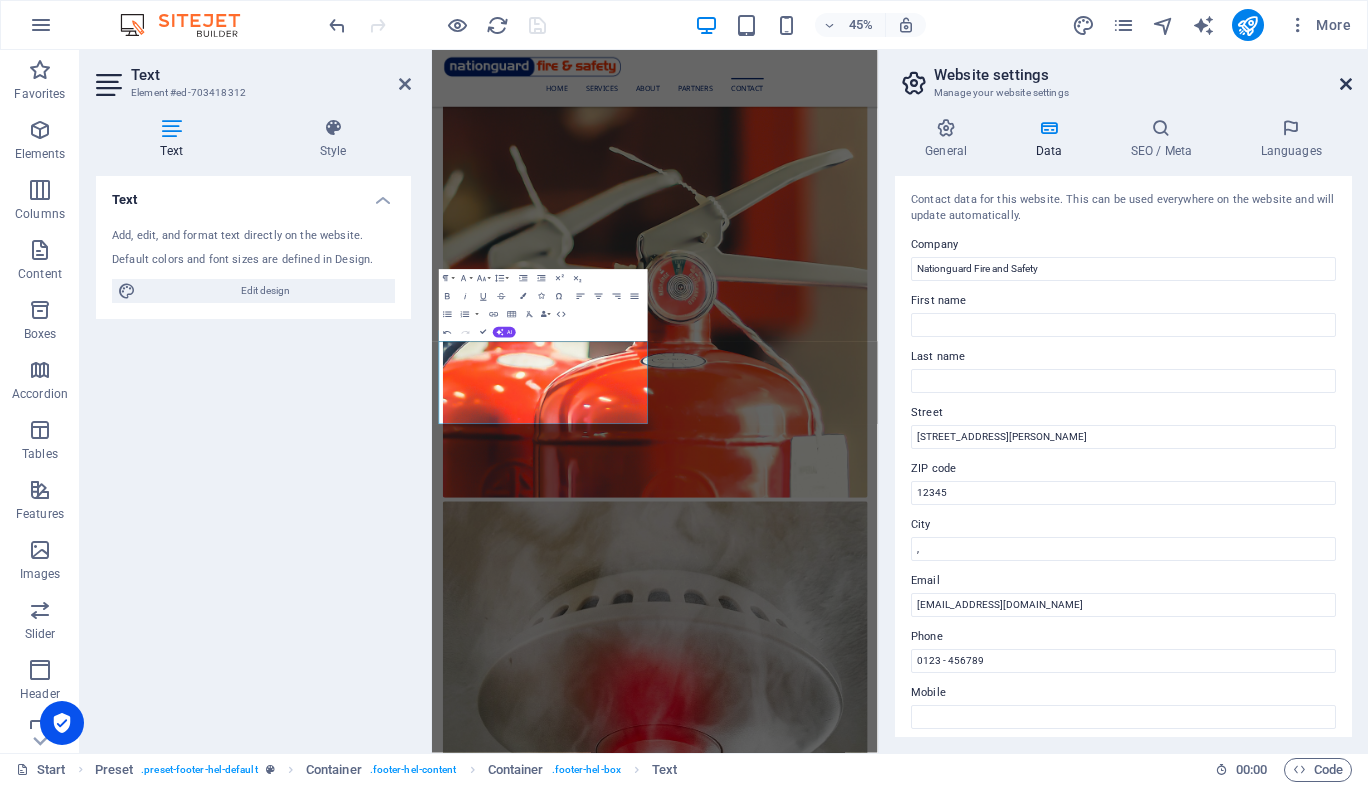 click at bounding box center (1346, 84) 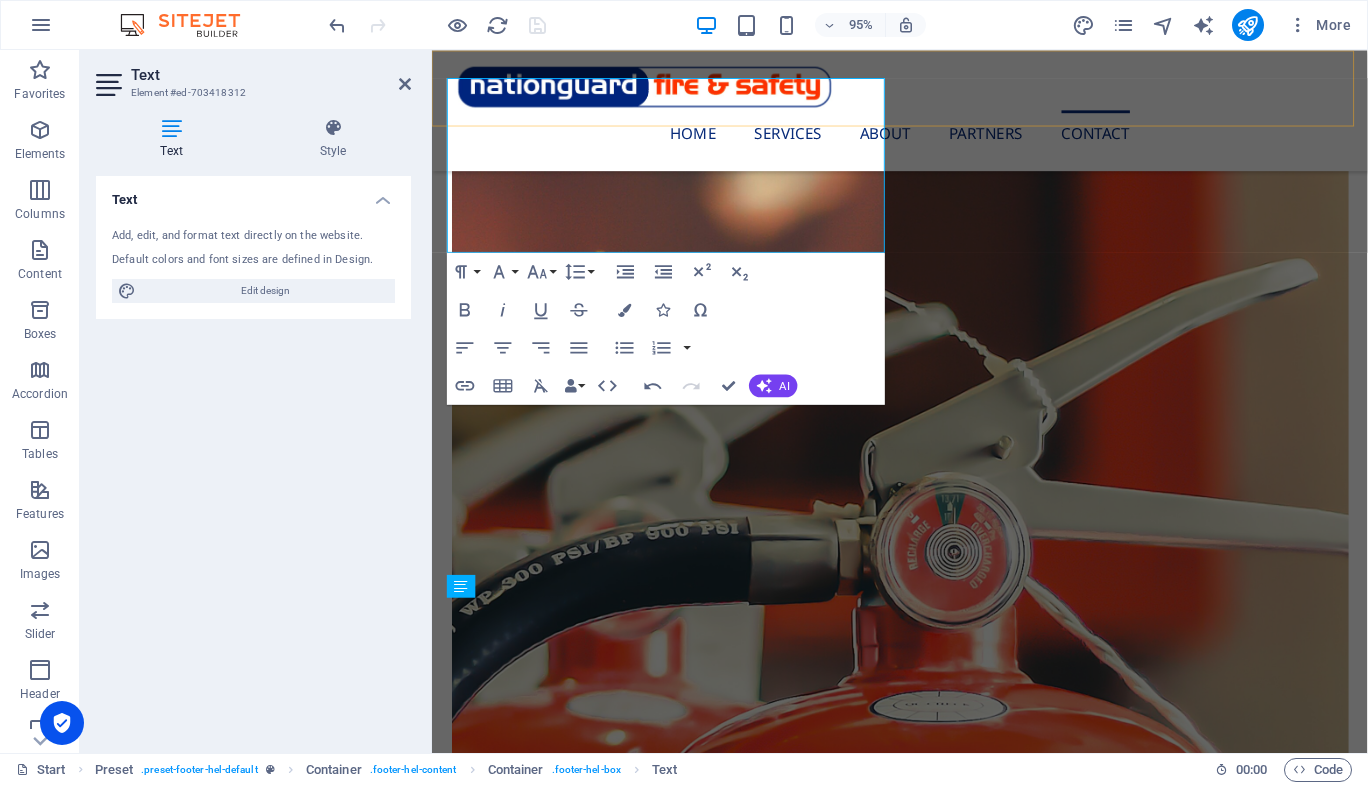 scroll, scrollTop: 2958, scrollLeft: 0, axis: vertical 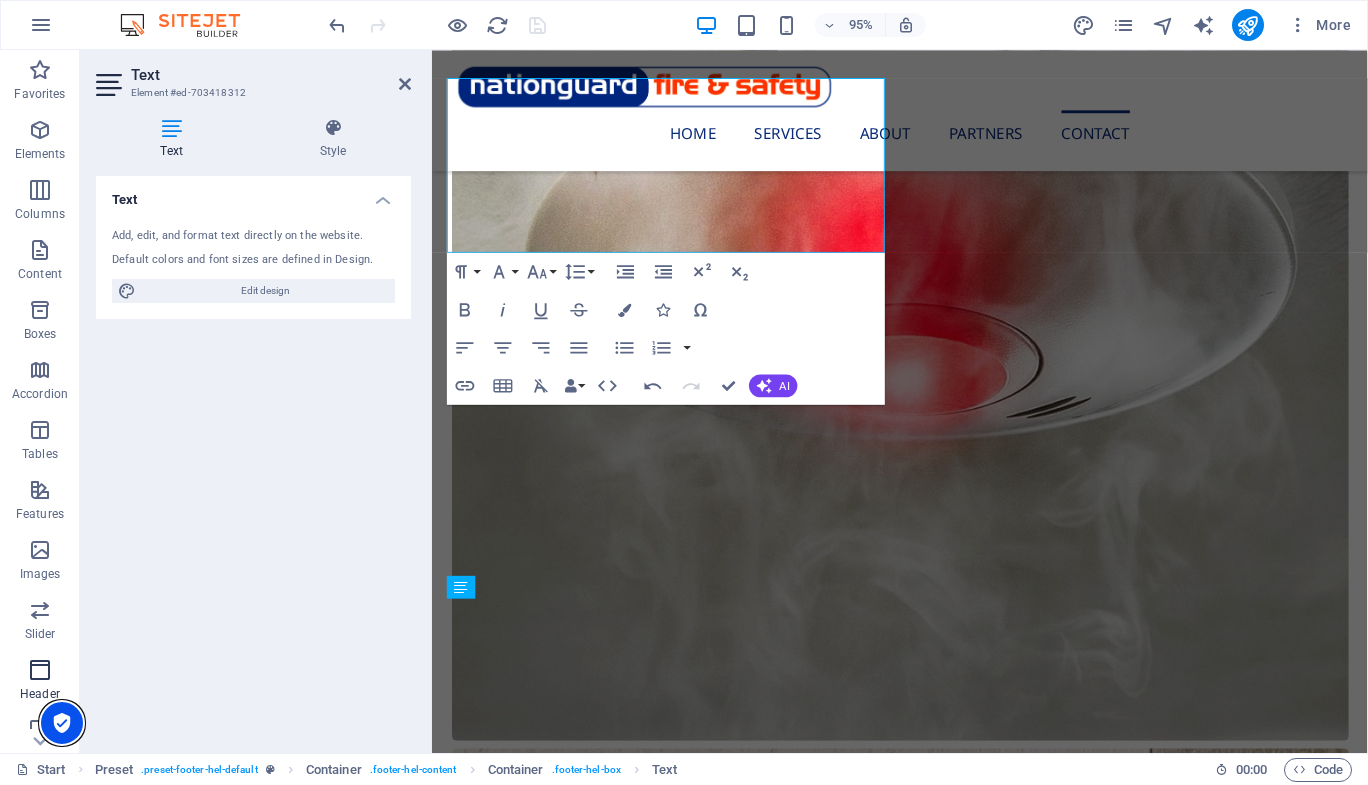 click at bounding box center (62, 723) 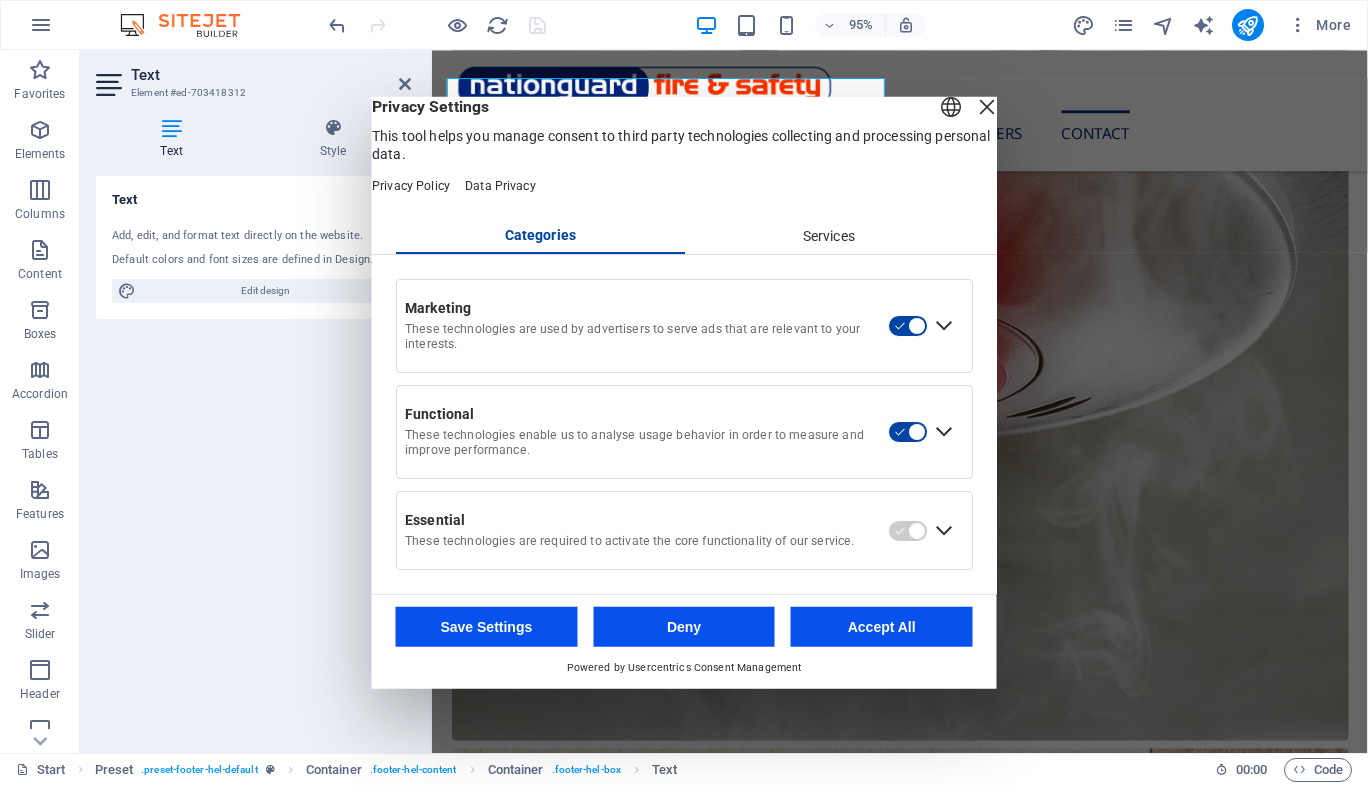 drag, startPoint x: 967, startPoint y: 117, endPoint x: 548, endPoint y: 76, distance: 421.0012 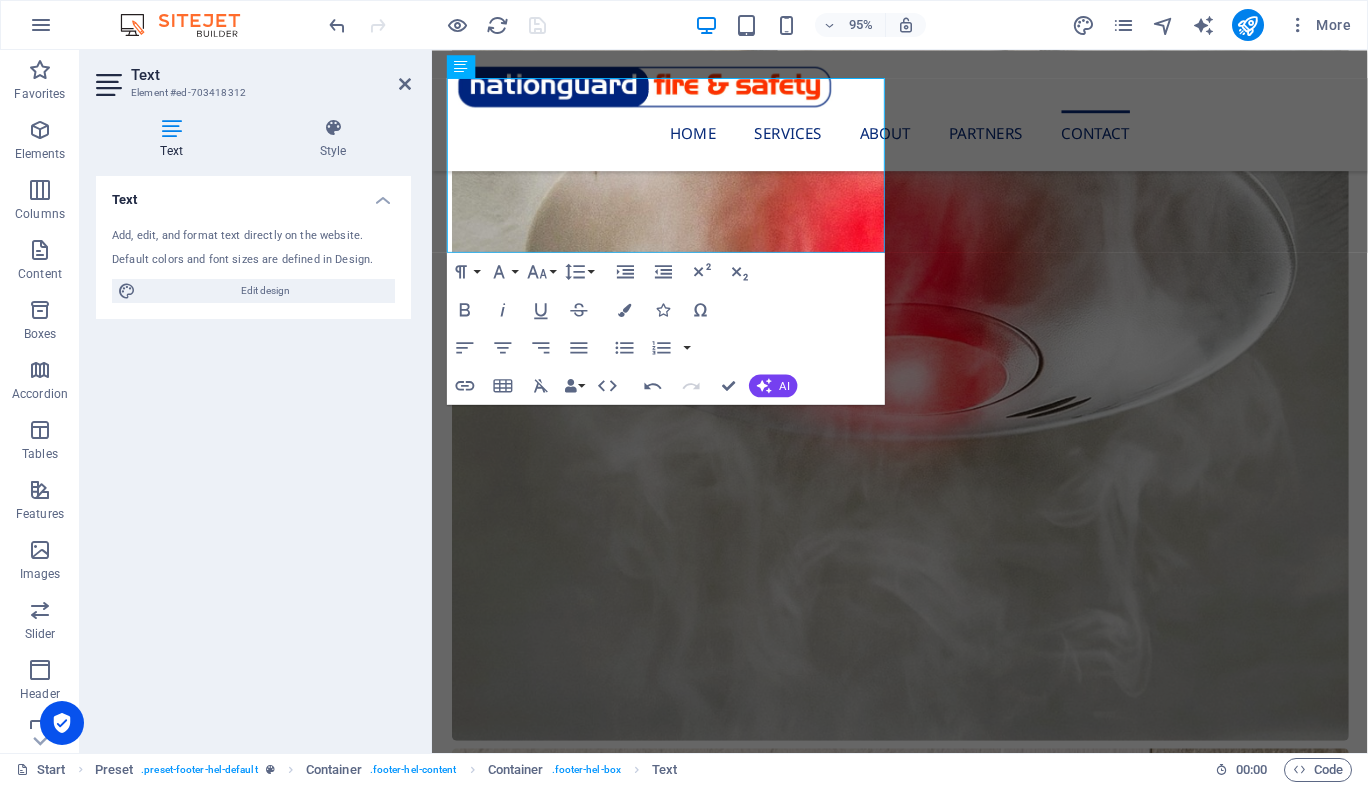 click on "Text" at bounding box center (271, 75) 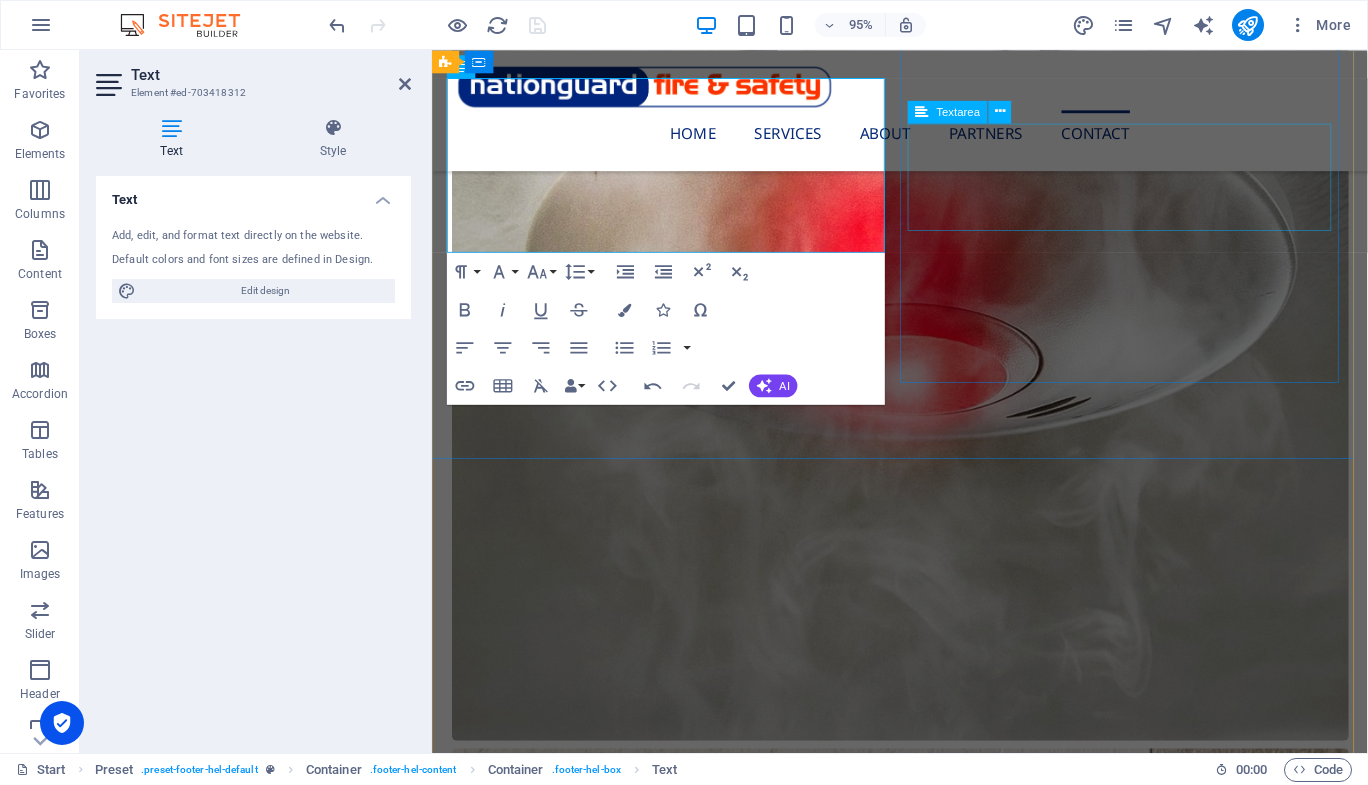 click 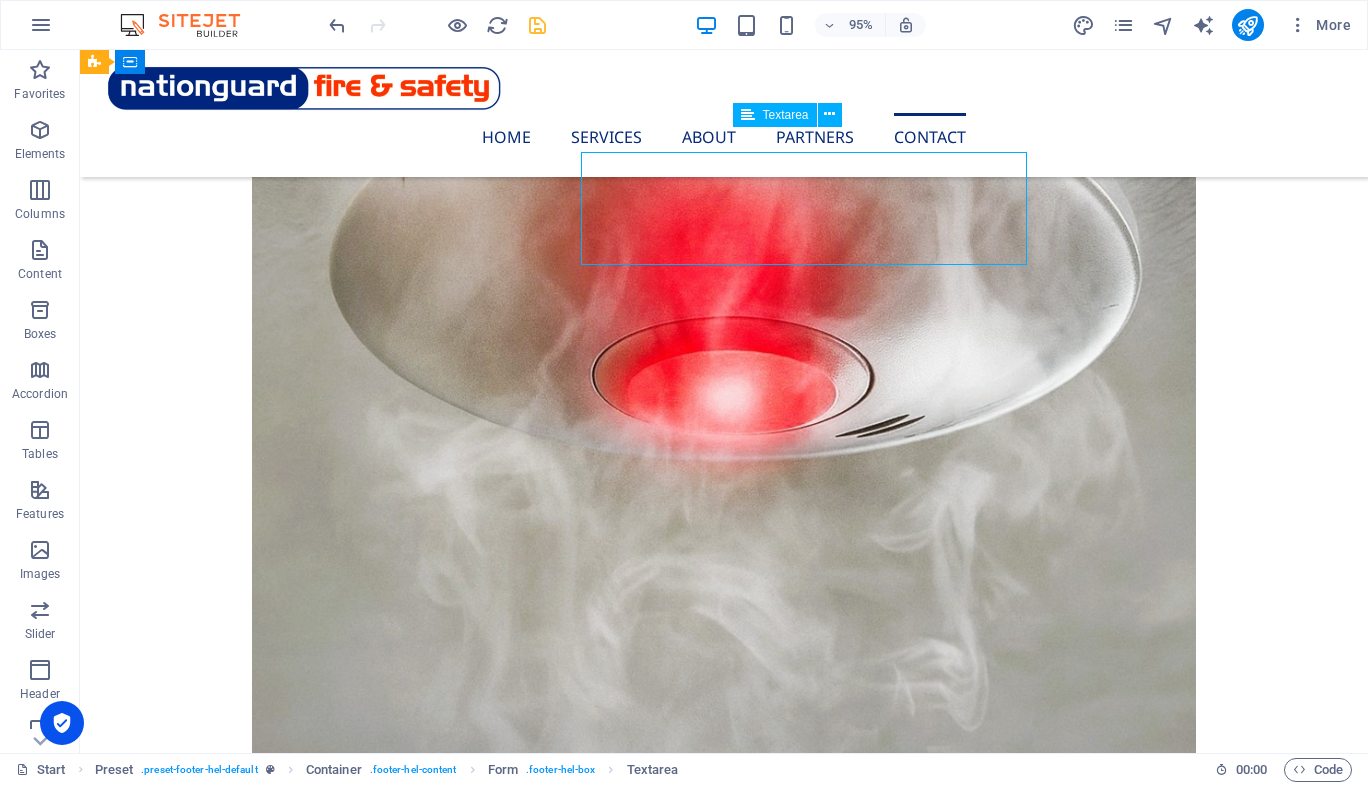 scroll, scrollTop: 2934, scrollLeft: 0, axis: vertical 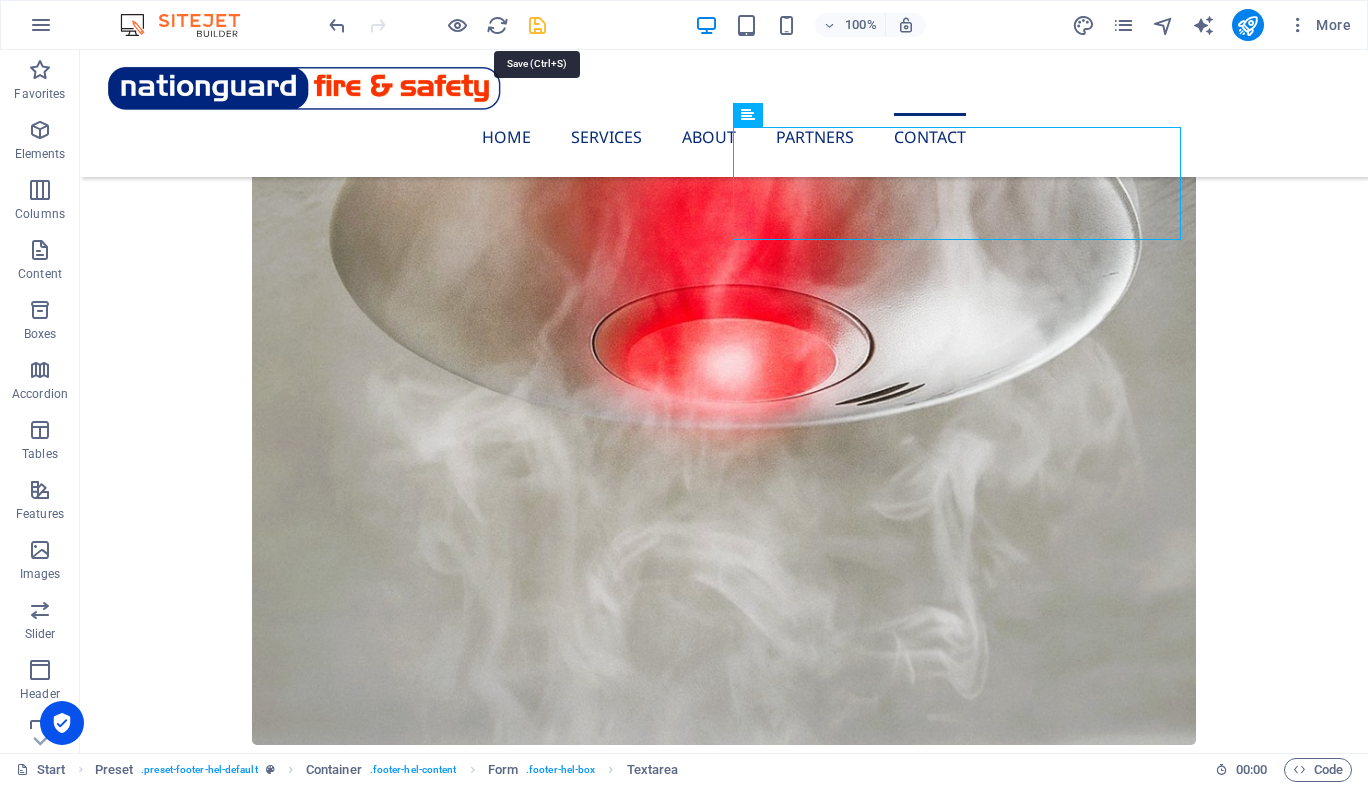 click at bounding box center (537, 25) 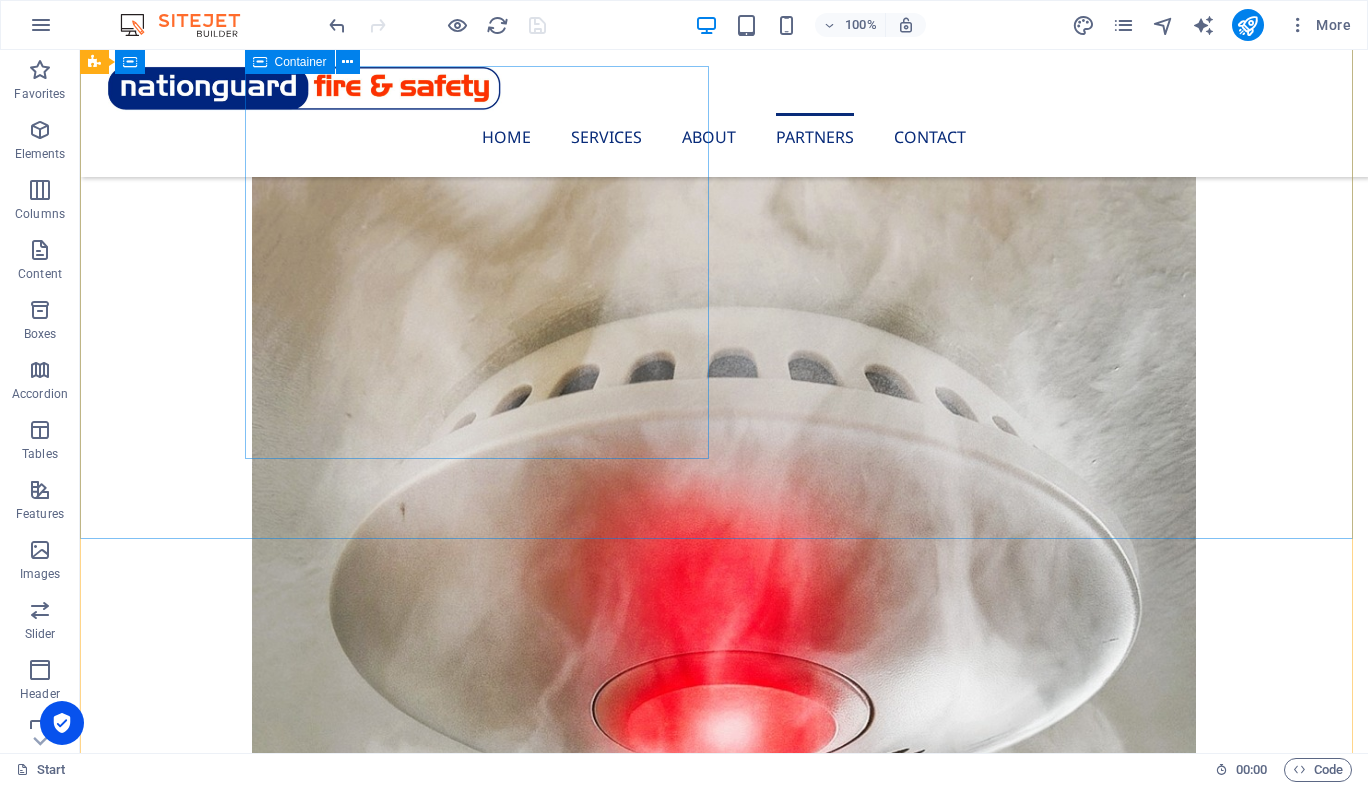 scroll, scrollTop: 2534, scrollLeft: 0, axis: vertical 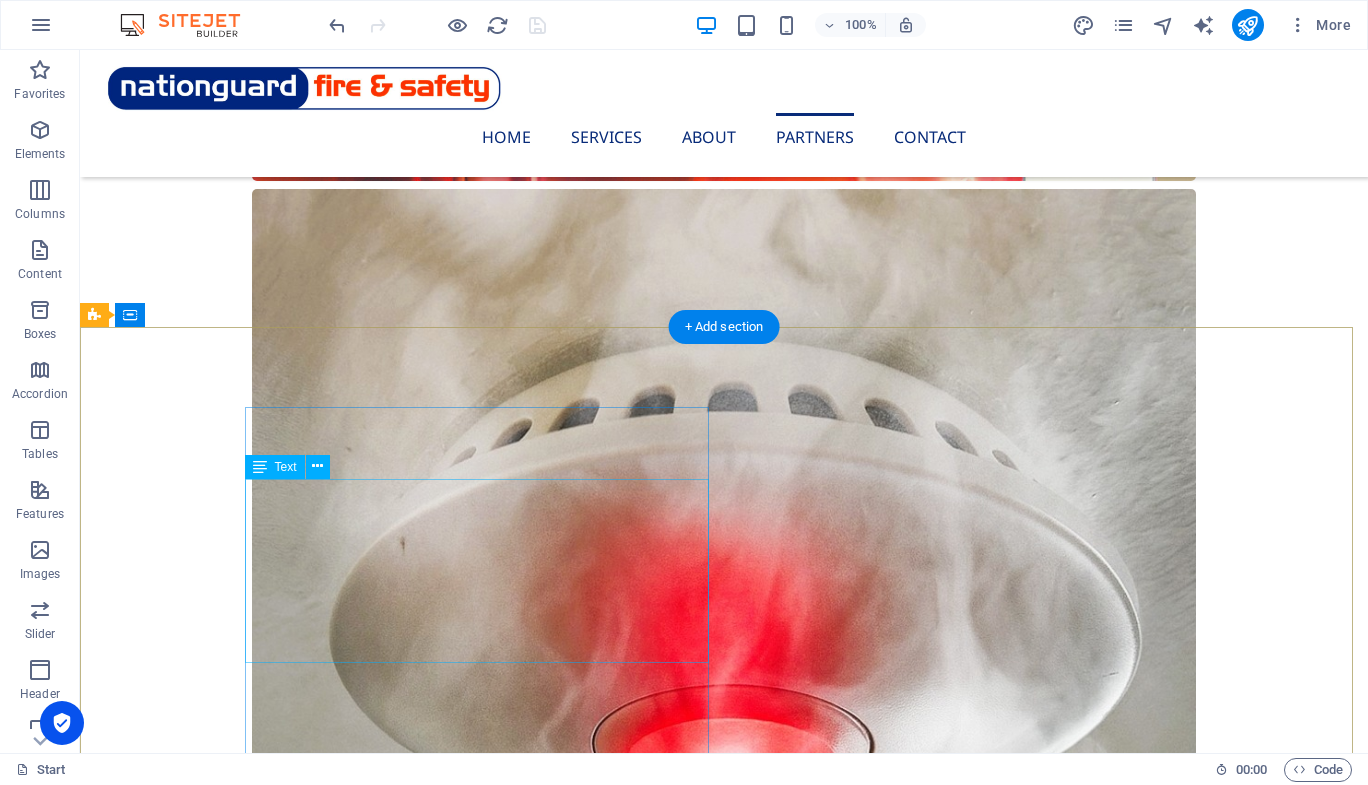 click on "Nationguard Fire and Safety [STREET_ADDRESS][PERSON_NAME] (02) 912 SMOKE   or  [PHONE_NUMBER] [EMAIL_ADDRESS][DOMAIN_NAME]     Australian Standards ( AS 1851)     National Construction Codes ( NCC)" at bounding box center (568, 11371) 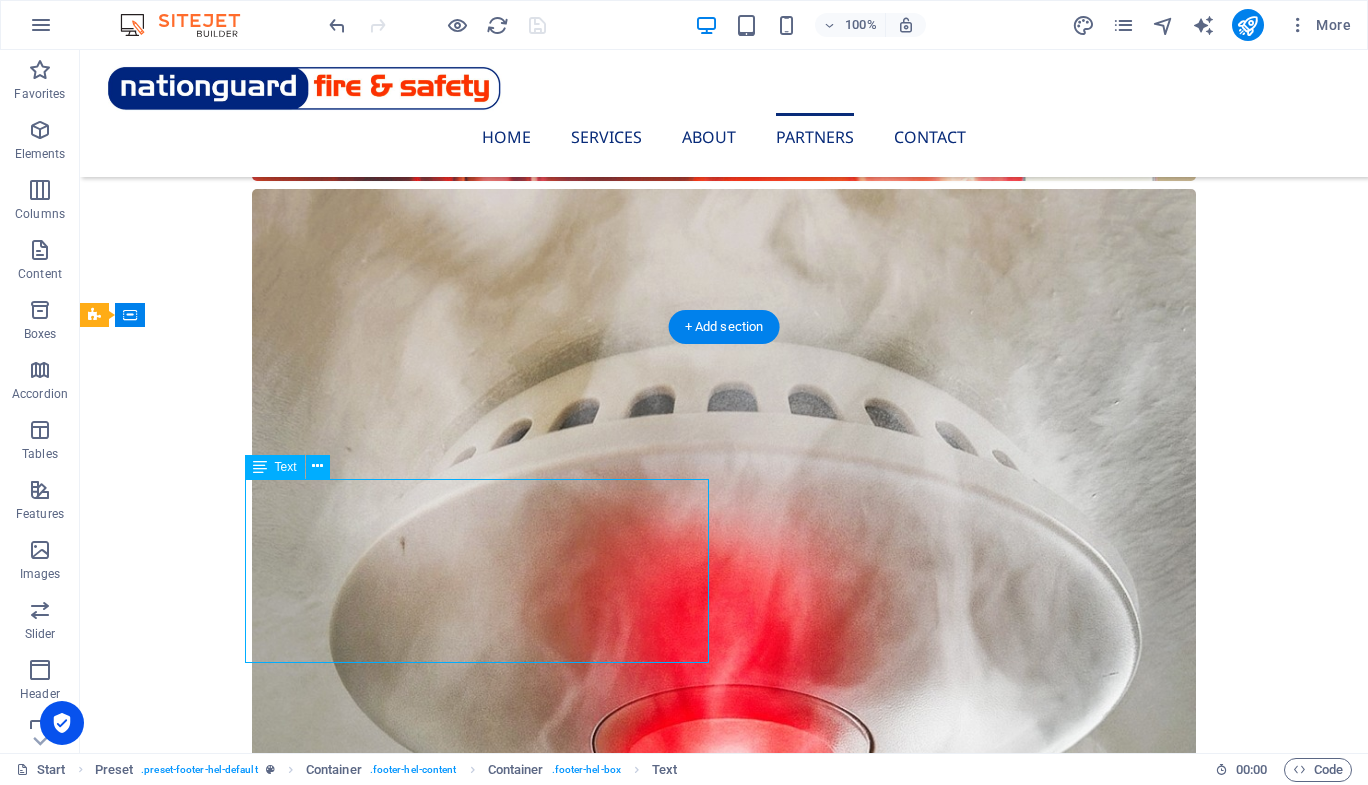 click on "Nationguard Fire and Safety [STREET_ADDRESS][PERSON_NAME] (02) 912 SMOKE   or  [PHONE_NUMBER] [EMAIL_ADDRESS][DOMAIN_NAME]     Australian Standards ( AS 1851)     National Construction Codes ( NCC)" at bounding box center (568, 11371) 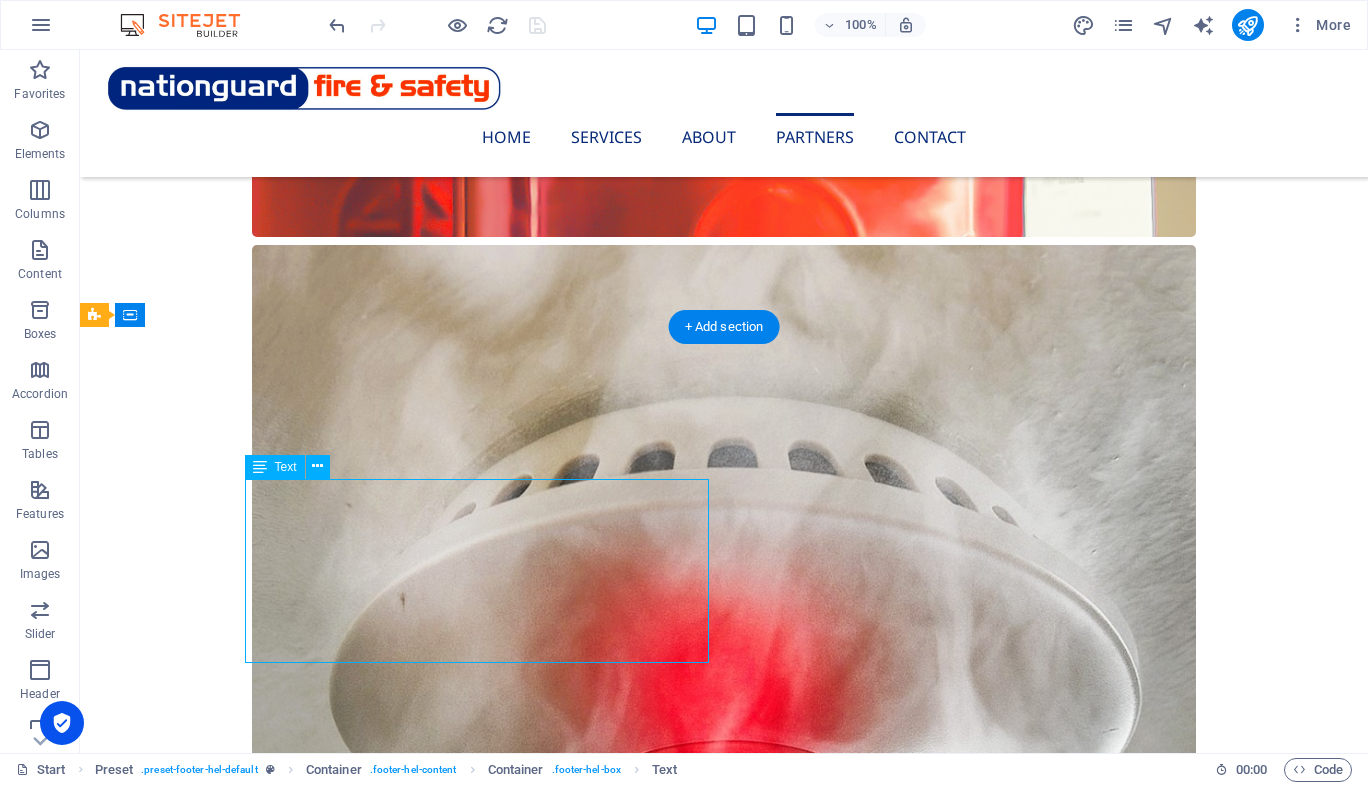 scroll, scrollTop: 2558, scrollLeft: 0, axis: vertical 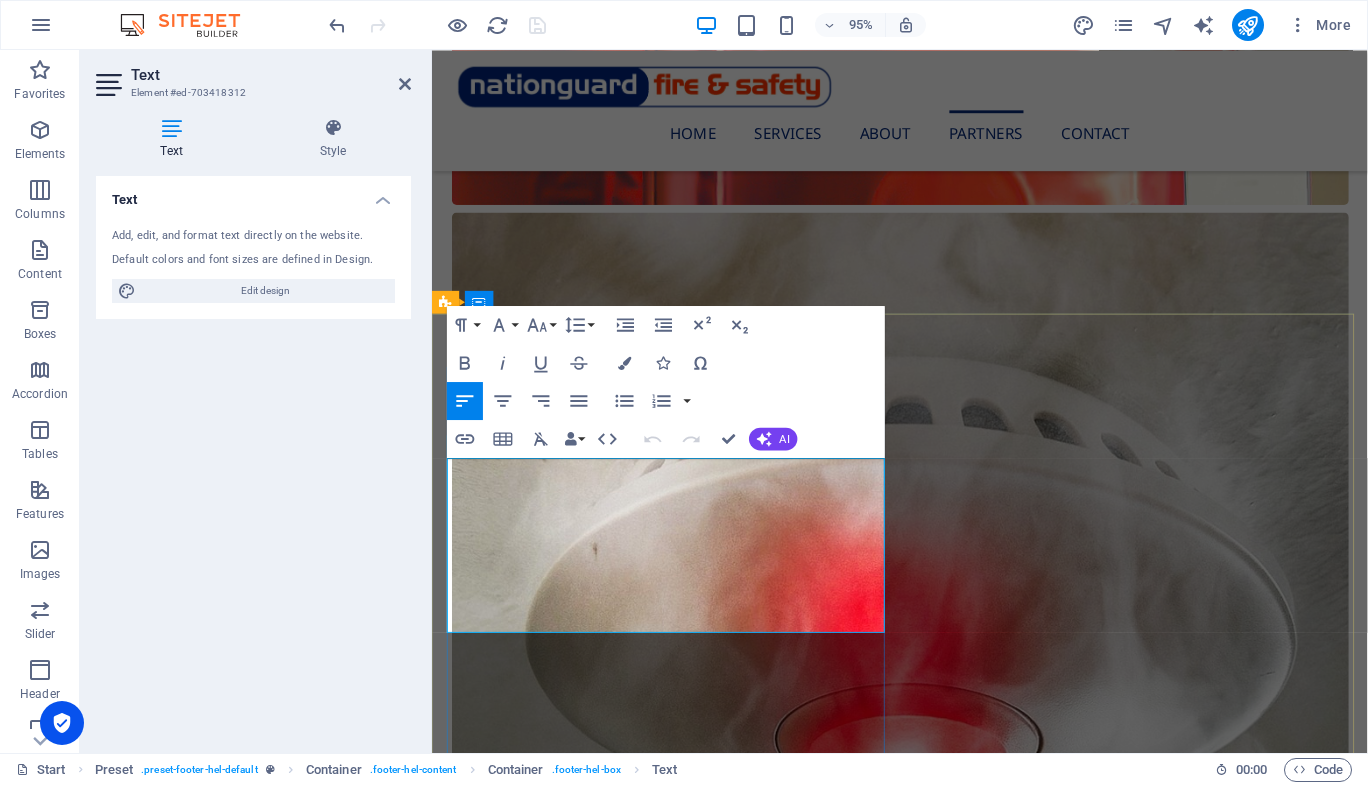 click on "12345" at bounding box center (1109, 10331) 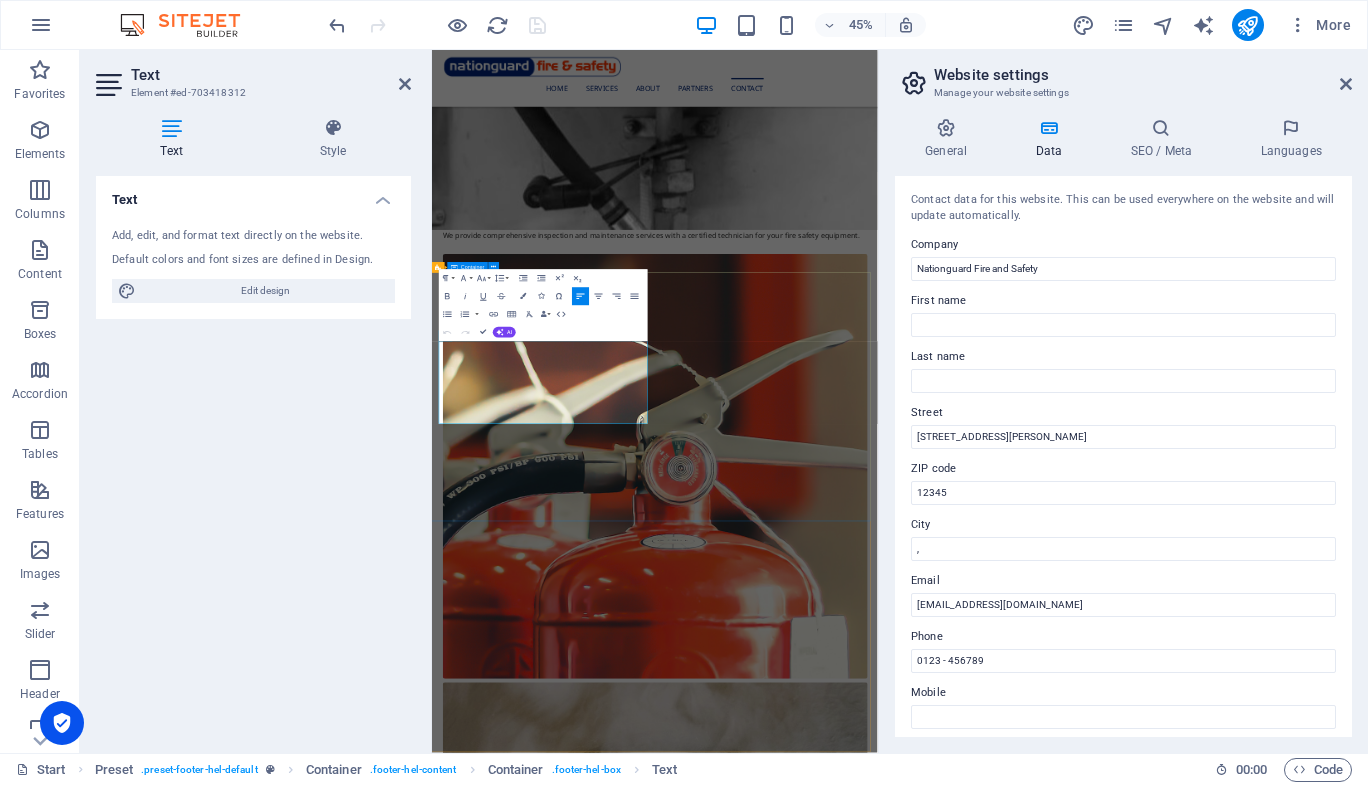 scroll, scrollTop: 2959, scrollLeft: 0, axis: vertical 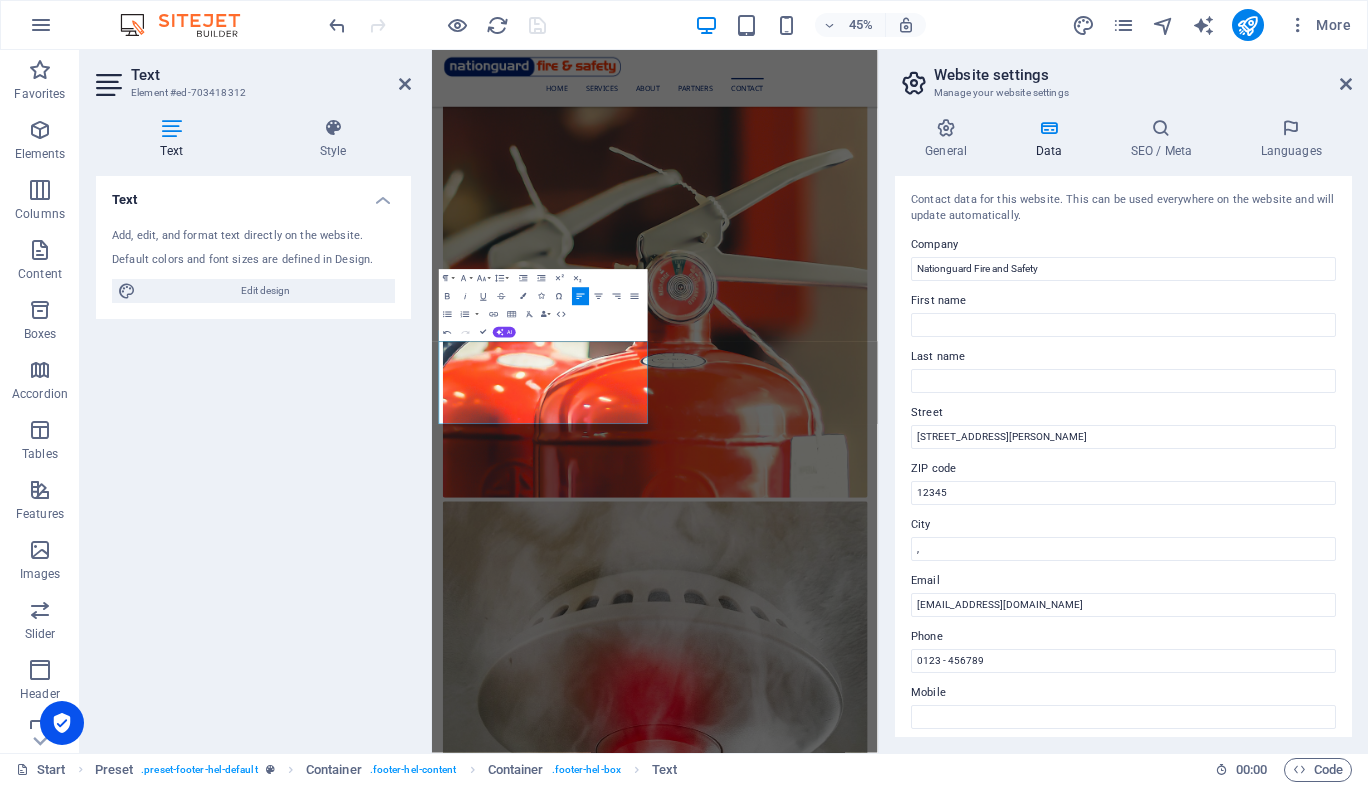click at bounding box center [429, 401] 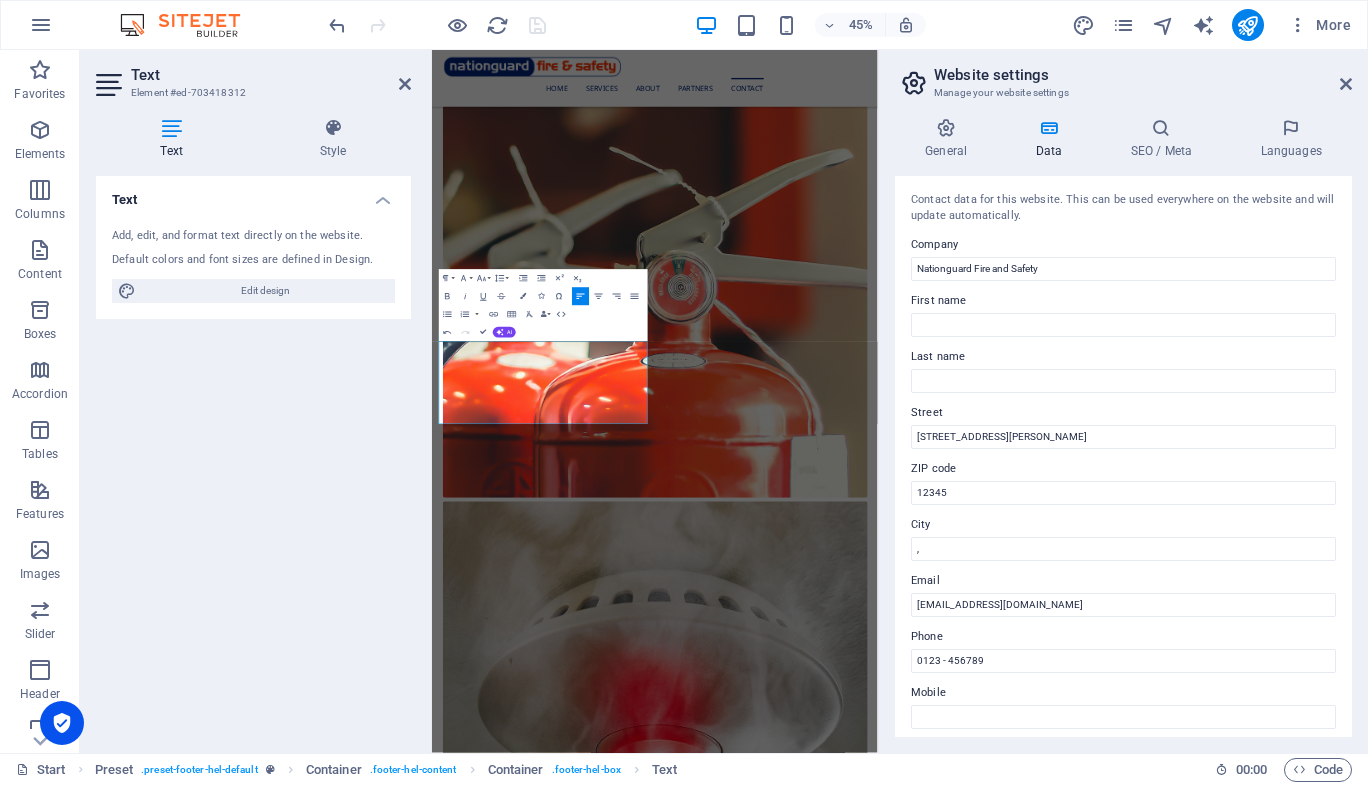 click on "Website settings Manage your website settings  General  Data  SEO / Meta  Languages Website name [DOMAIN_NAME] Logo Drag files here, click to choose files or select files from Files or our free stock photos & videos Select files from the file manager, stock photos, or upload file(s) Upload Favicon Set the favicon of your website here. A favicon is a small icon shown in the browser tab next to your website title. It helps visitors identify your website. Drag files here, click to choose files or select files from Files or our free stock photos & videos Select files from the file manager, stock photos, or upload file(s) Upload Preview Image (Open Graph) This image will be shown when the website is shared on social networks Drag files here, click to choose files or select files from Files or our free stock photos & videos Select files from the file manager, stock photos, or upload file(s) Upload Contact data for this website. This can be used everywhere on the website and will update automatically." at bounding box center [1123, 401] 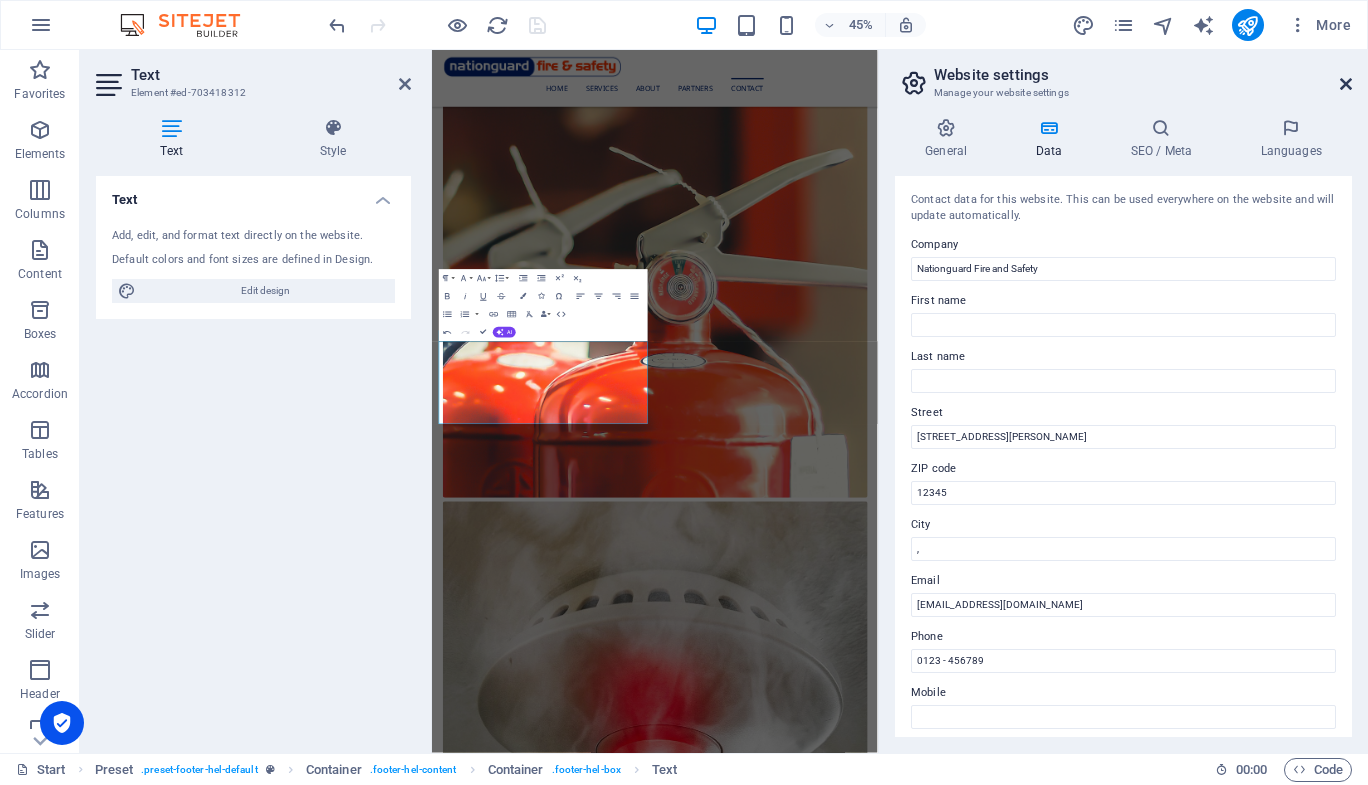 click at bounding box center (1346, 84) 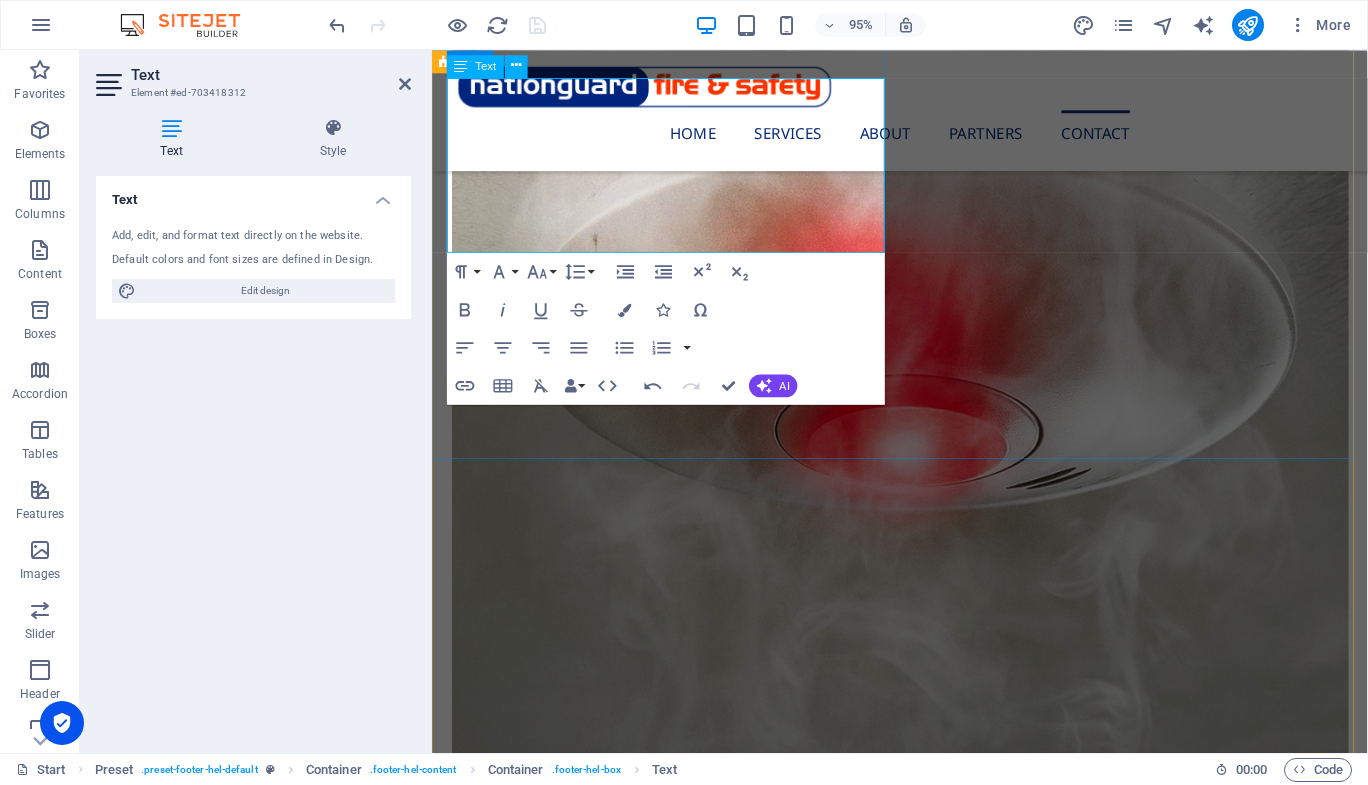 scroll, scrollTop: 2858, scrollLeft: 0, axis: vertical 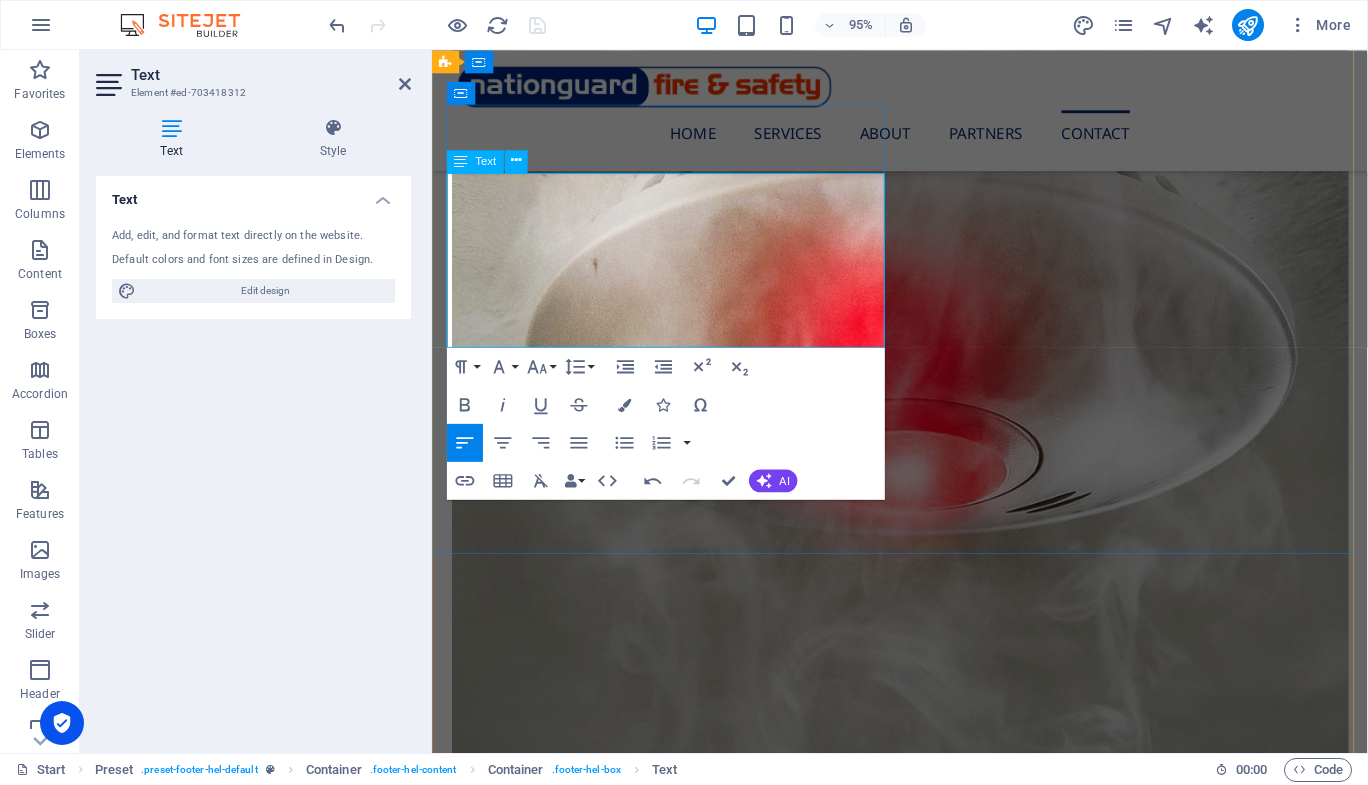 click on "​ (02) 912 SMOKE   or  [PHONE_NUMBER]" at bounding box center [933, 10063] 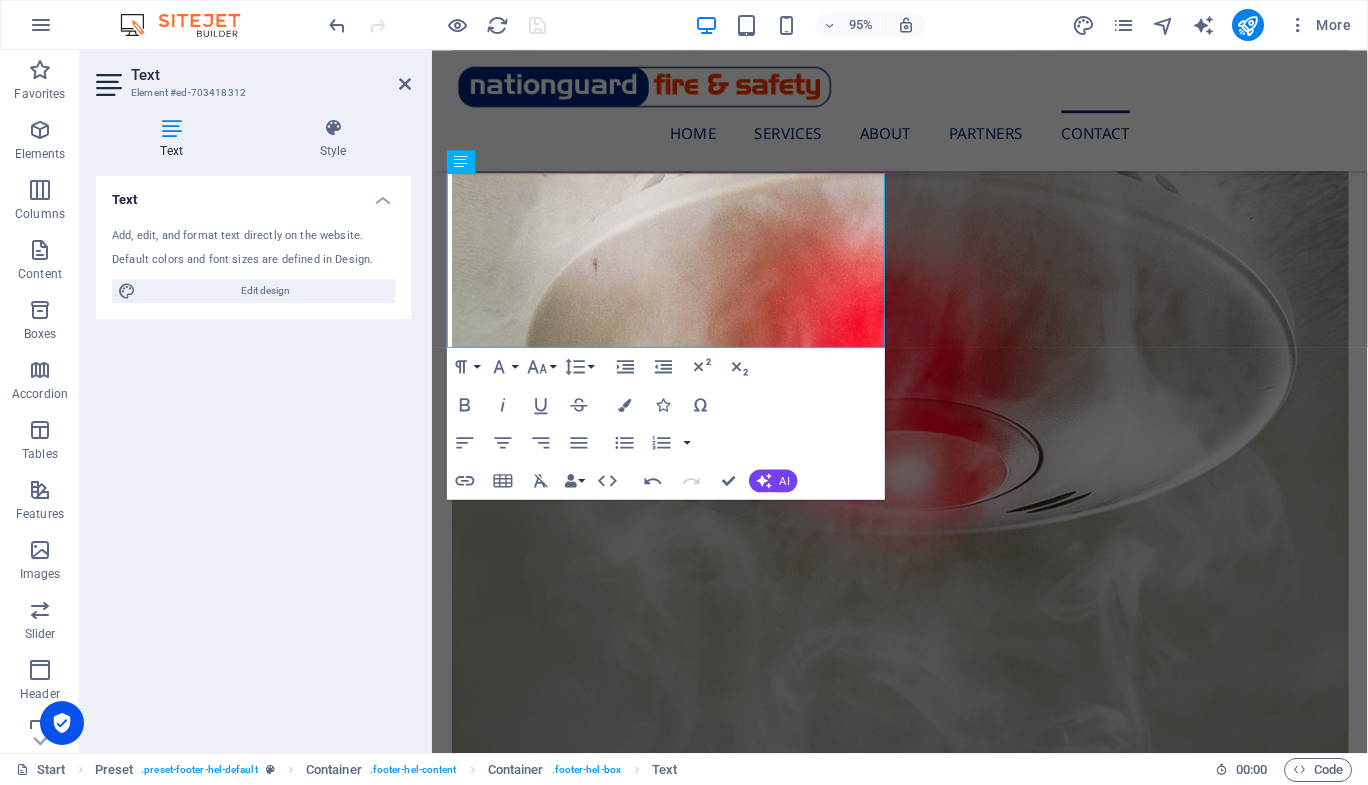 click on "Text Add, edit, and format text directly on the website. Default colors and font sizes are defined in Design. Edit design Alignment Left aligned Centered Right aligned" at bounding box center [253, 456] 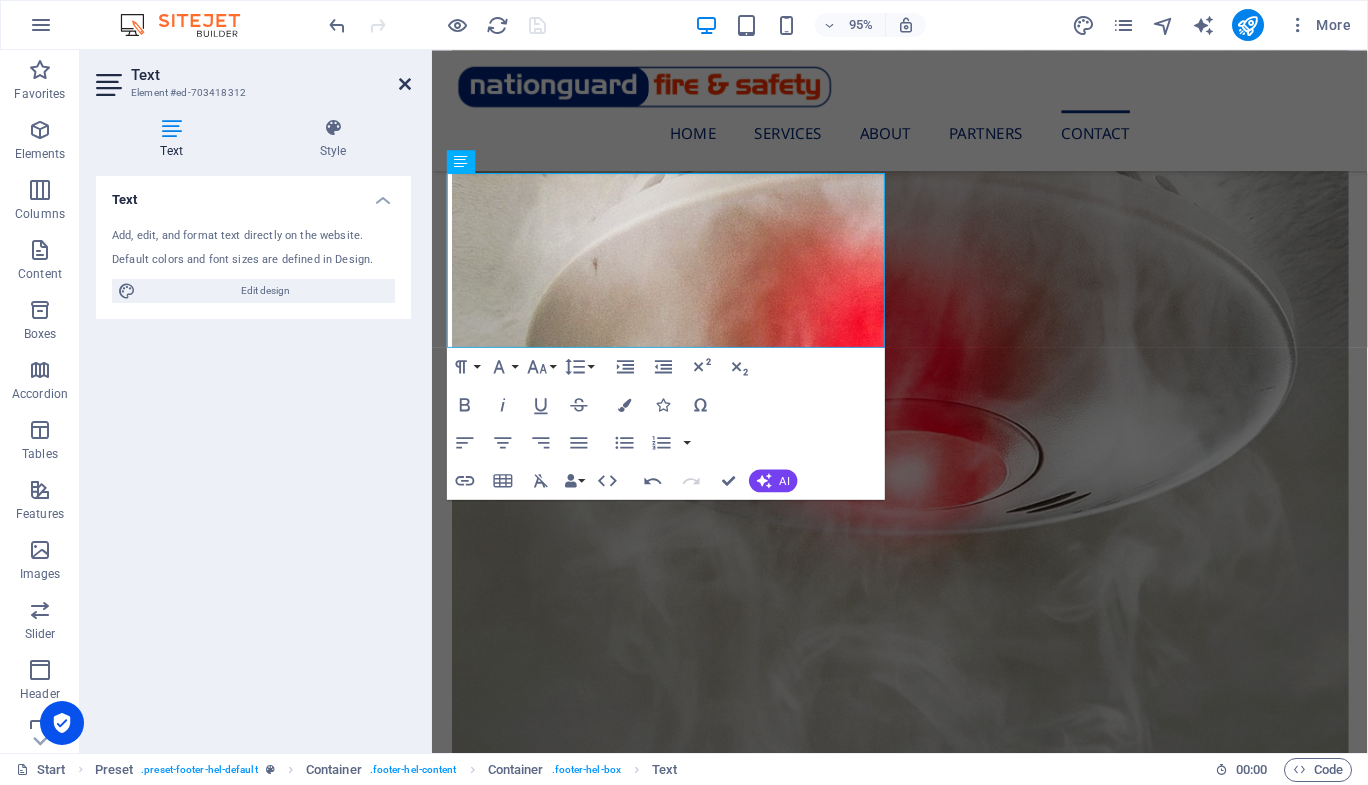 click at bounding box center [405, 84] 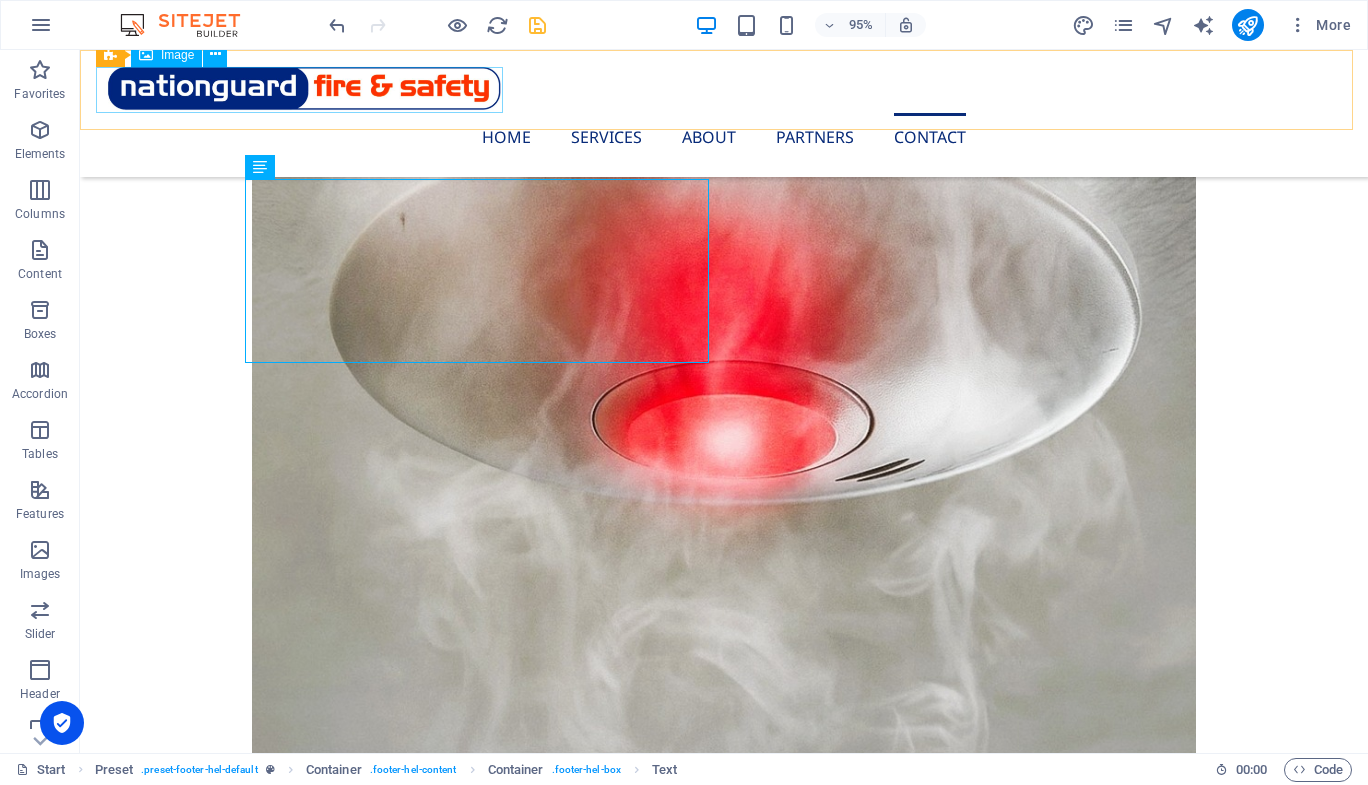 scroll, scrollTop: 2834, scrollLeft: 0, axis: vertical 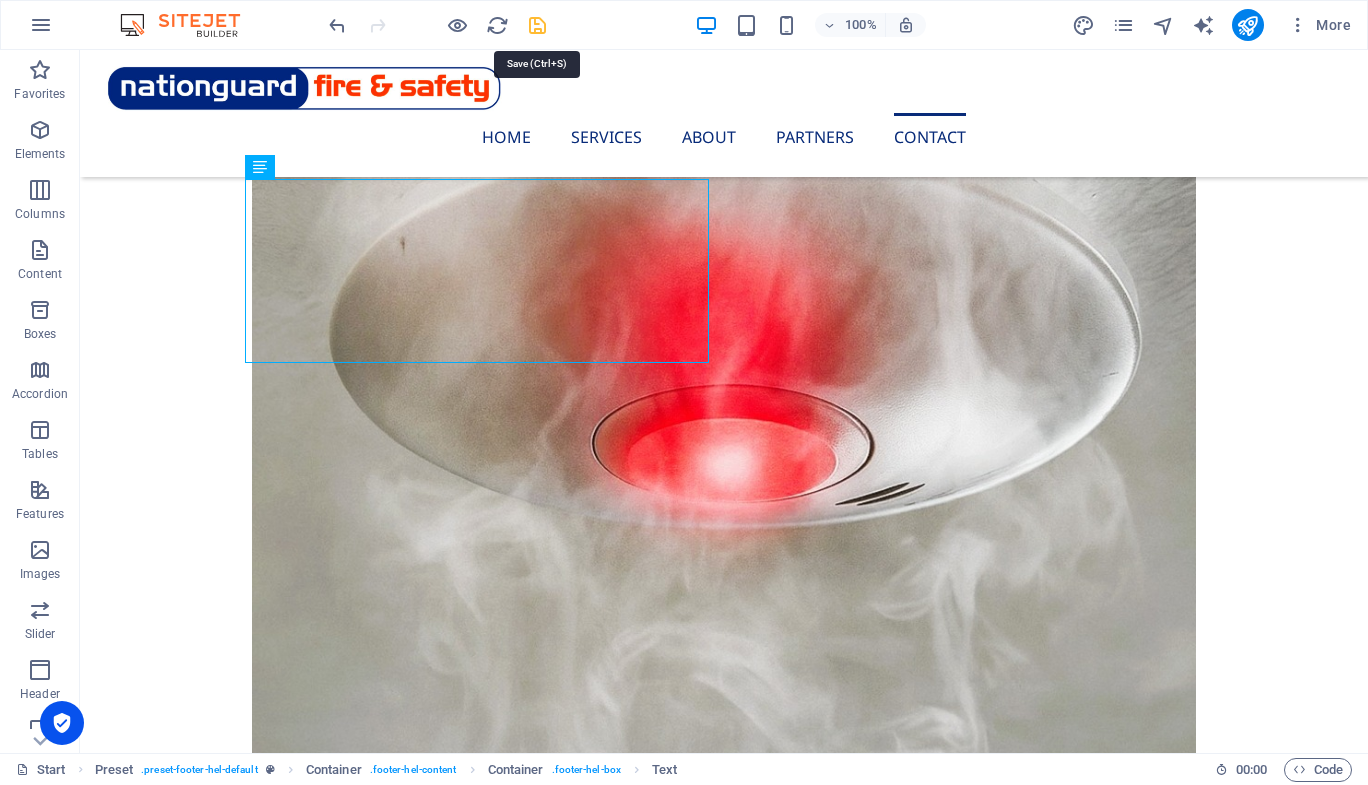 click at bounding box center [537, 25] 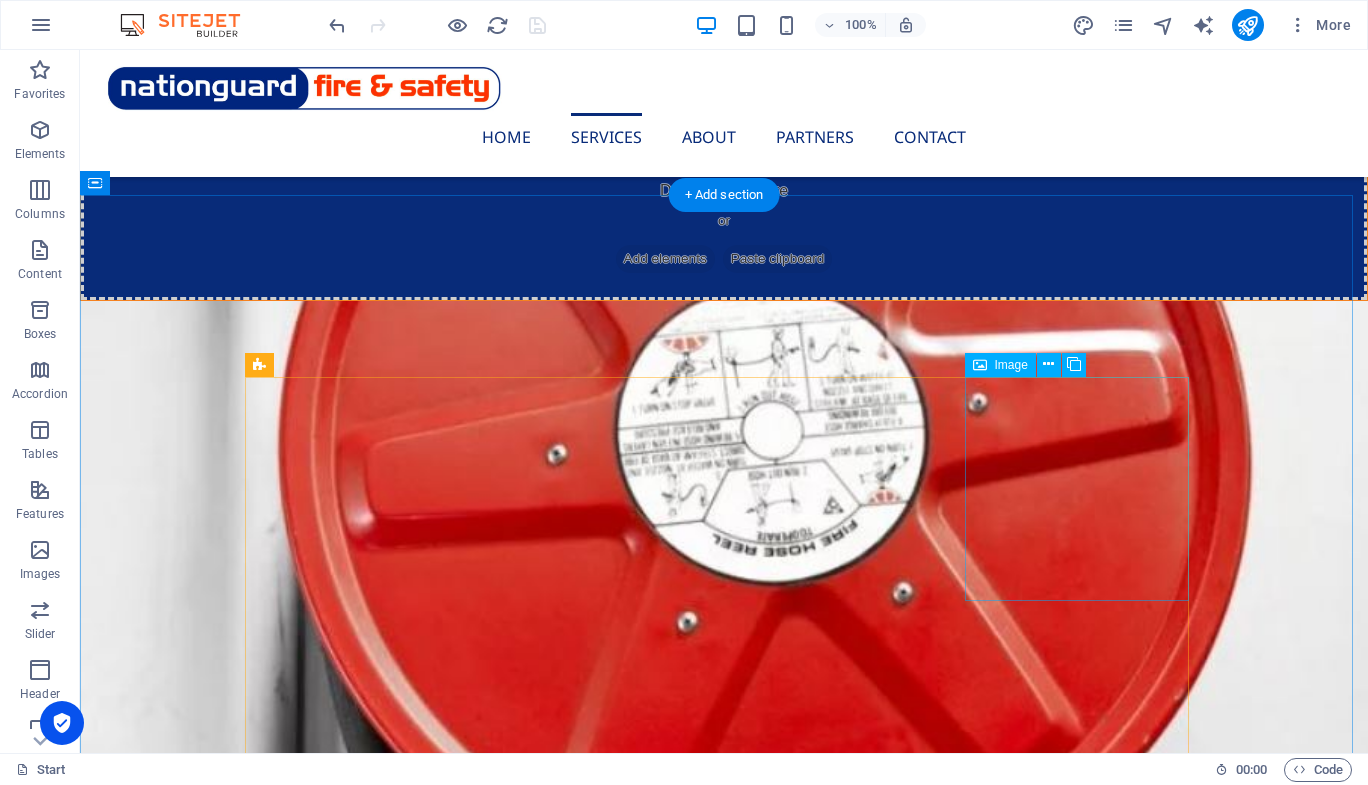 scroll, scrollTop: 0, scrollLeft: 0, axis: both 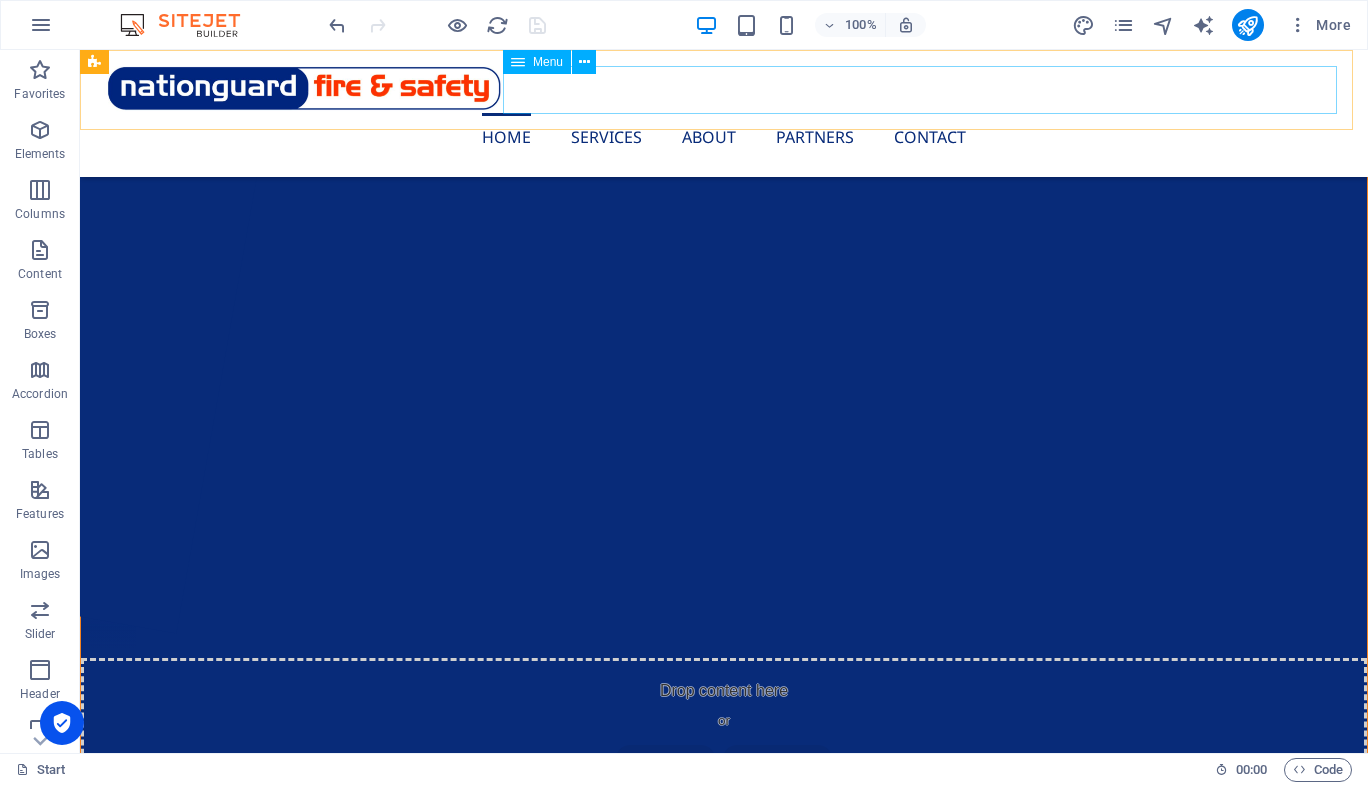 click on "Home Services About Partners Contact" at bounding box center [724, 137] 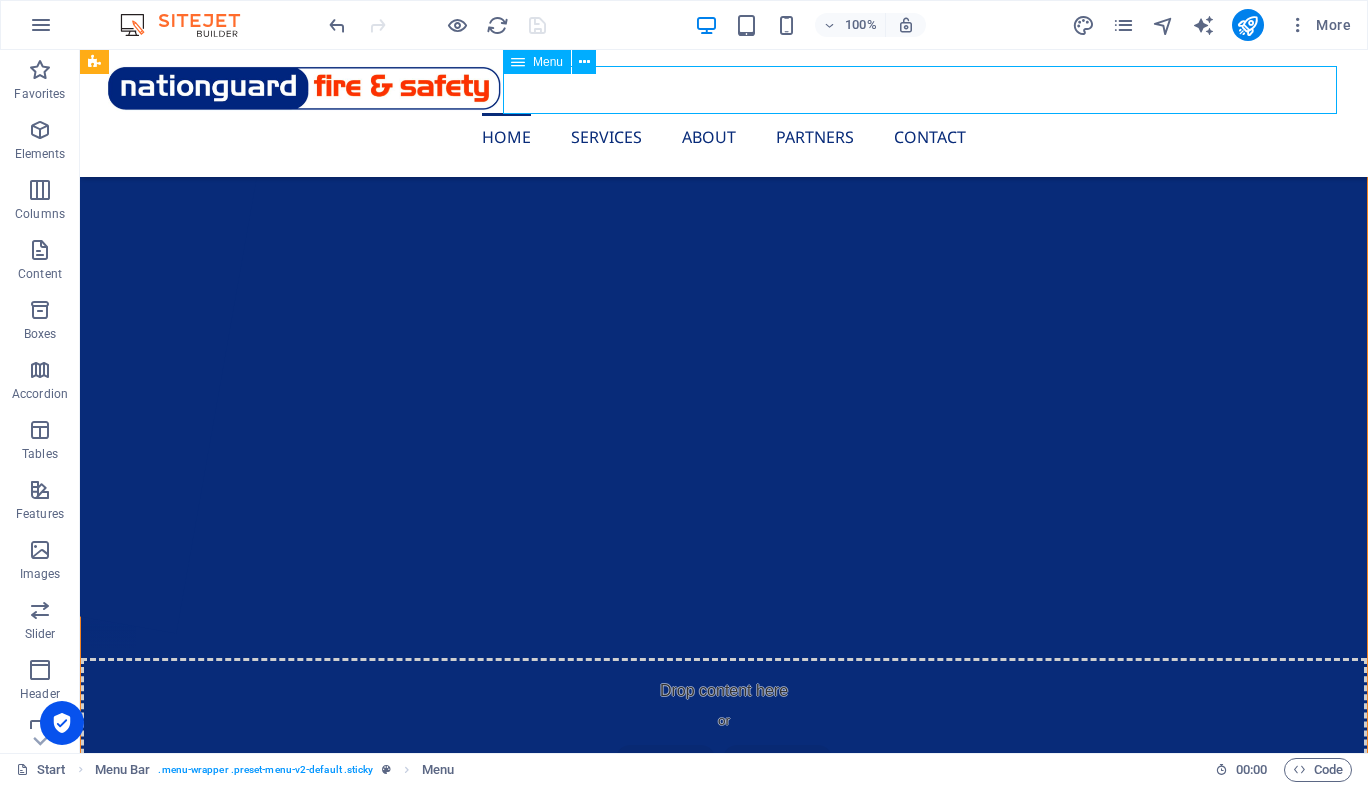 click on "Home Services About Partners Contact" at bounding box center [724, 137] 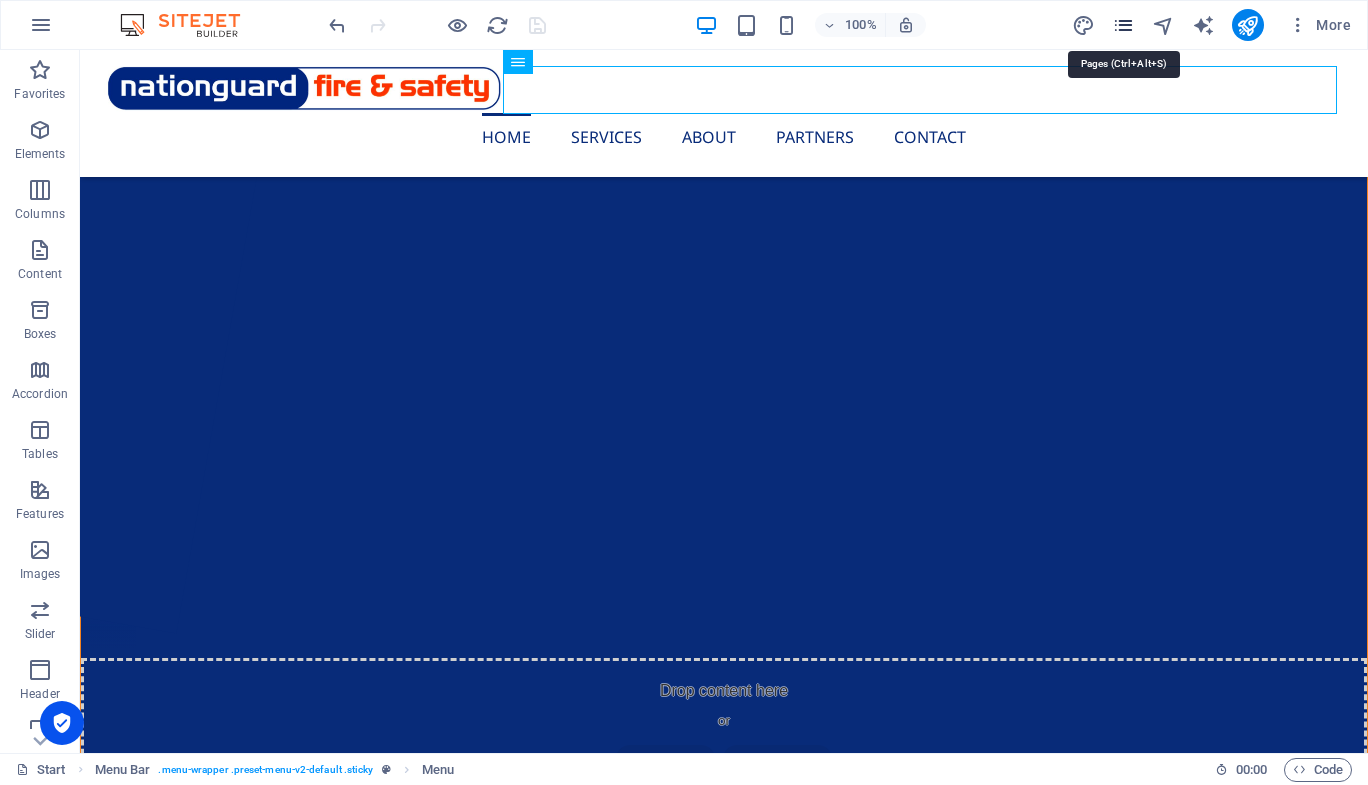click at bounding box center [1123, 25] 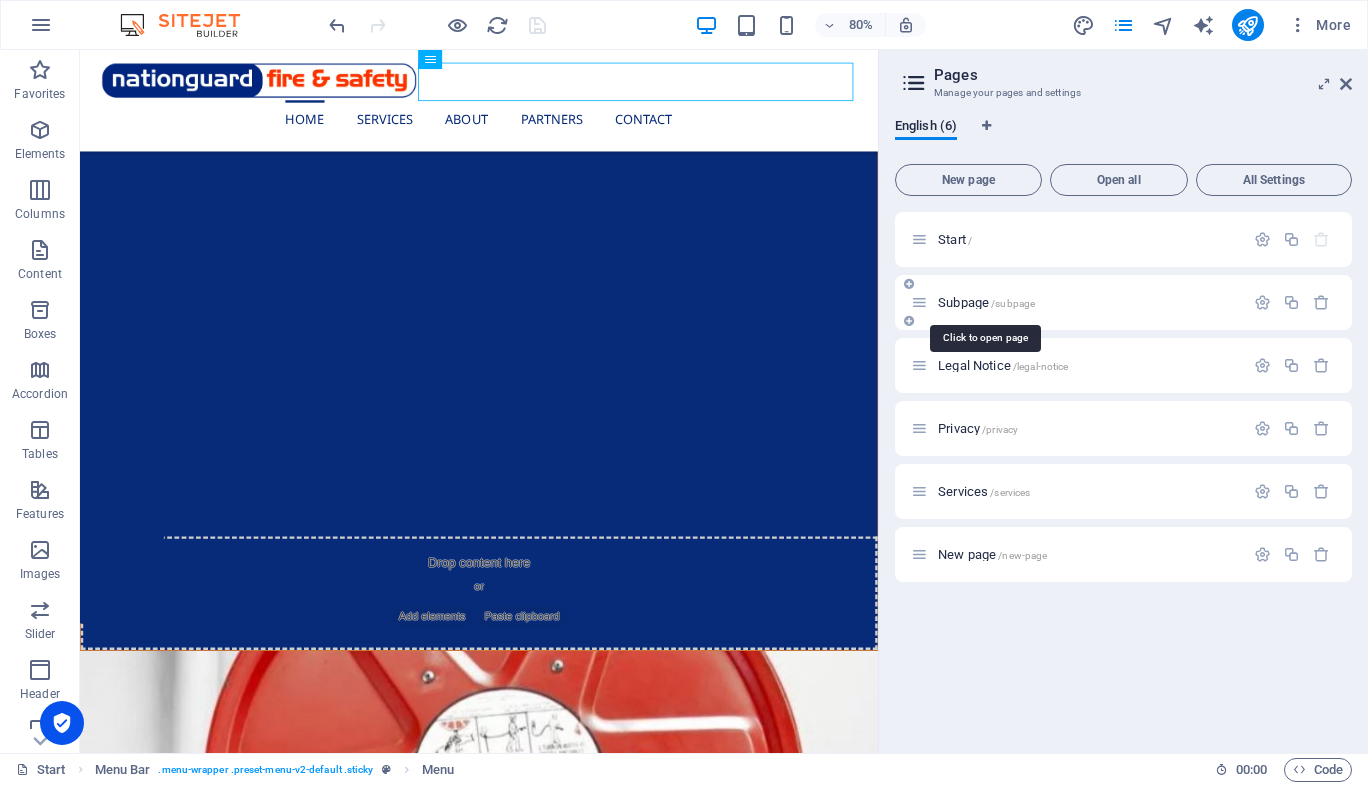 click on "/subpage" at bounding box center (1013, 303) 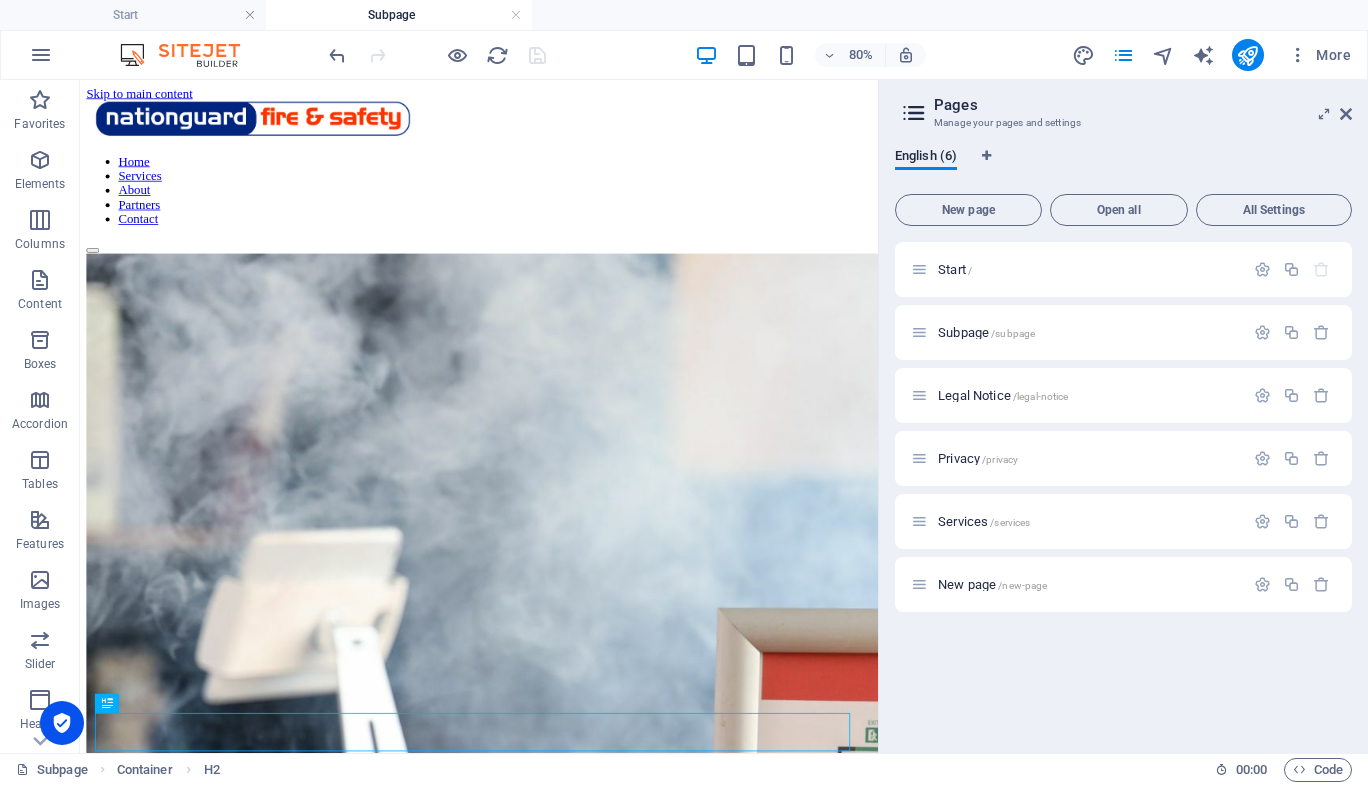 scroll, scrollTop: 0, scrollLeft: 0, axis: both 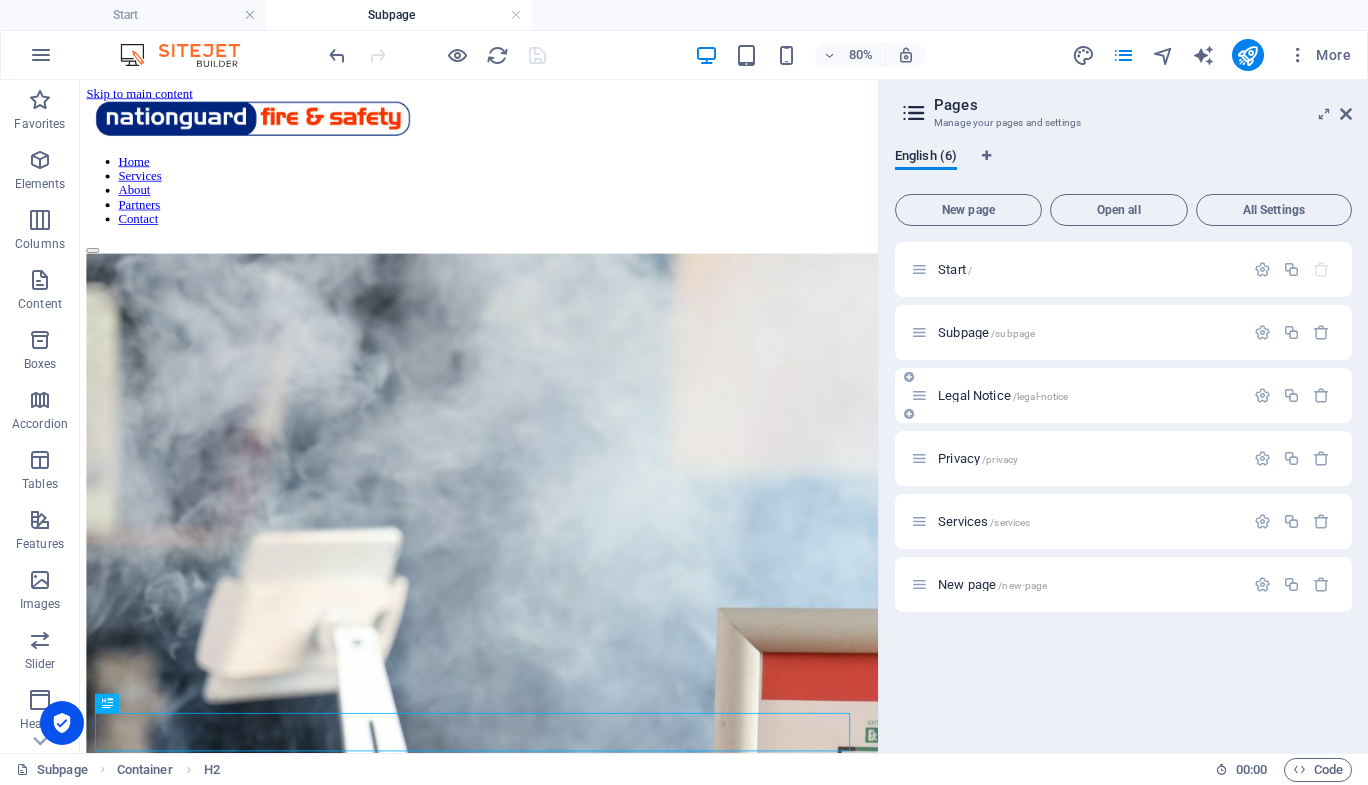 click on "Legal Notice /legal-notice" at bounding box center [1003, 395] 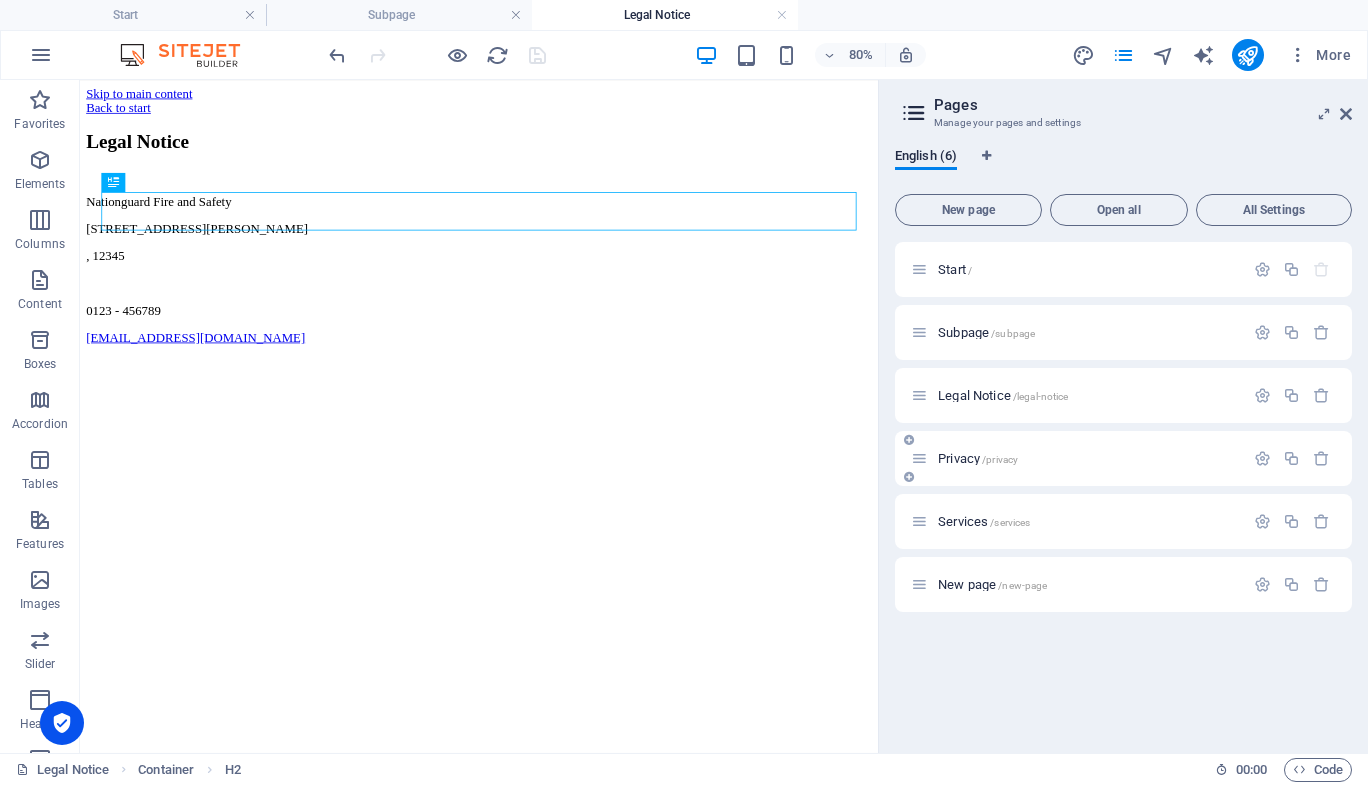 scroll, scrollTop: 0, scrollLeft: 0, axis: both 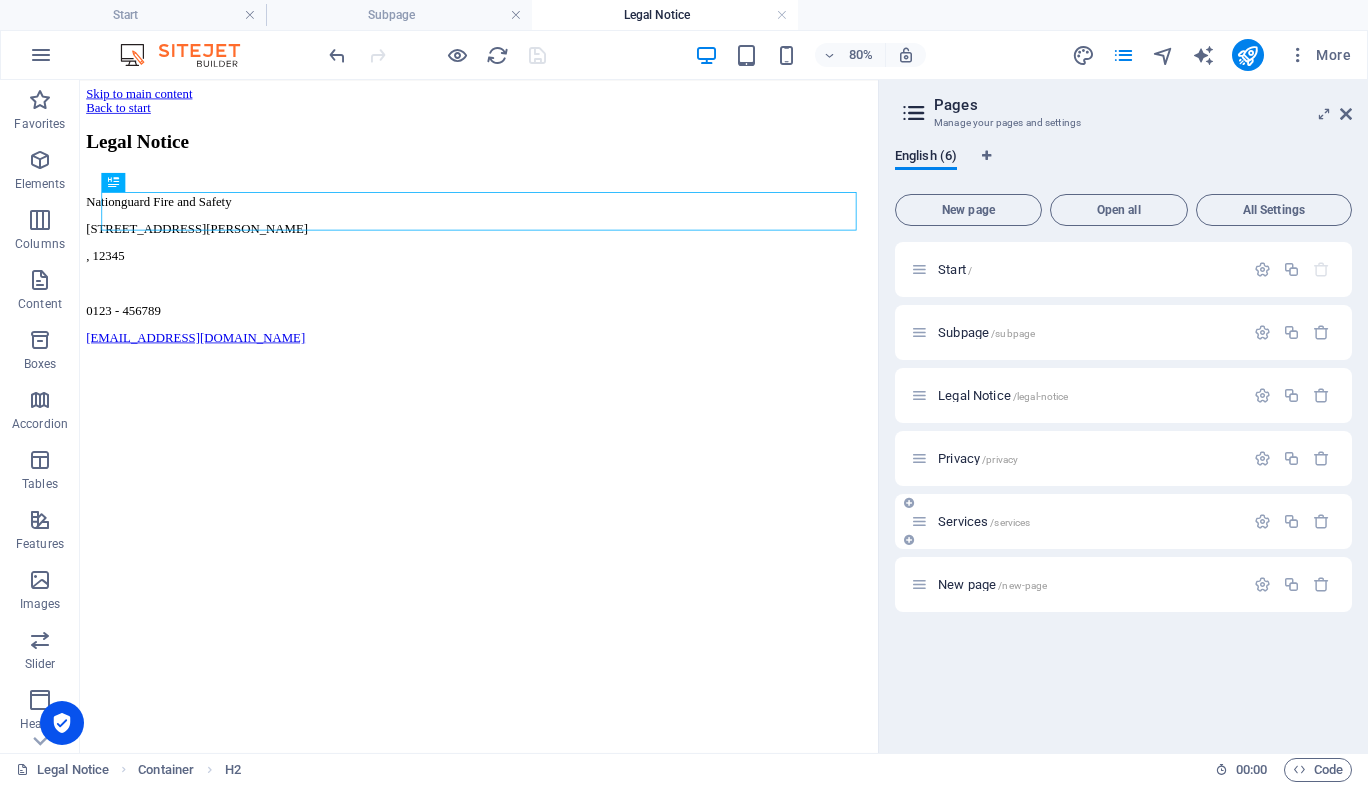 click on "Services /services" at bounding box center [984, 521] 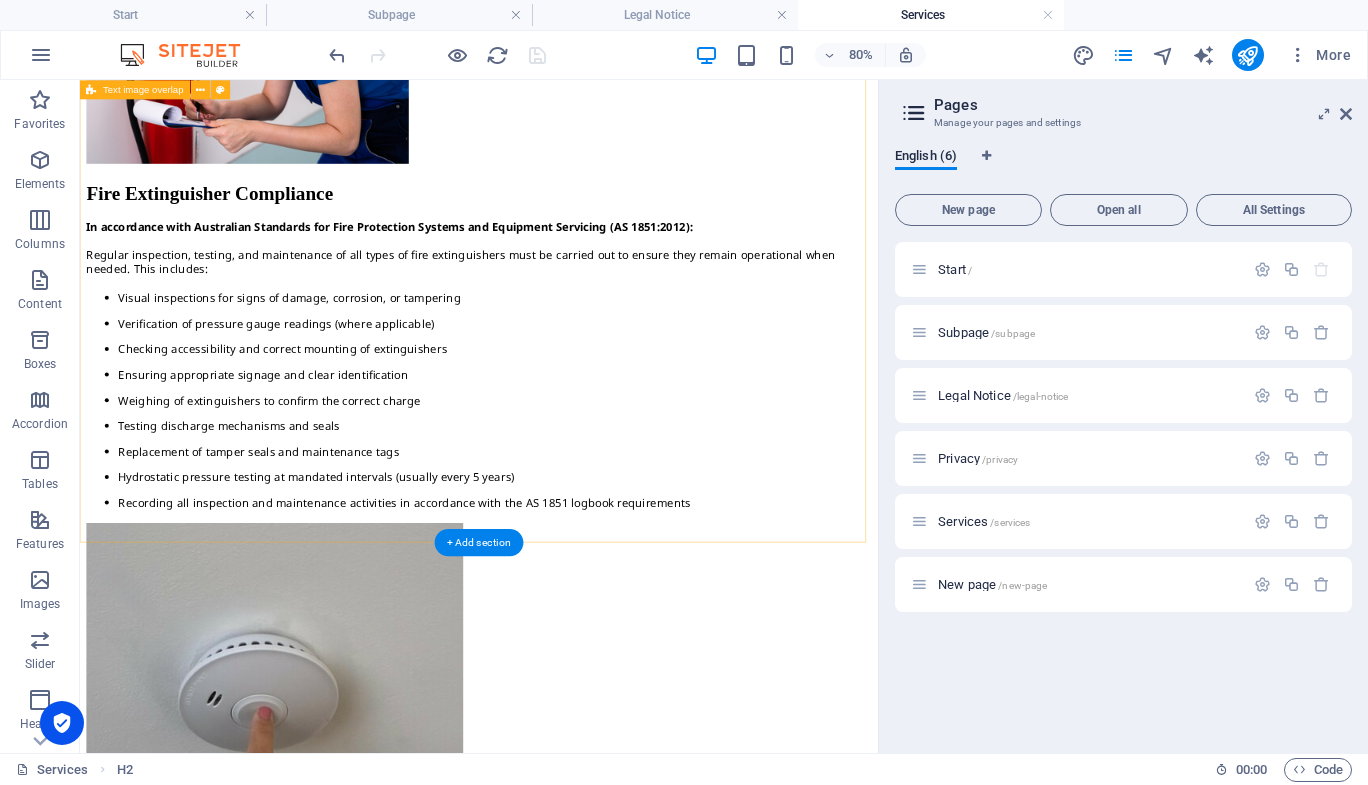 scroll, scrollTop: 500, scrollLeft: 0, axis: vertical 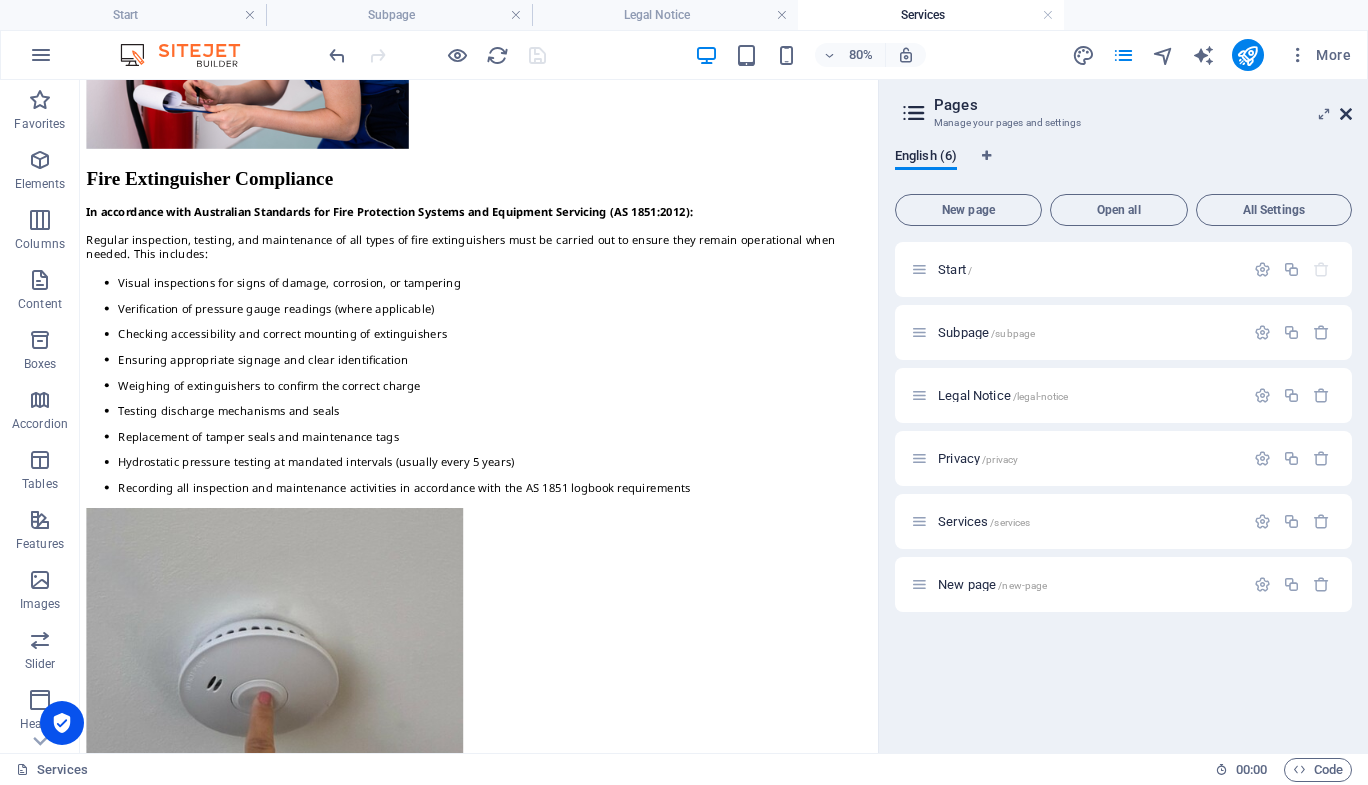drag, startPoint x: 1349, startPoint y: 109, endPoint x: 1267, endPoint y: 31, distance: 113.17243 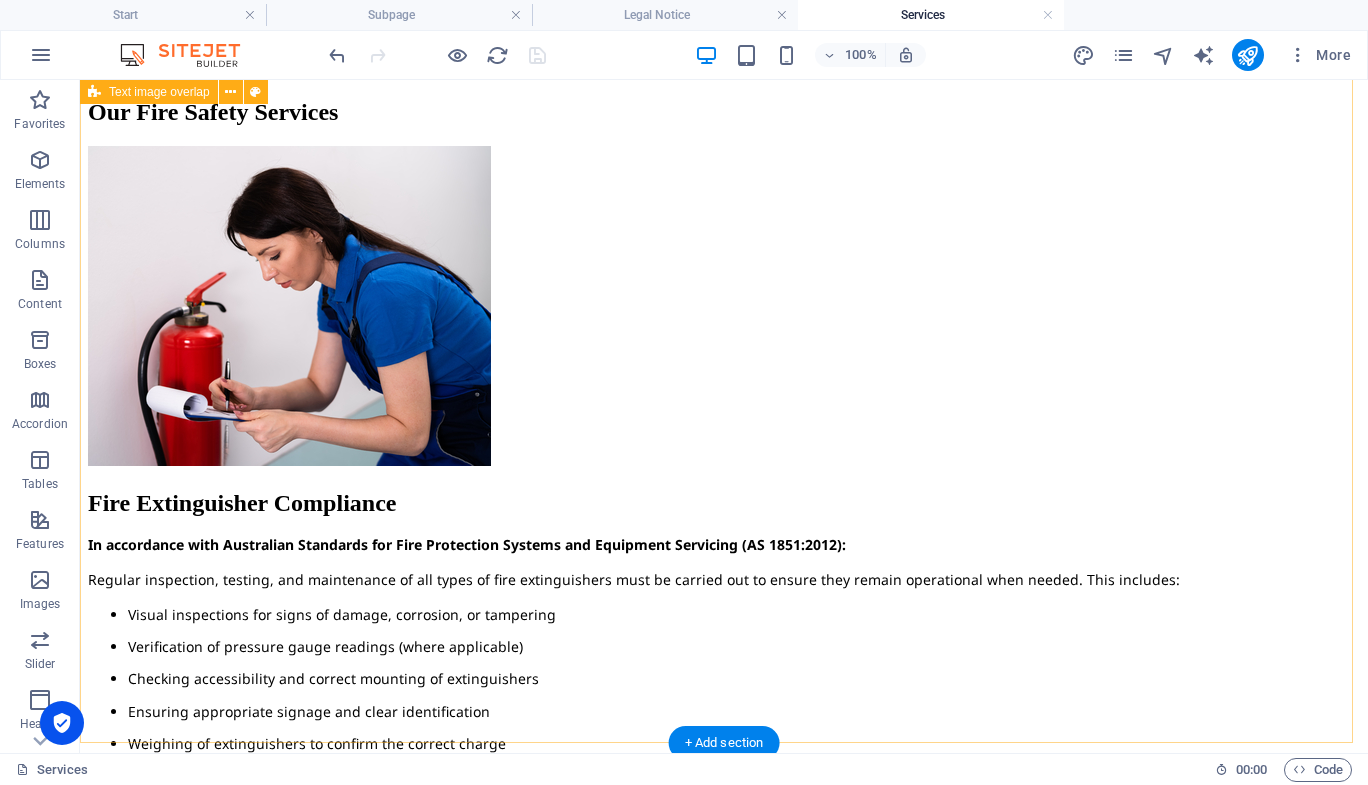 scroll, scrollTop: 0, scrollLeft: 0, axis: both 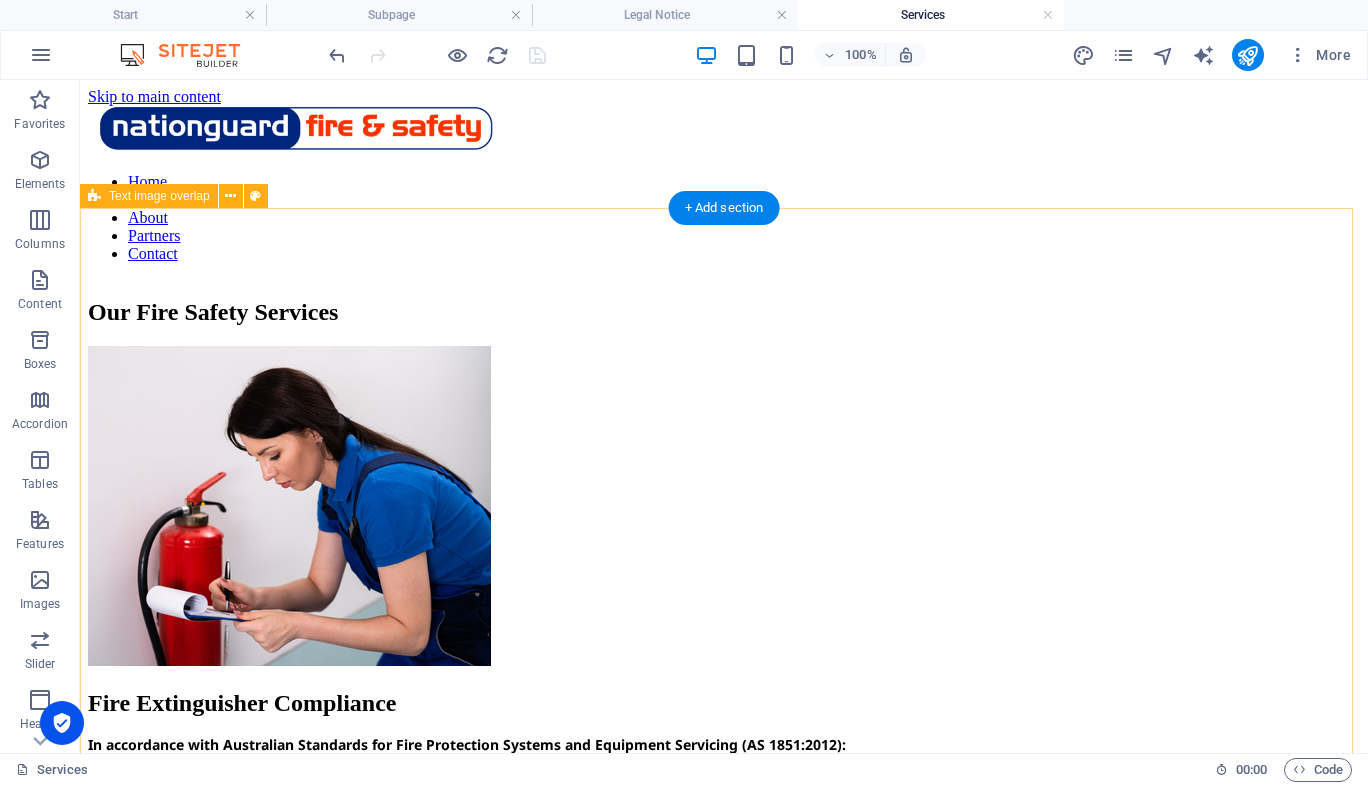 click on "Fire Extinguisher Compliance In accordance with Australian Standards for Fire Protection Systems and Equipment Servicing (AS 1851:2012): Regular inspection, testing, and maintenance of all types of fire extinguishers must be carried out to ensure they remain operational when needed. This includes: Visual inspections for signs of damage, corrosion, or tampering Verification of pressure gauge readings (where applicable) Checking accessibility and correct mounting of extinguishers Ensuring appropriate signage and clear identification Weighing of extinguishers to confirm the correct charge Testing discharge mechanisms and seals Replacement of tamper seals and maintenance tags Hydrostatic pressure testing at mandated intervals (usually every 5 years) Recording all inspection and maintenance activities in accordance with the AS 1851 logbook requirements" at bounding box center (724, 721) 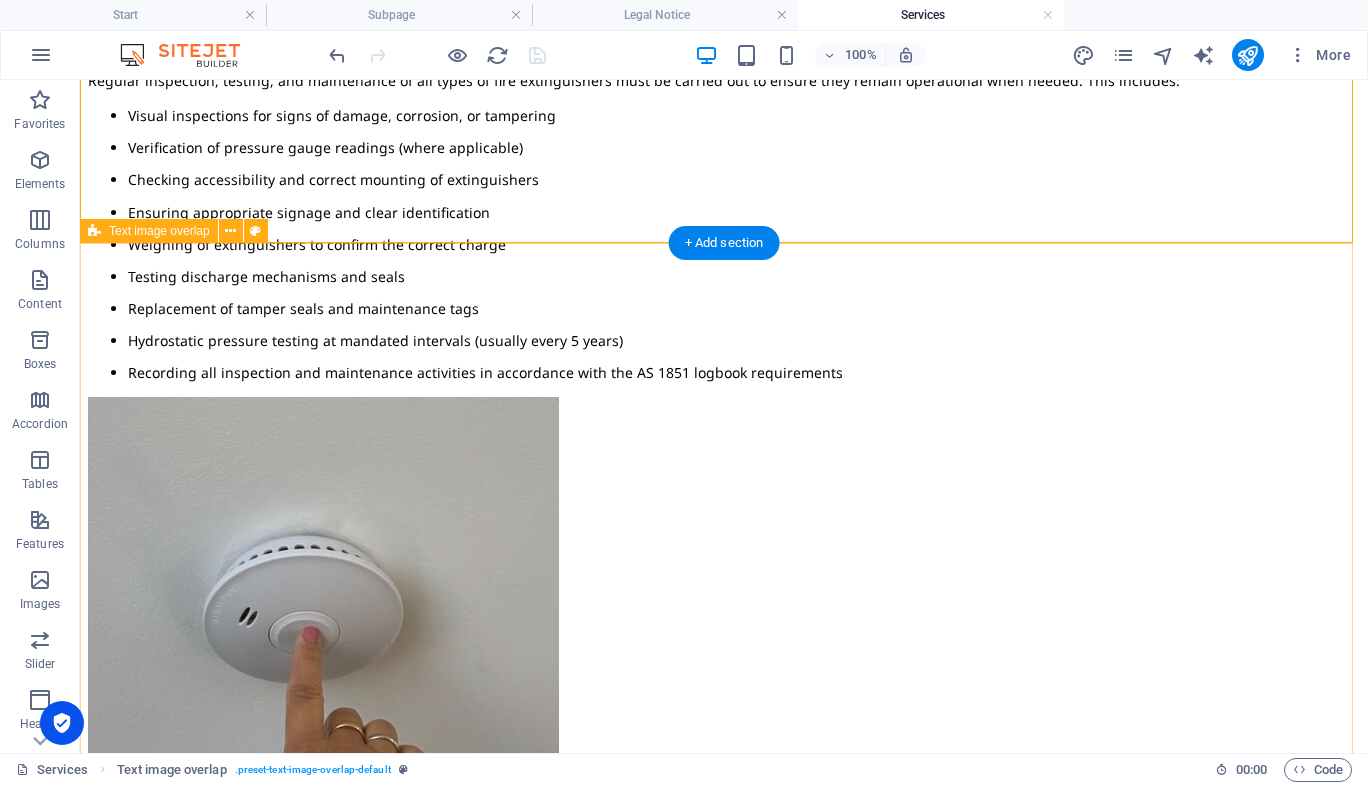 scroll, scrollTop: 600, scrollLeft: 0, axis: vertical 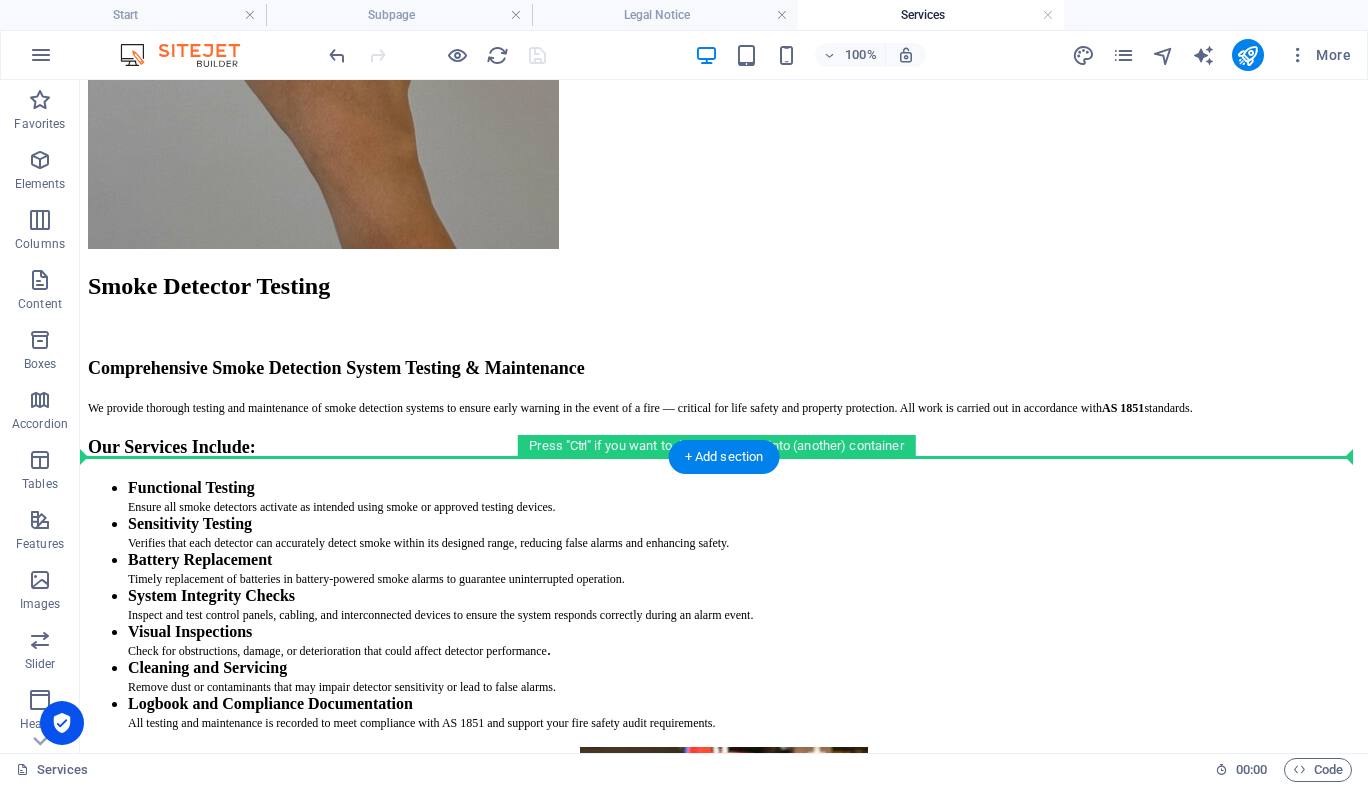 drag, startPoint x: 471, startPoint y: 247, endPoint x: 609, endPoint y: 359, distance: 177.73013 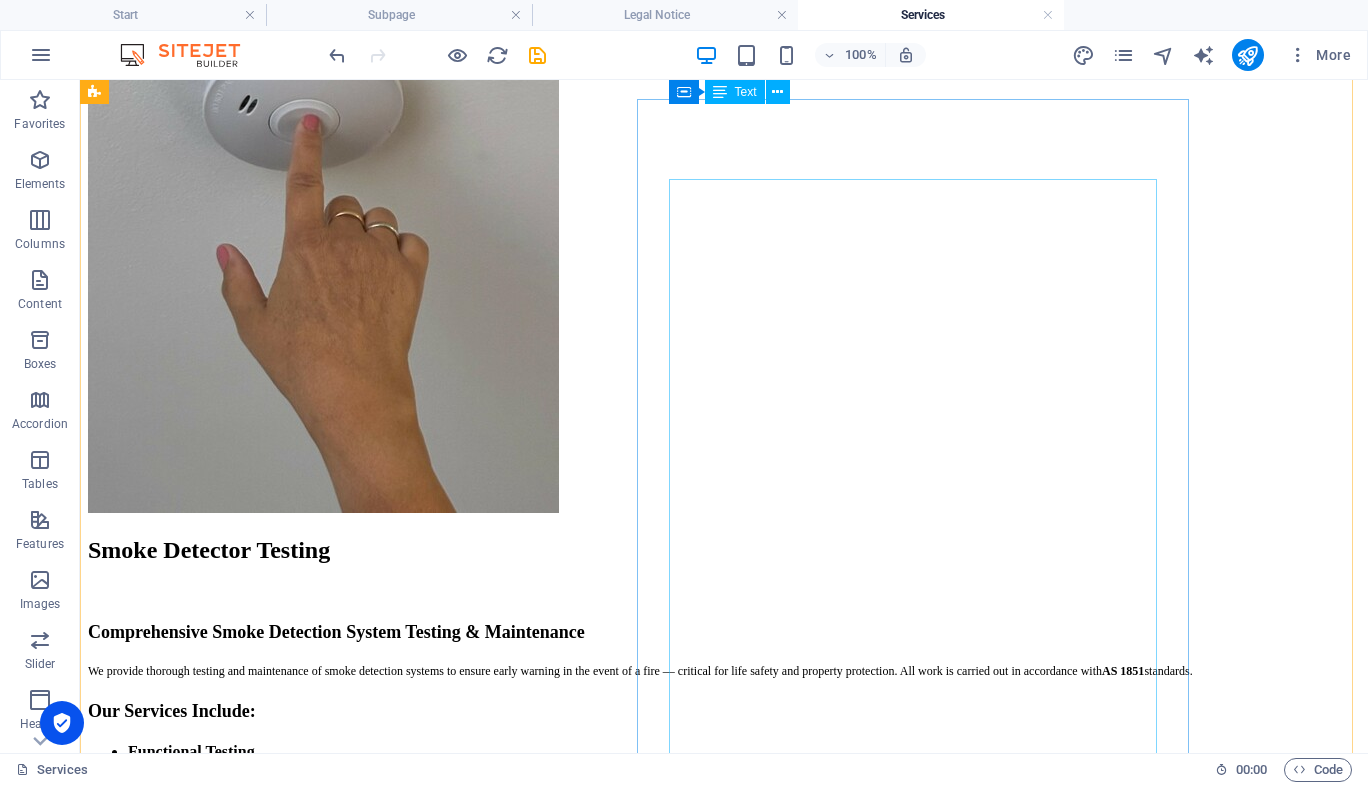 scroll, scrollTop: 0, scrollLeft: 0, axis: both 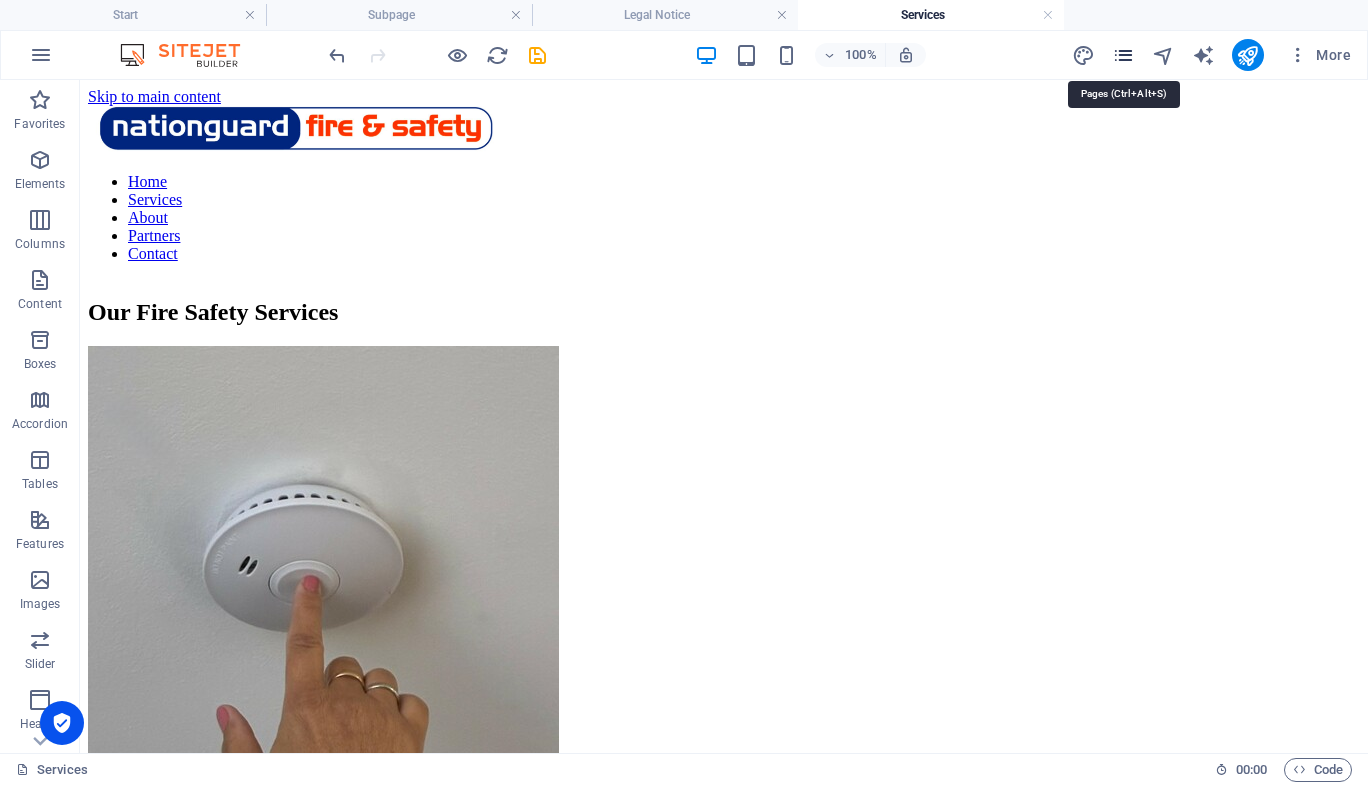 click at bounding box center [1123, 55] 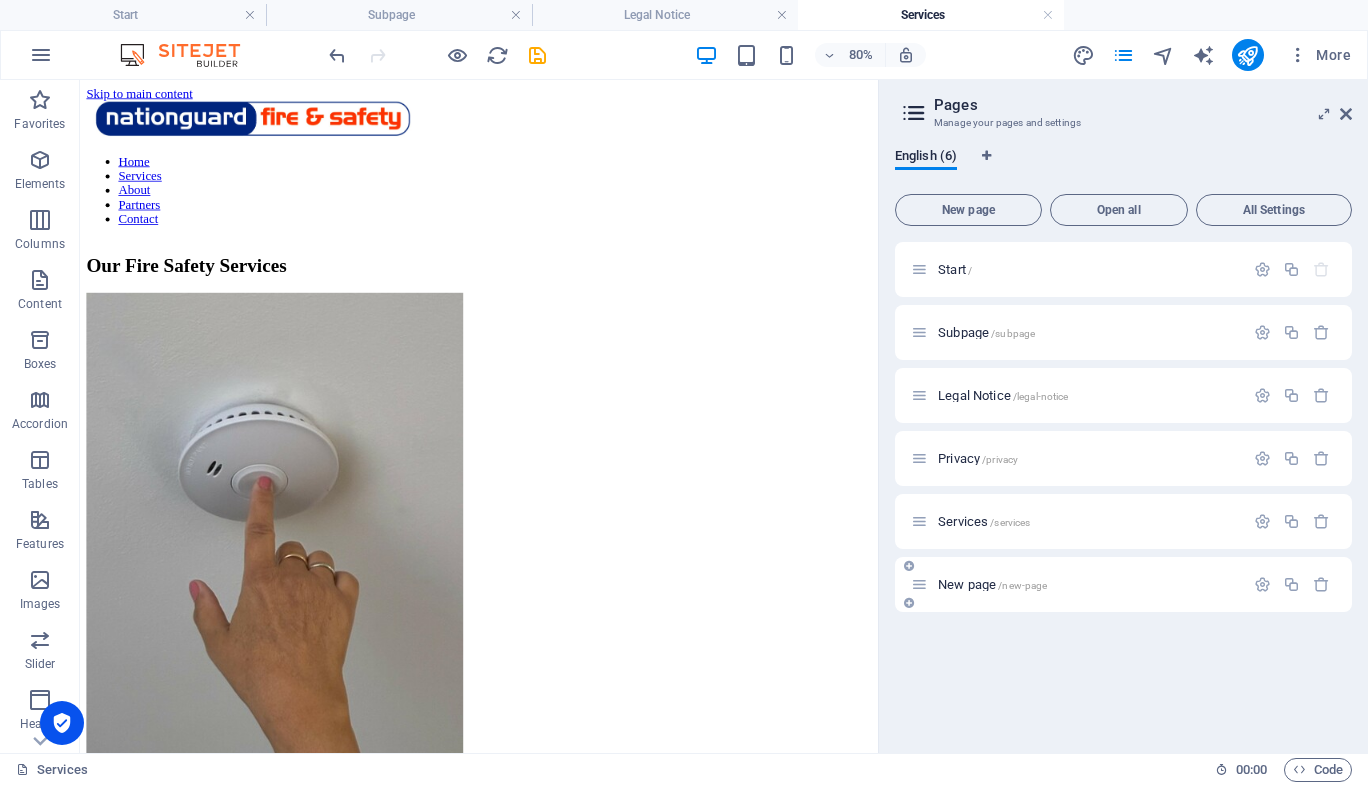 click on "New page /new-page" at bounding box center [992, 584] 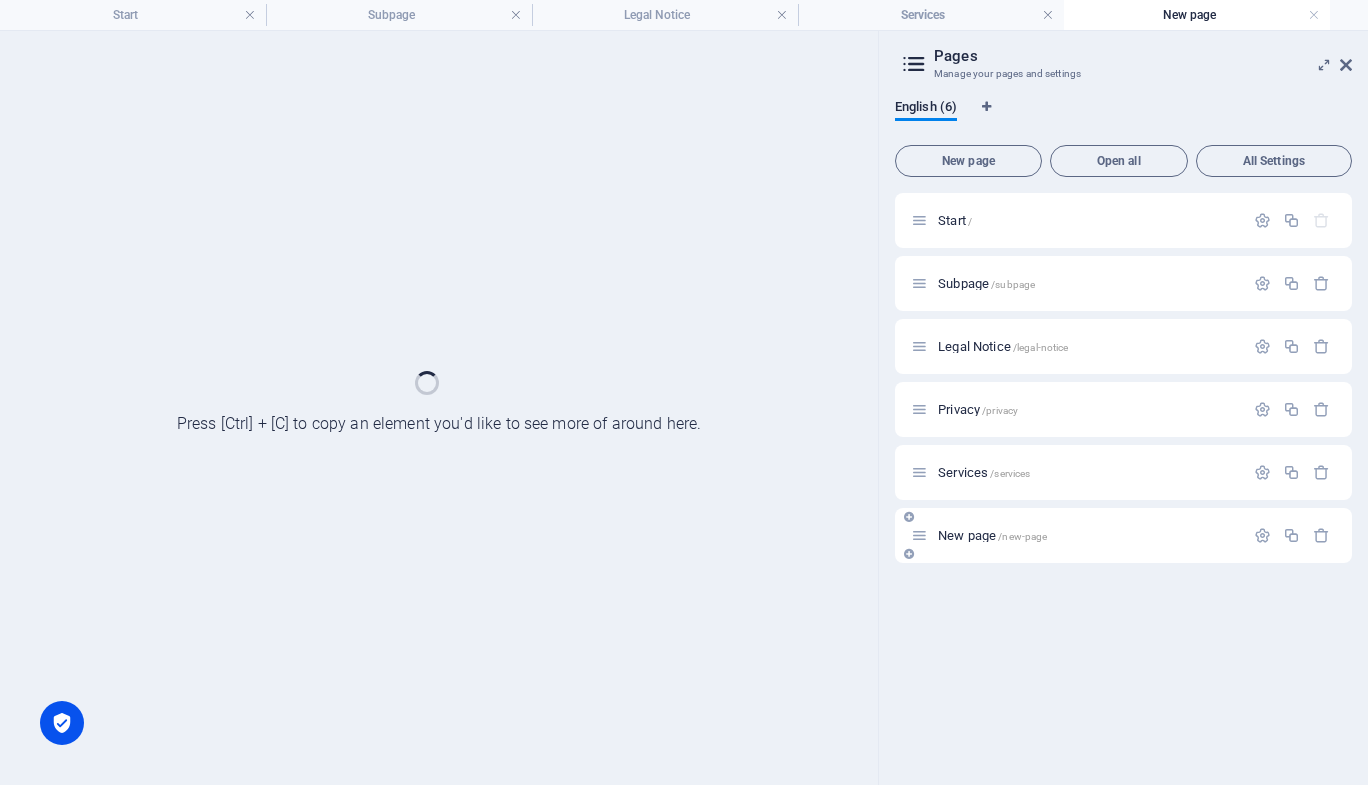 click on "Start / Subpage /subpage Legal Notice /legal-notice Privacy /privacy  Services /services New page /new-page" at bounding box center [1123, 481] 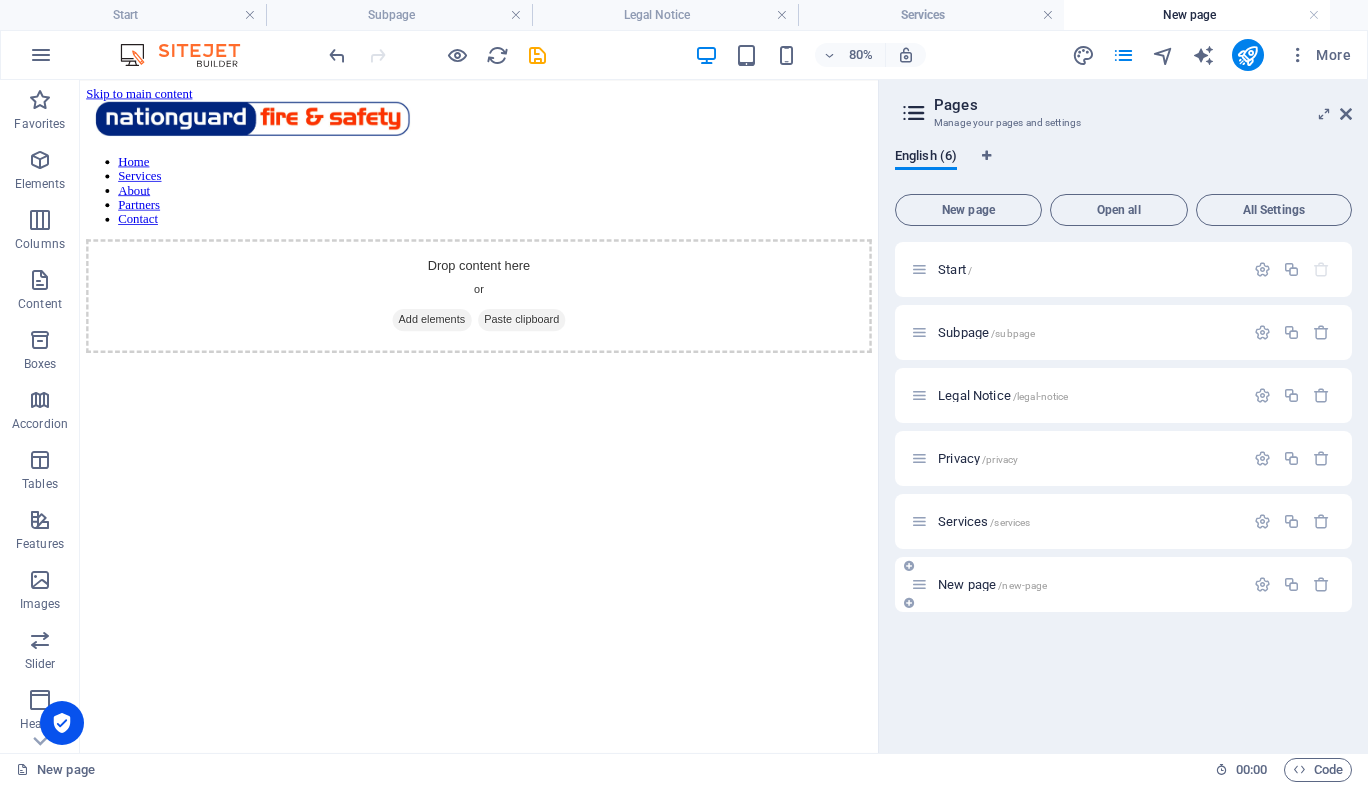 scroll, scrollTop: 0, scrollLeft: 0, axis: both 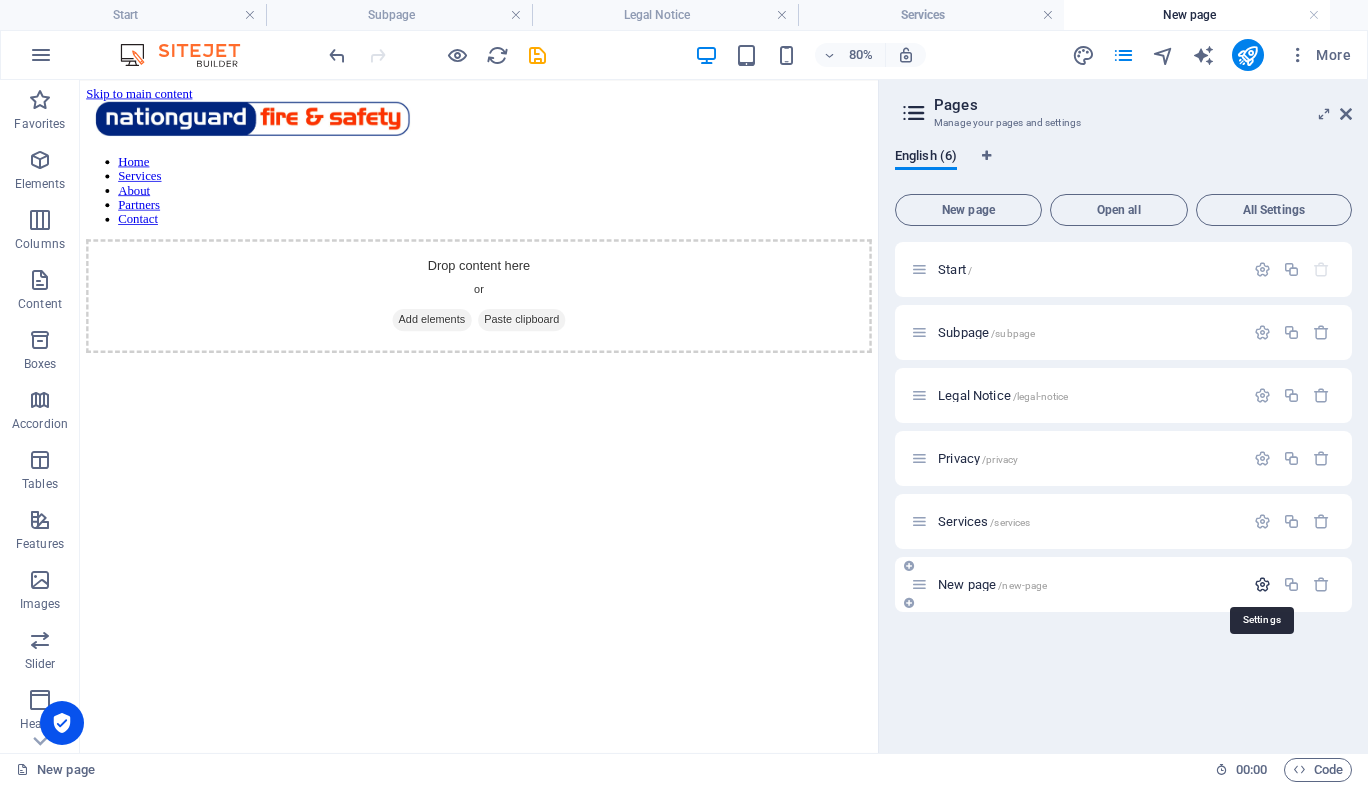 click at bounding box center (1262, 584) 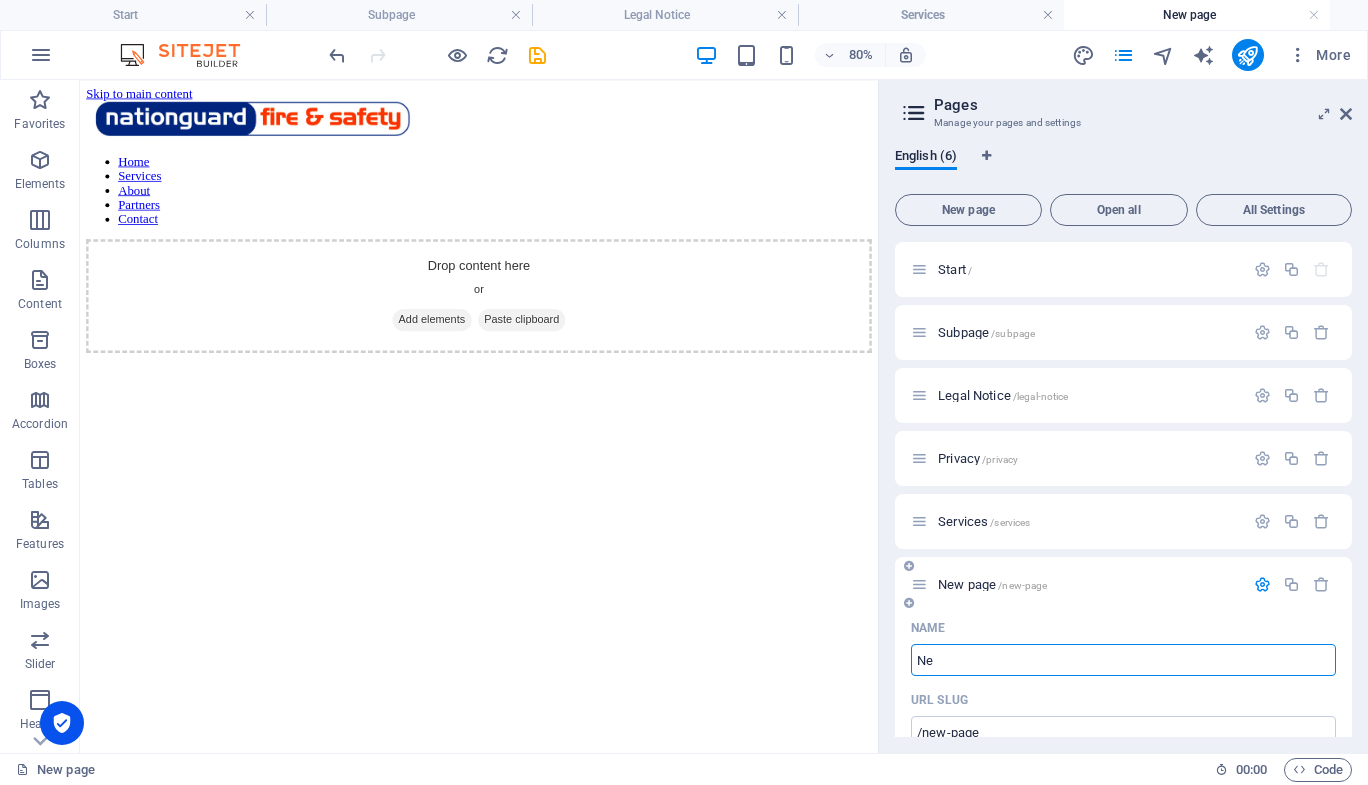 type on "N" 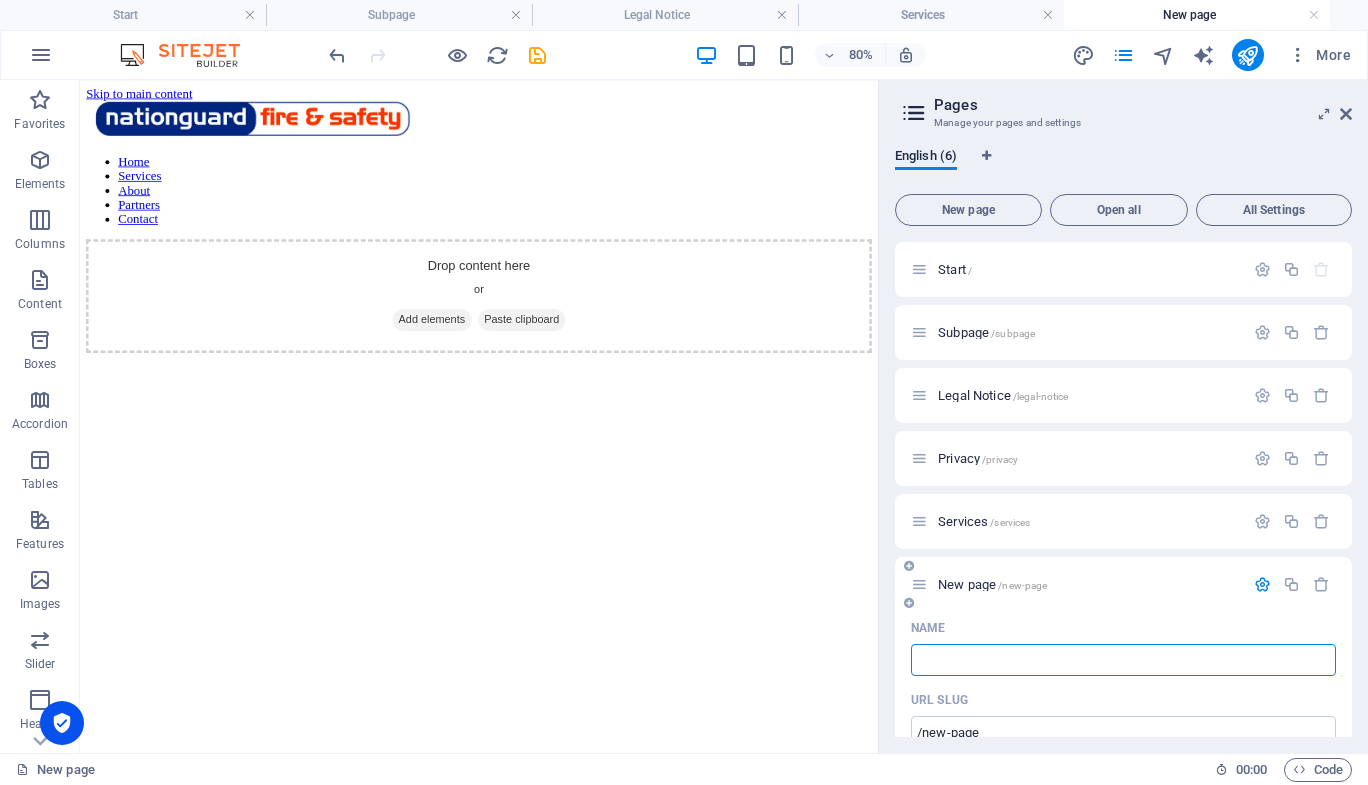 type 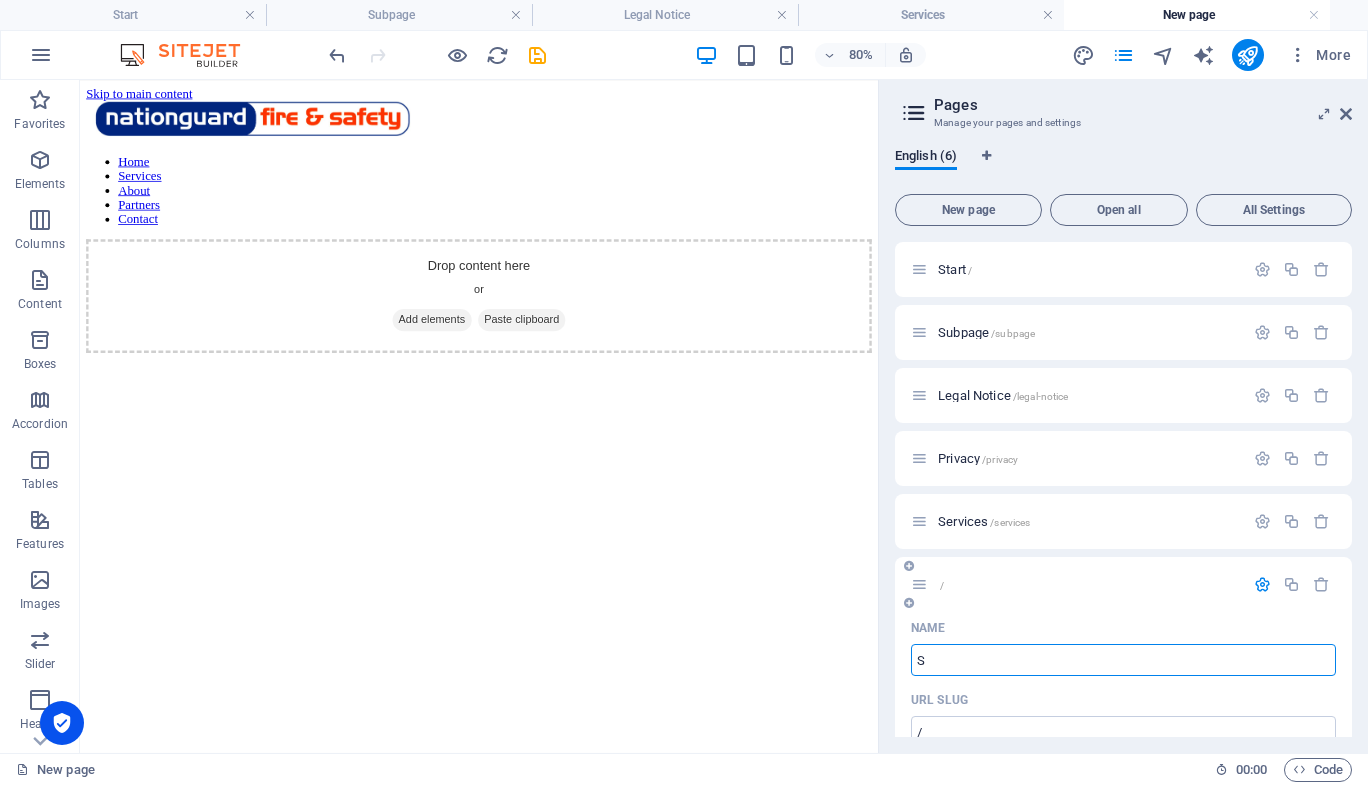 type on "S" 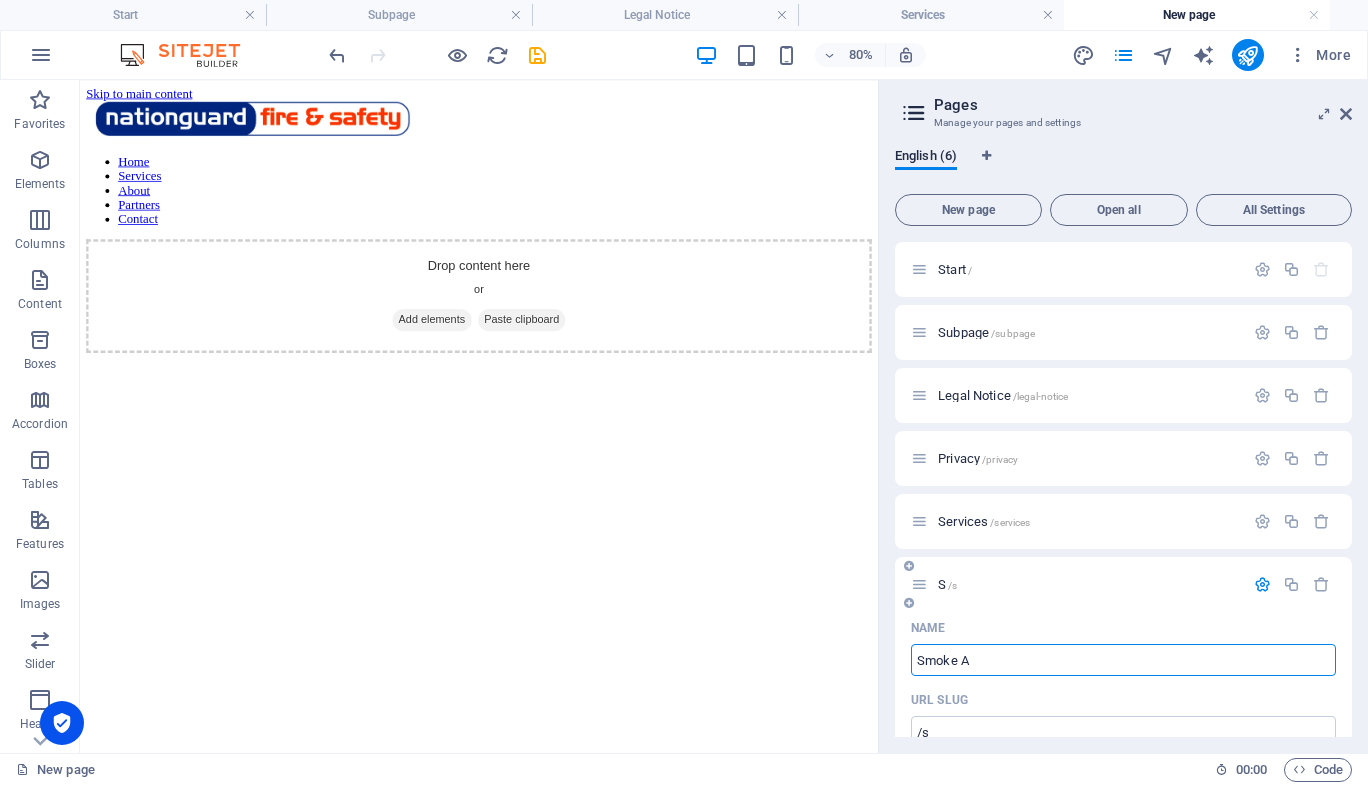 type on "Smoke Al" 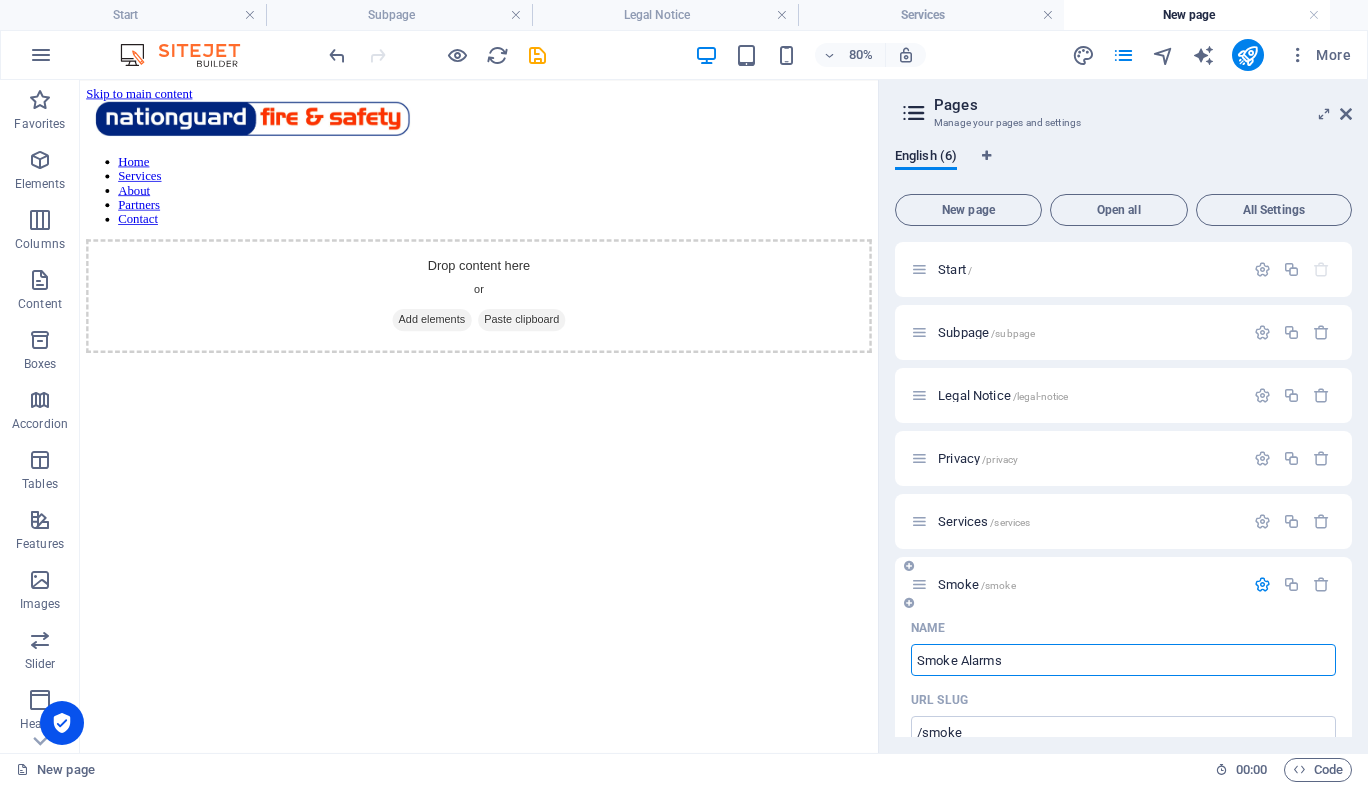 type on "Smoke Alarms" 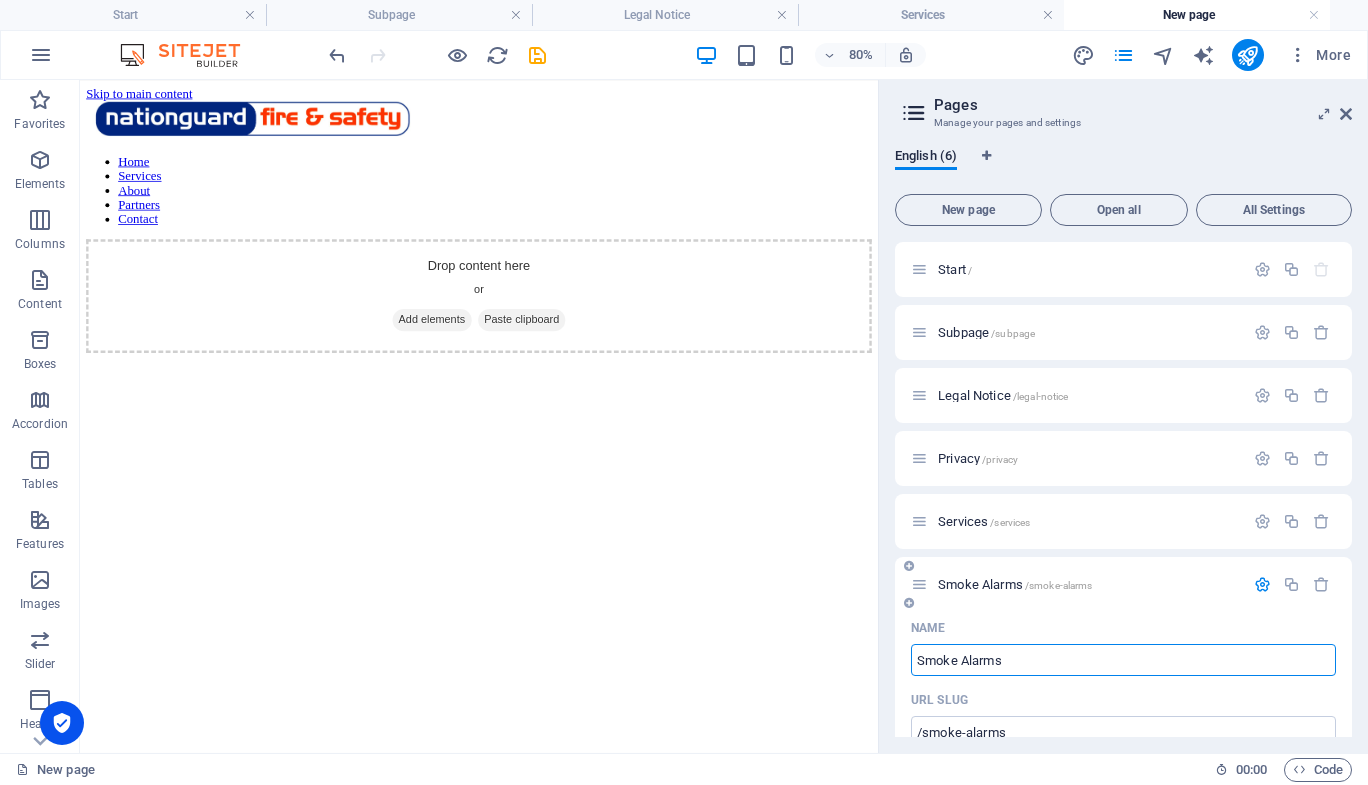 scroll, scrollTop: 200, scrollLeft: 0, axis: vertical 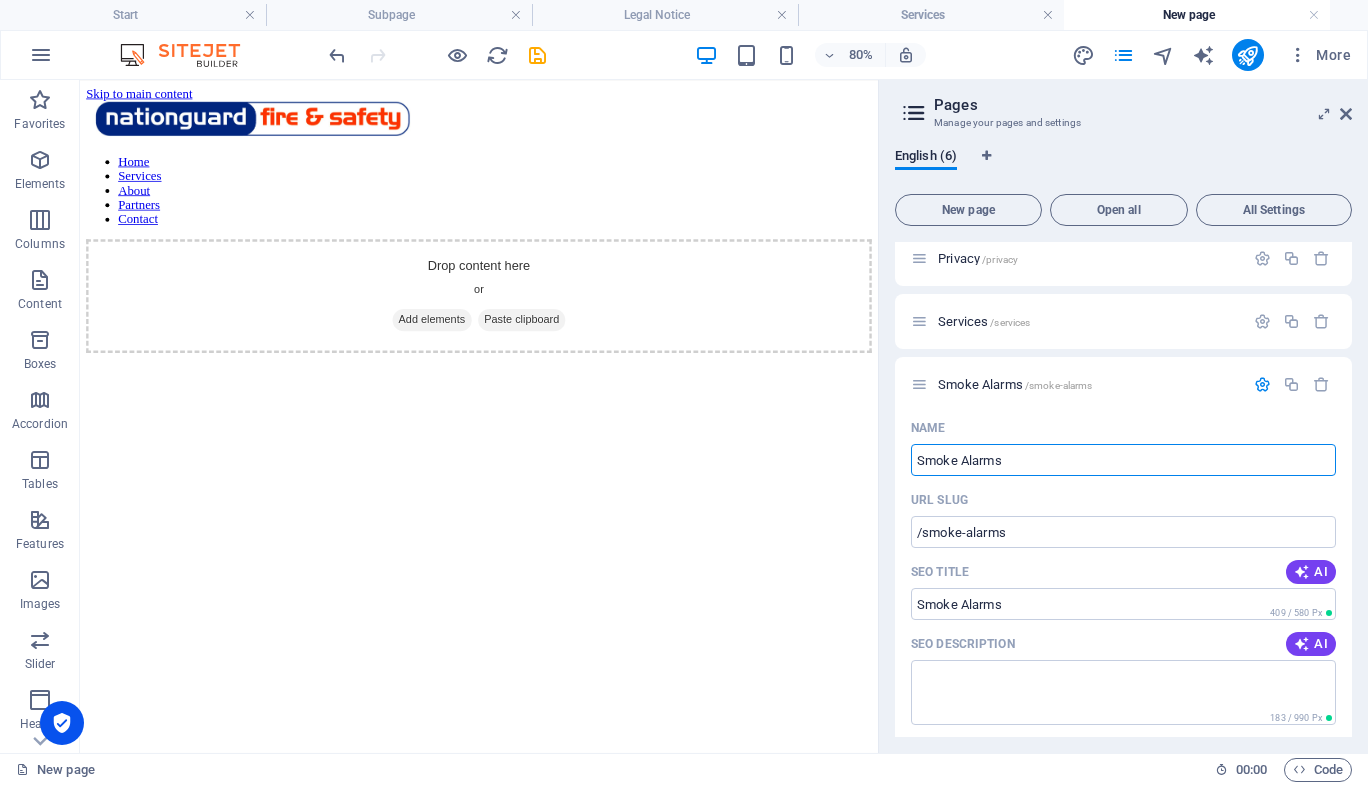 type on "Smoke Alarms" 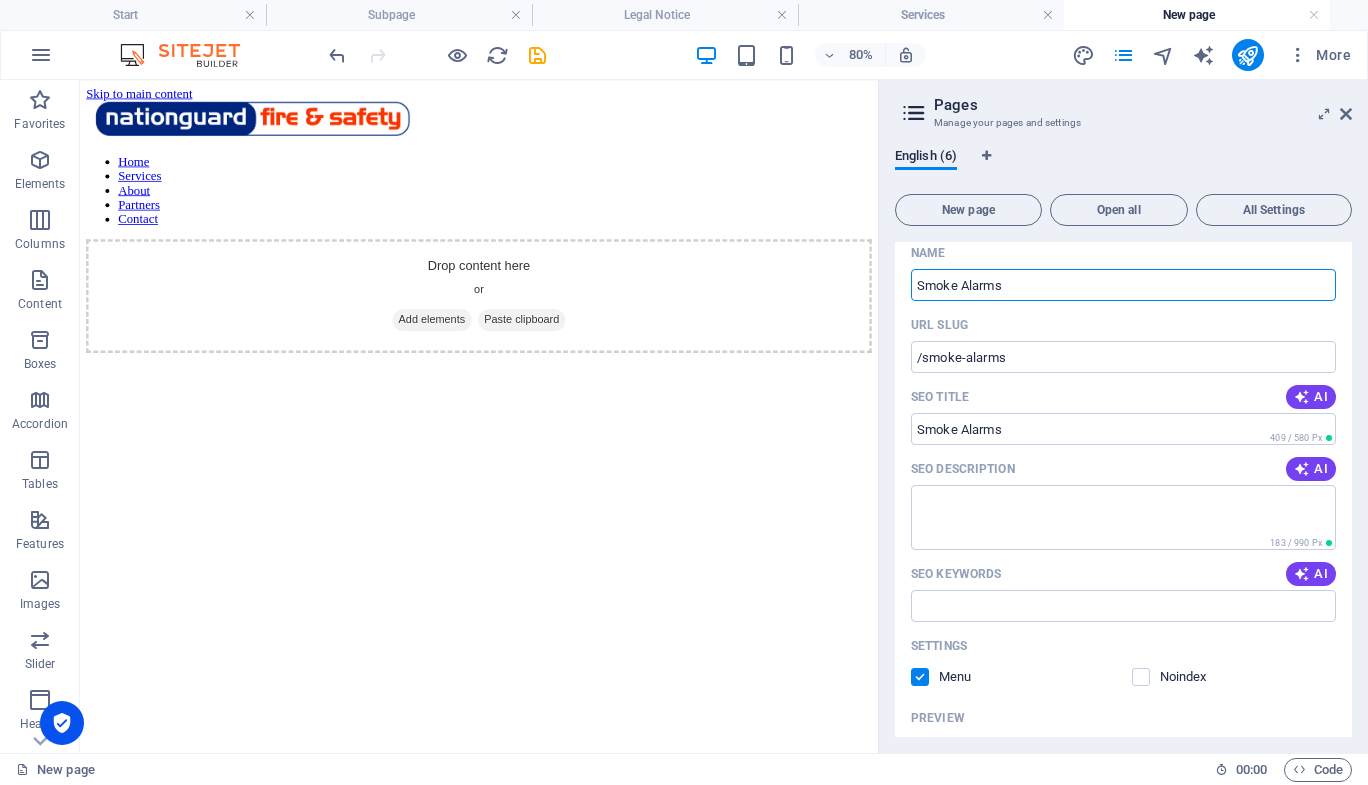 scroll, scrollTop: 500, scrollLeft: 0, axis: vertical 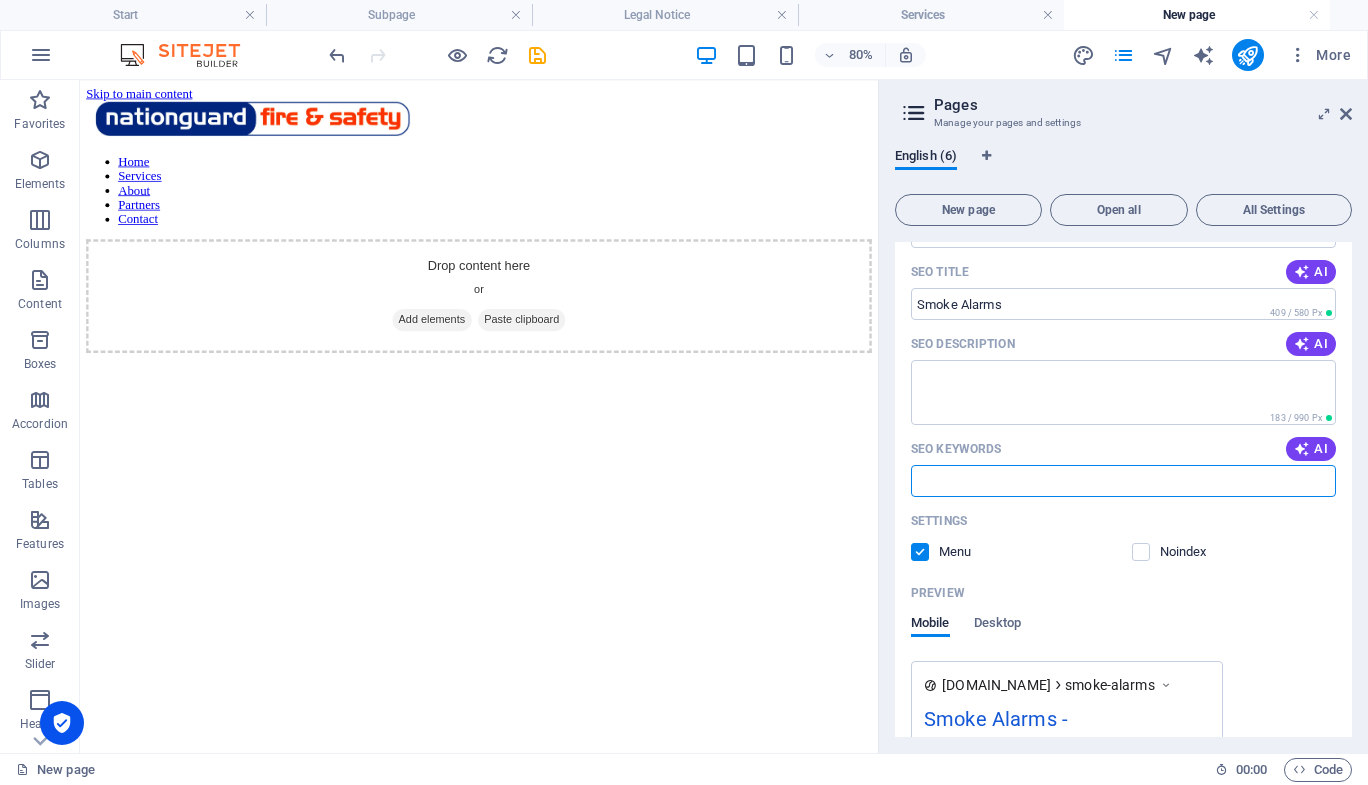 click on "SEO Keywords" at bounding box center [1123, 481] 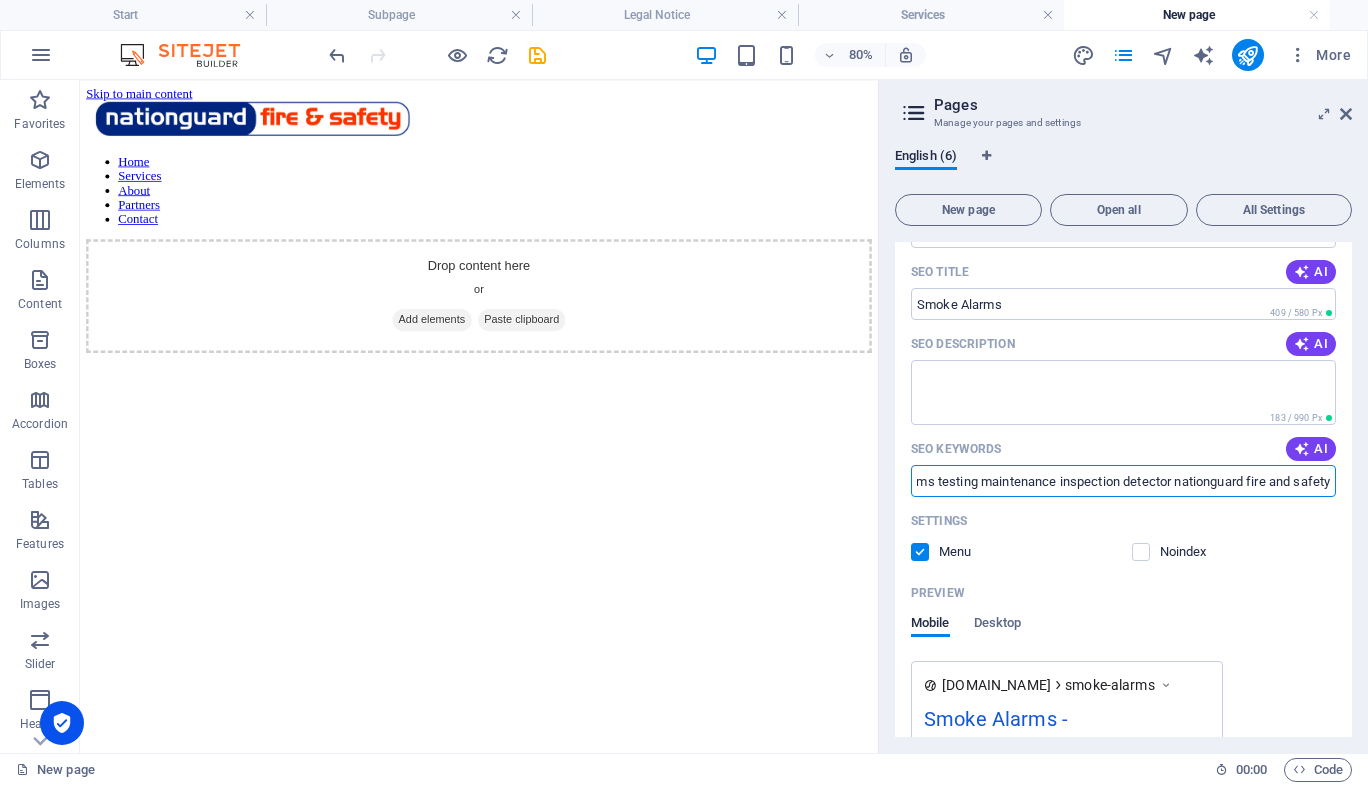 scroll, scrollTop: 0, scrollLeft: 0, axis: both 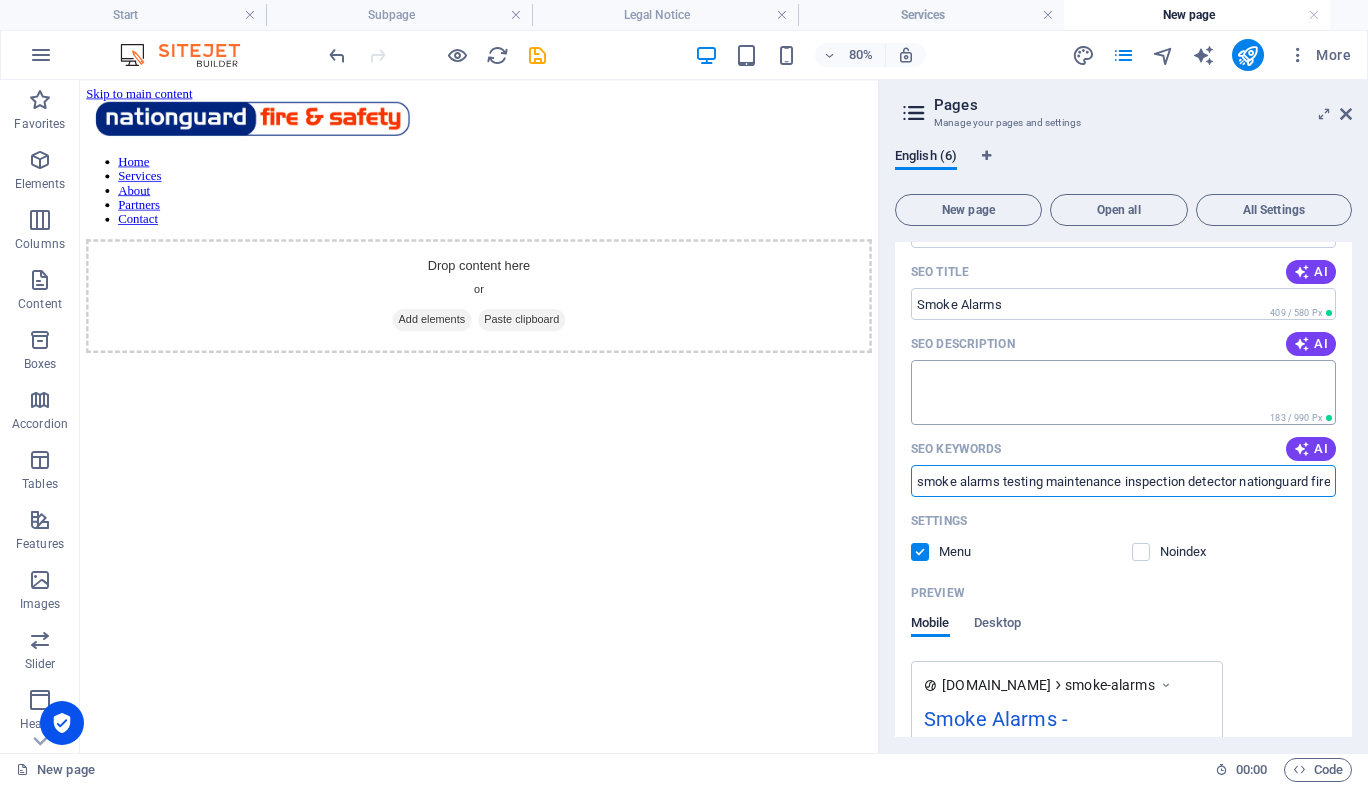 type on "smoke alarms testing maintenance inspection detector nationguard fire and safety" 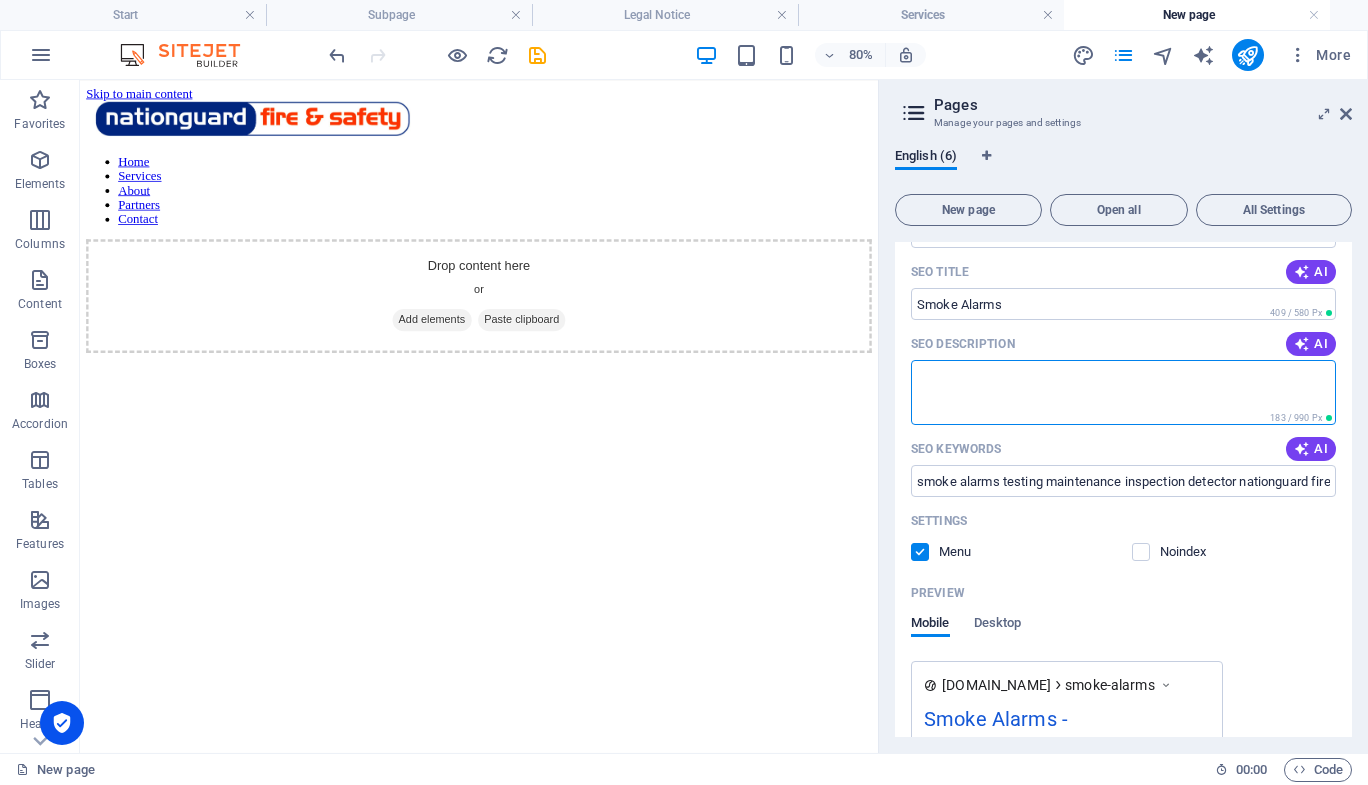 click on "SEO Description" at bounding box center (1123, 392) 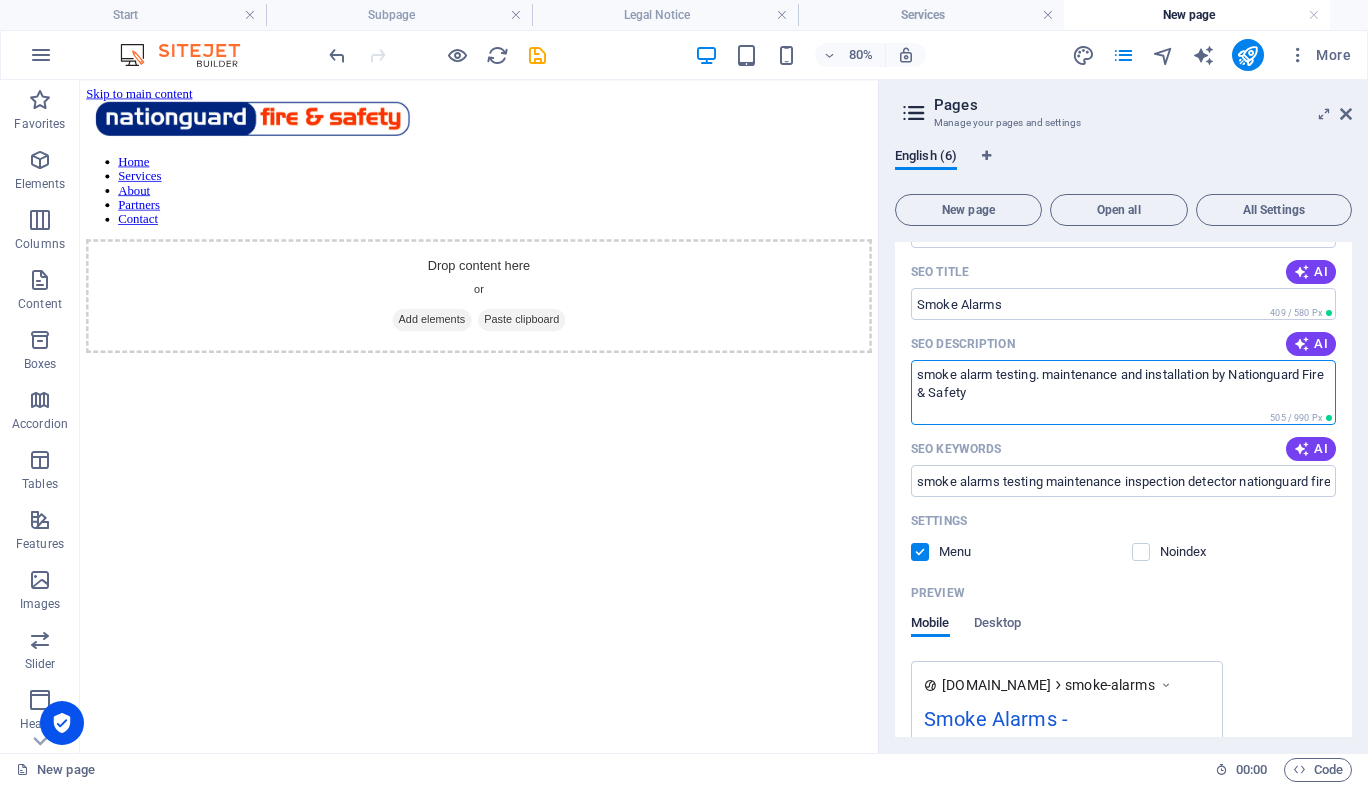 click on "smoke alarm testing. maintenance and installation by Nationguard Fire & Safety" at bounding box center [1123, 392] 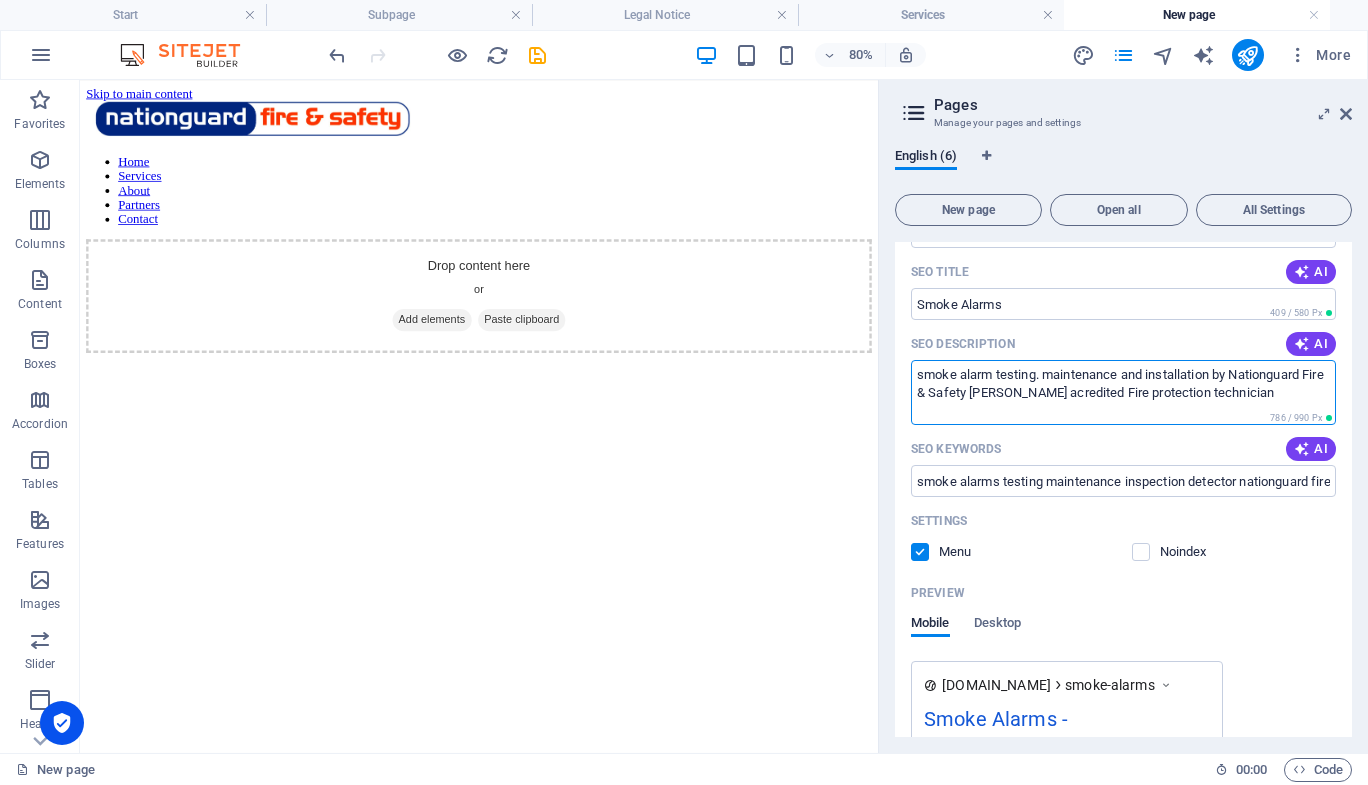 click on "smoke alarm testing. maintenance and installation by Nationguard Fire & Safety [PERSON_NAME] acredited Fire protection technician" at bounding box center [1123, 392] 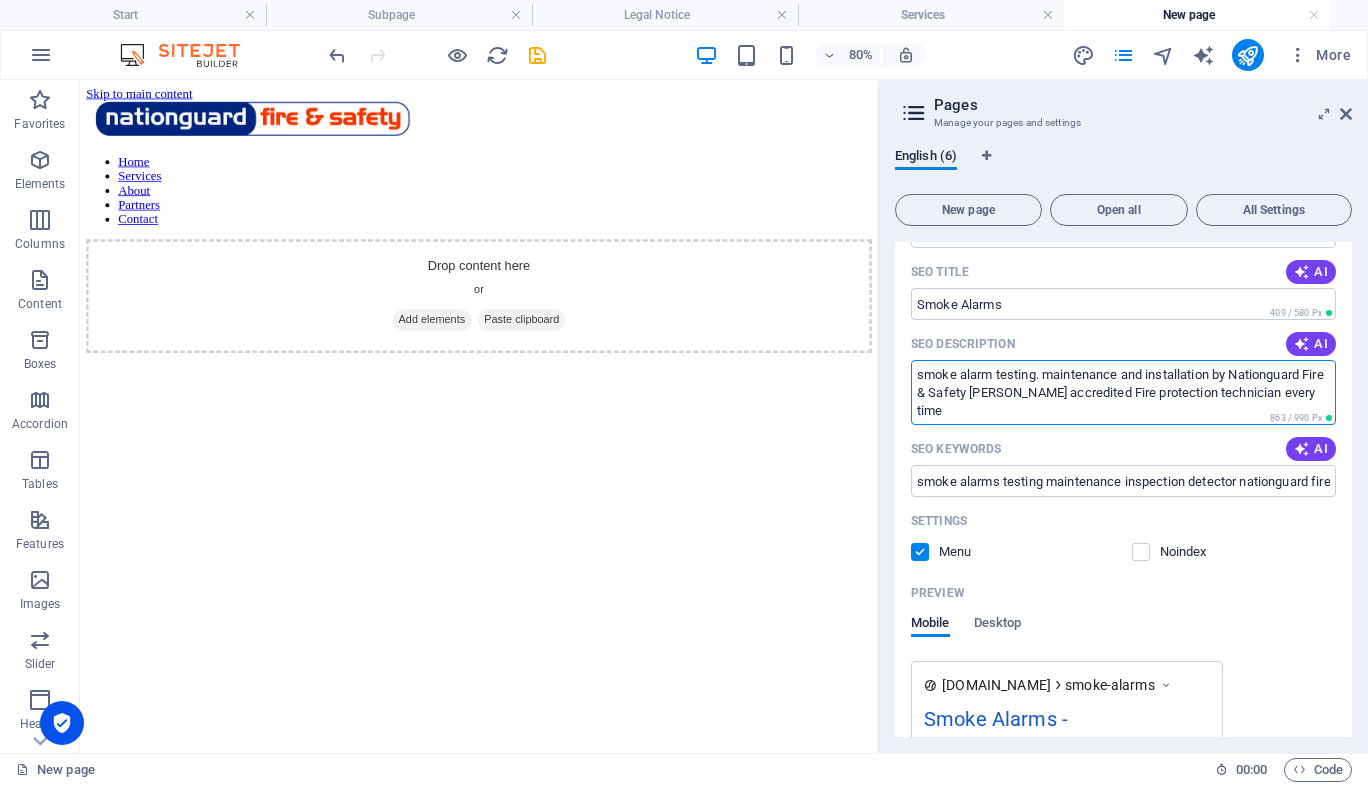click on "smoke alarm testing. maintenance and installation by Nationguard Fire & Safety [PERSON_NAME] accredited Fire protection technician every time" at bounding box center (1123, 392) 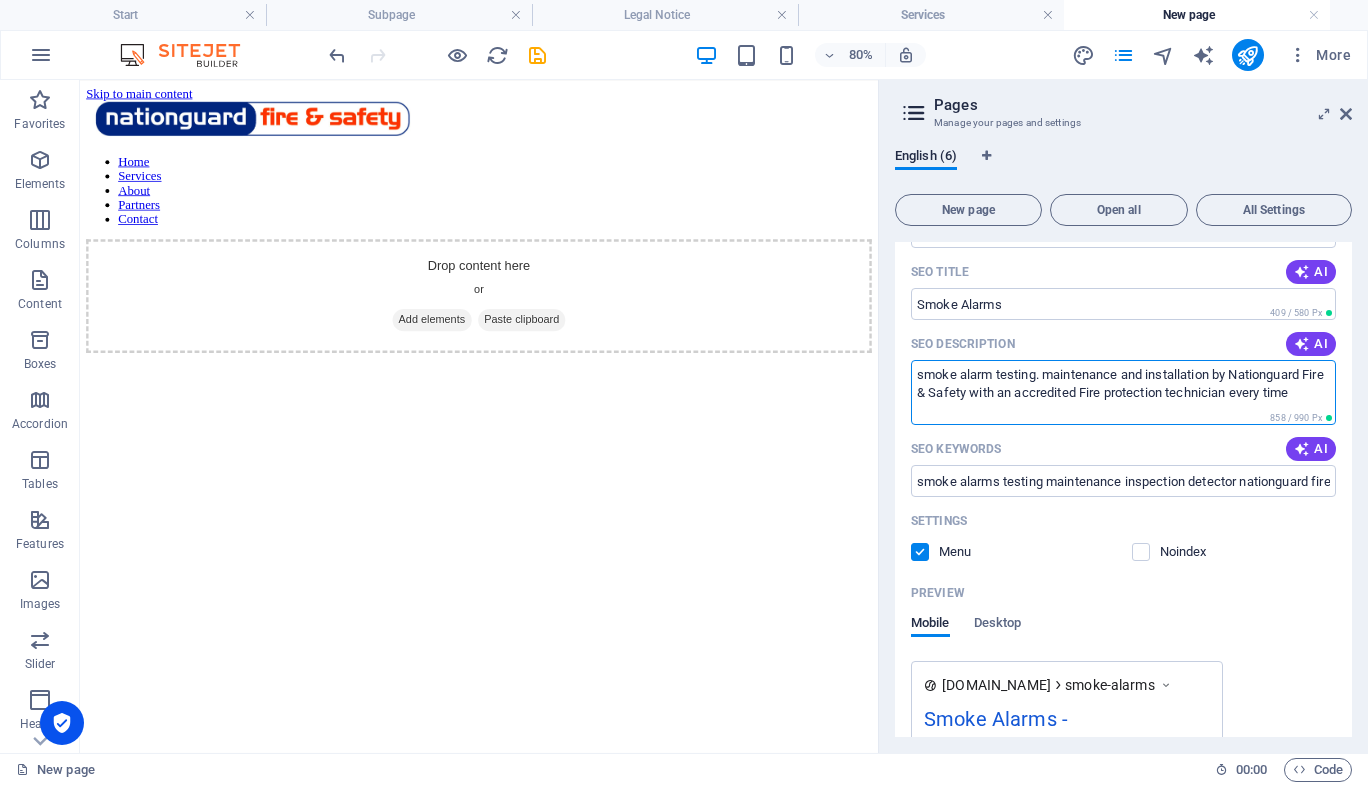 click on "smoke alarm testing. maintenance and installation by Nationguard Fire & Safety with an accredited Fire protection technician every time" at bounding box center (1123, 392) 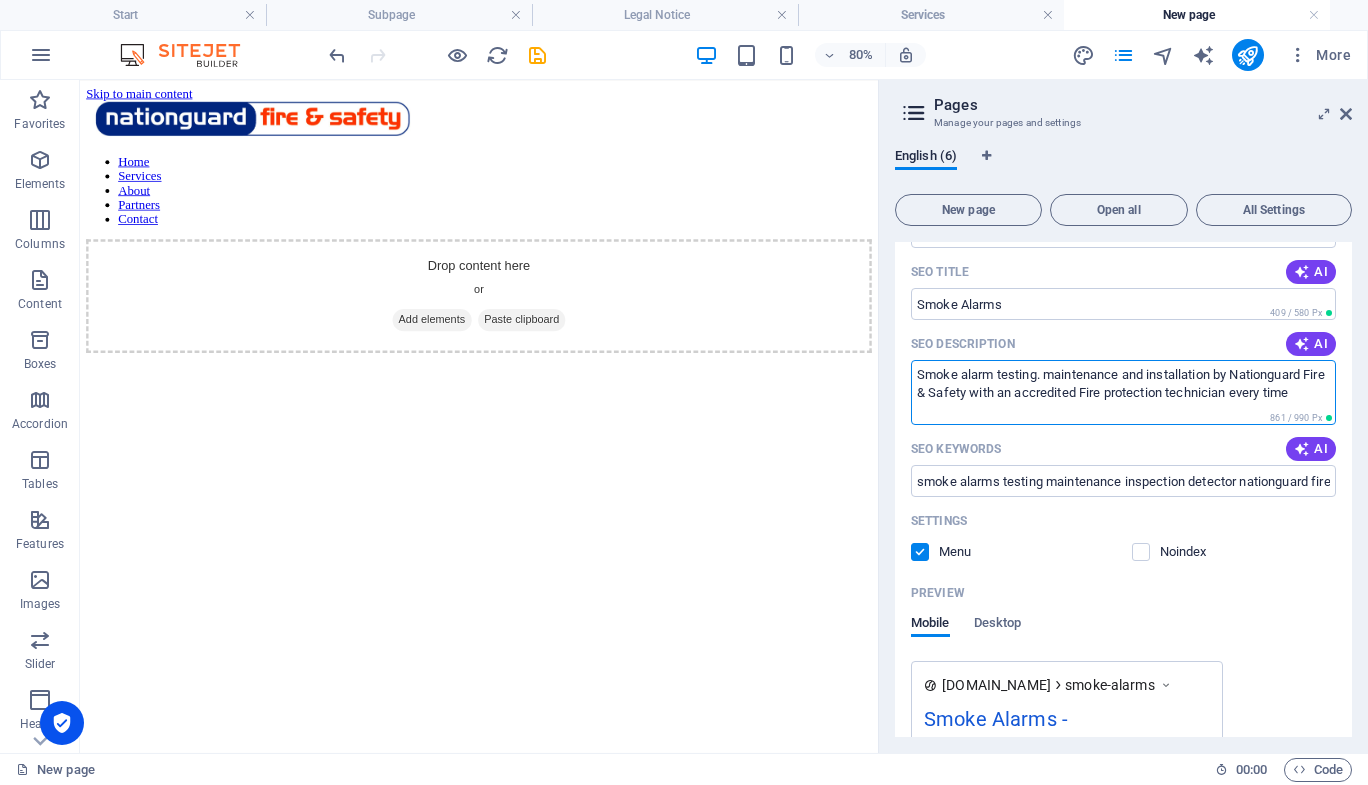 click on "Smoke alarm testing. maintenance and installation by Nationguard Fire & Safety with an accredited Fire protection technician every time" at bounding box center [1123, 392] 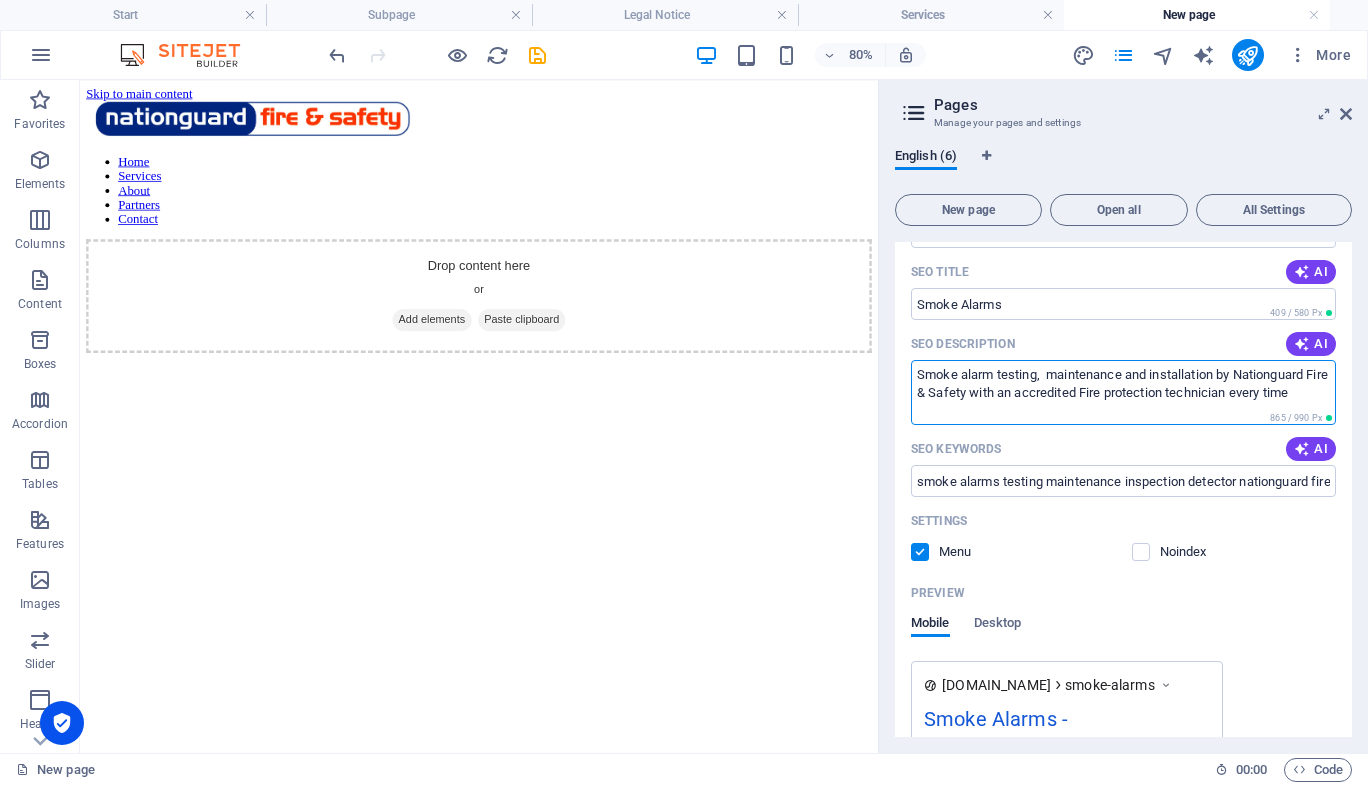 click on "Smoke alarm testing,  maintenance and installation by Nationguard Fire & Safety with an accredited Fire protection technician every time" at bounding box center [1123, 392] 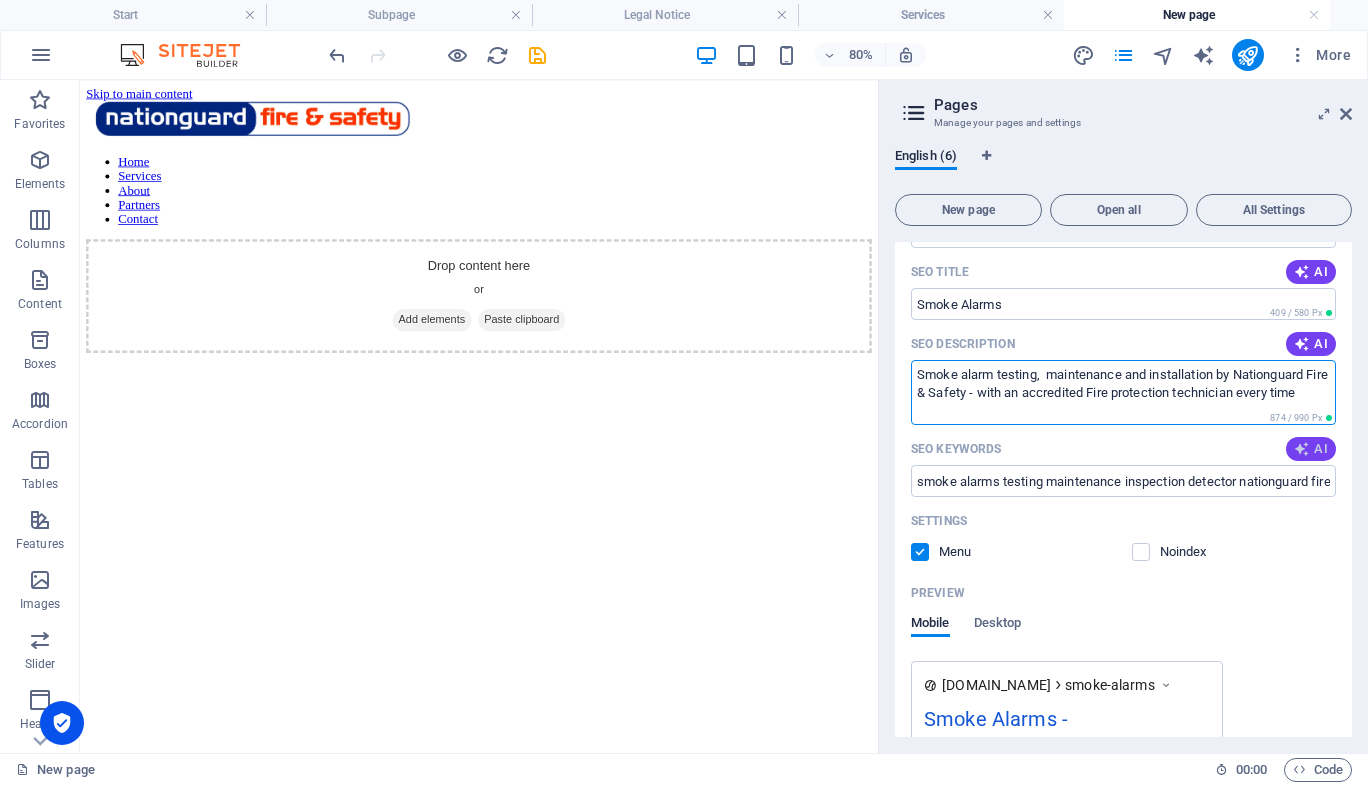 type on "Smoke alarm testing,  maintenance and installation by Nationguard Fire & Safety - with an accredited Fire protection technician every time" 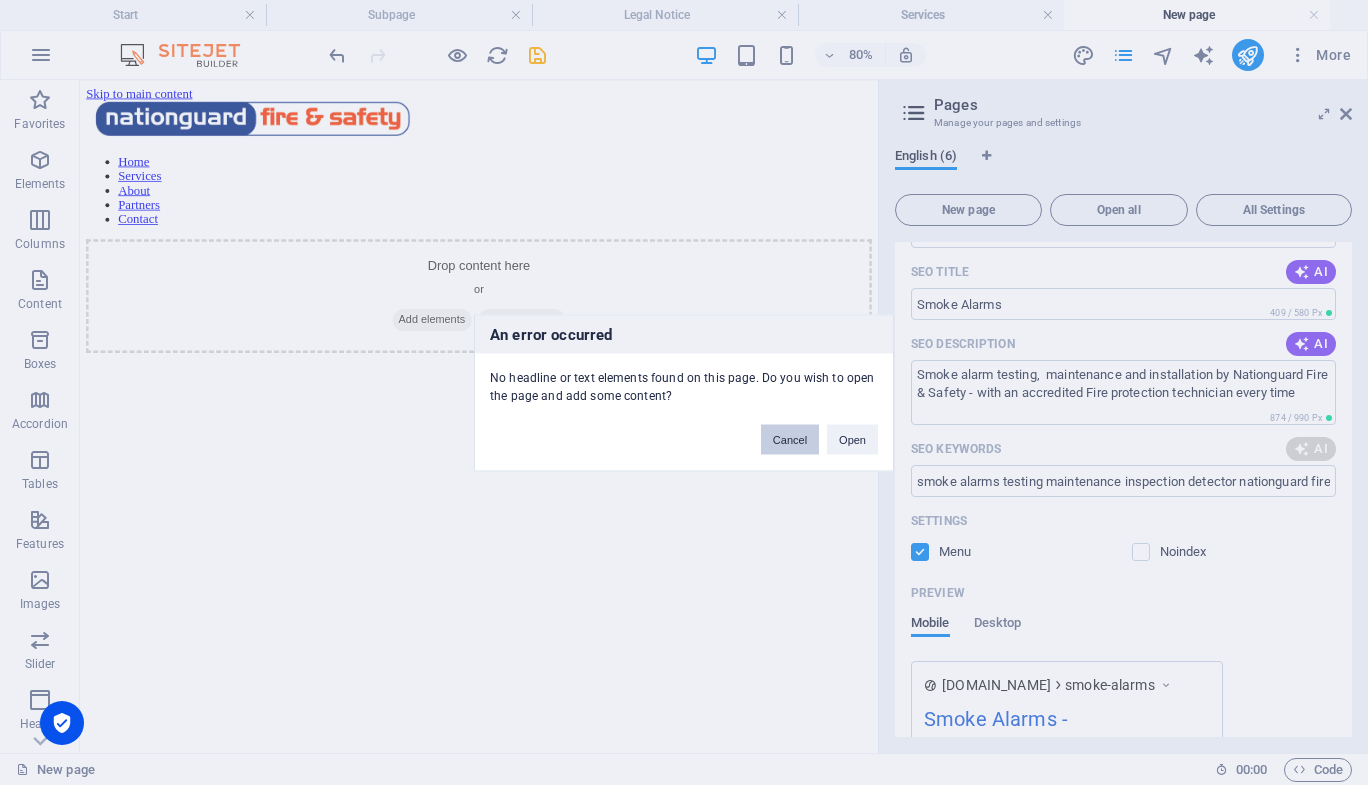 click on "Cancel" at bounding box center [790, 439] 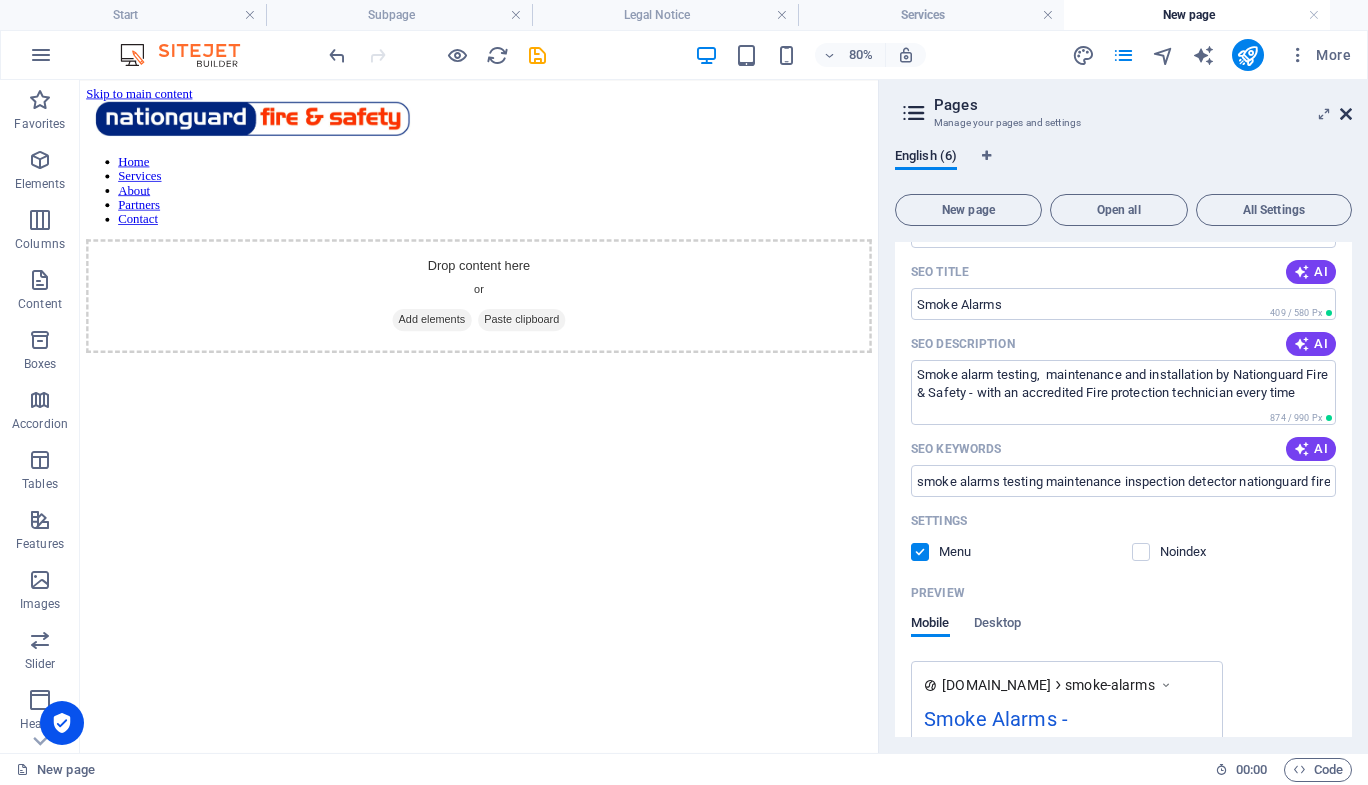 click at bounding box center [1346, 114] 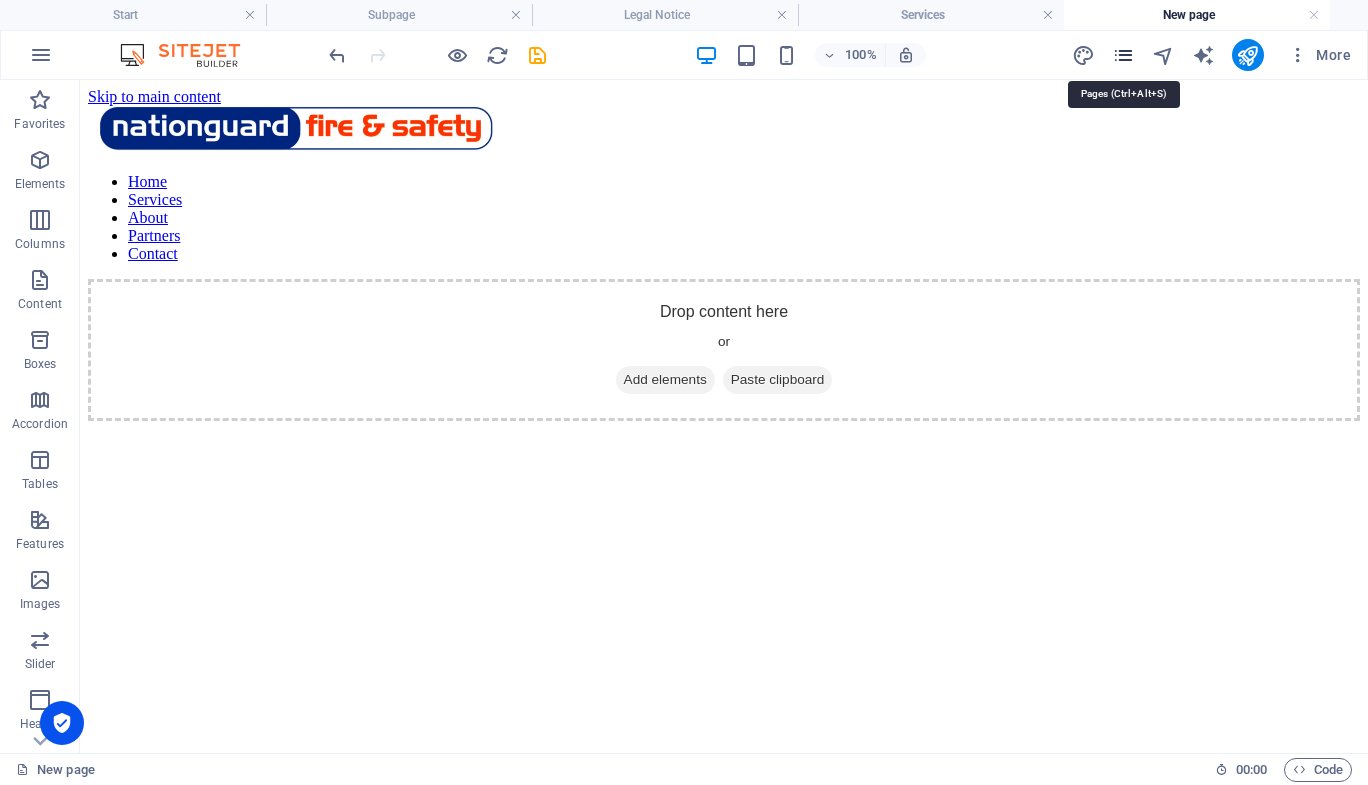 click at bounding box center [1123, 55] 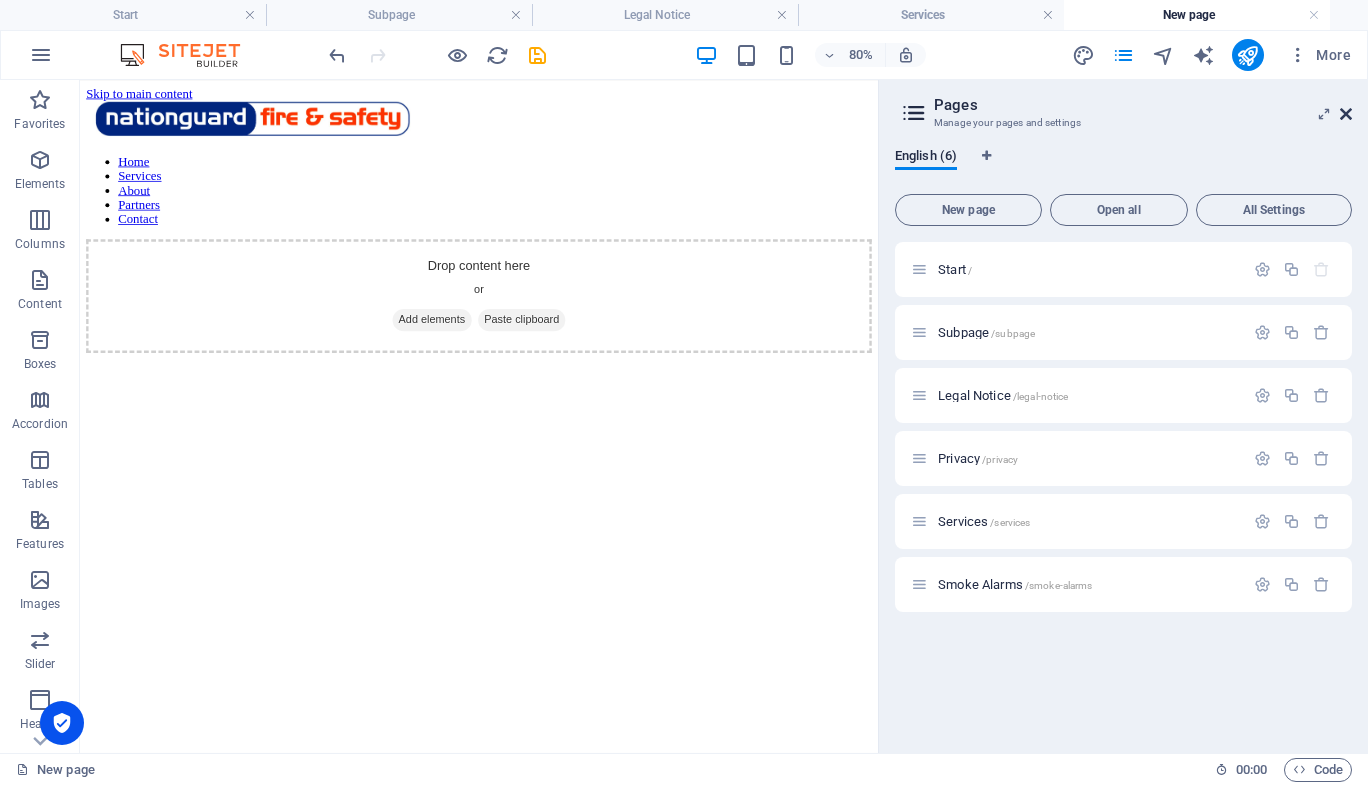 click at bounding box center [1346, 114] 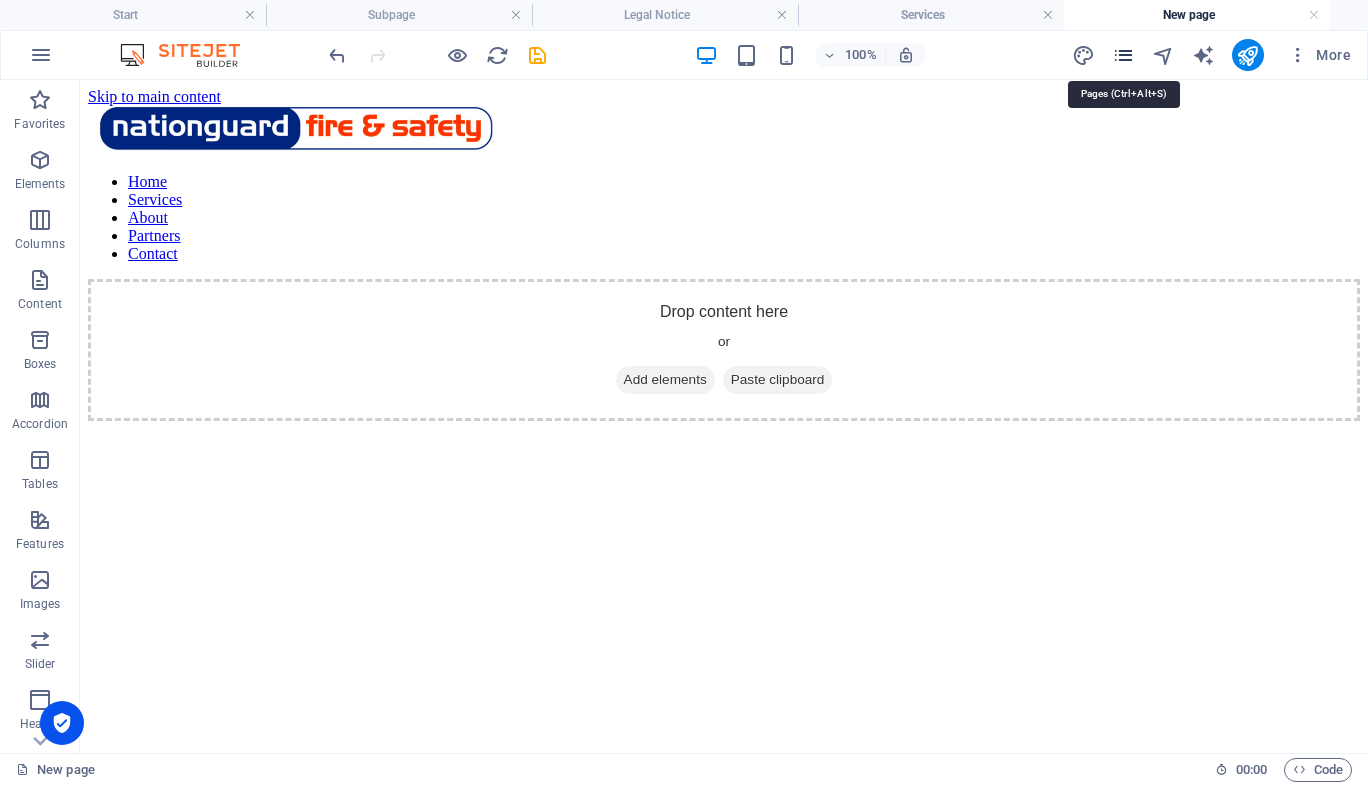 click at bounding box center [1123, 55] 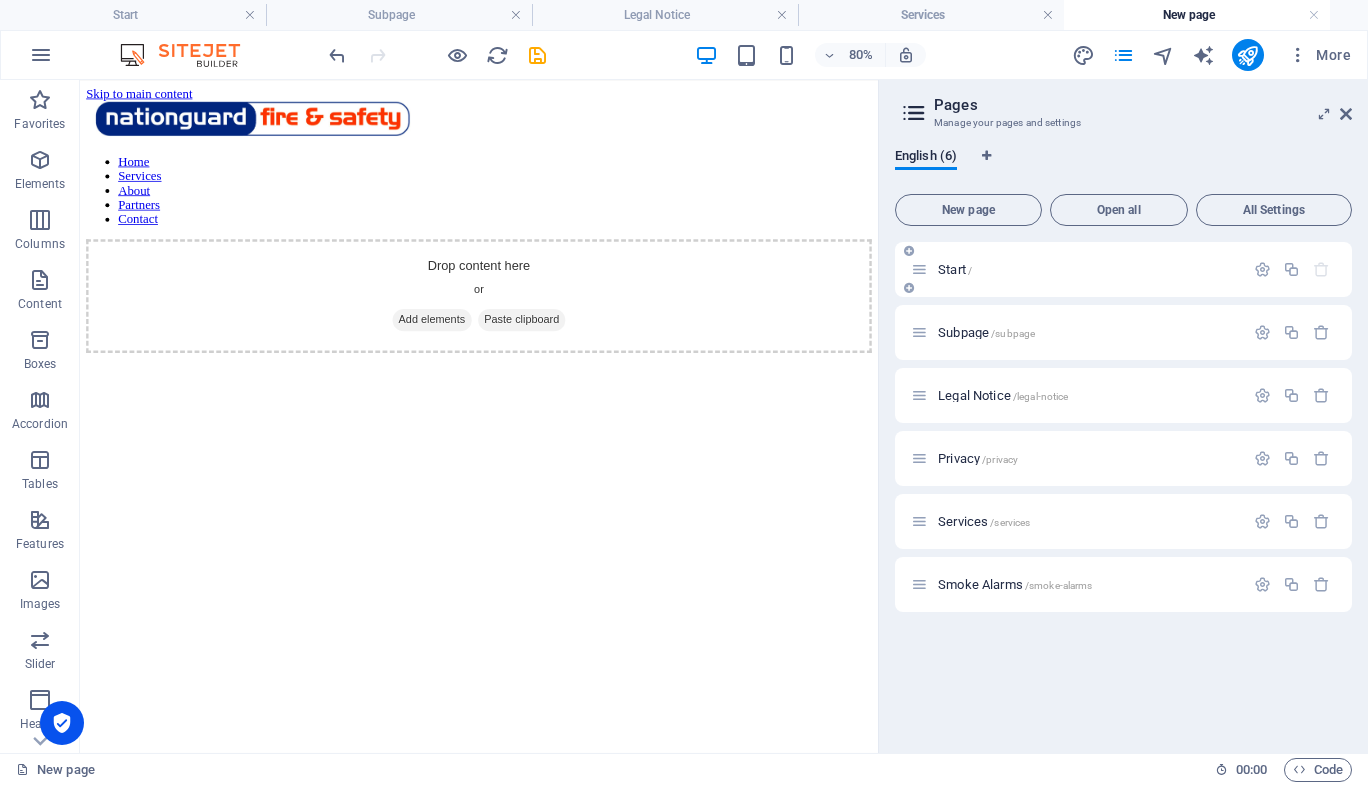 click on "Start /" at bounding box center (1088, 269) 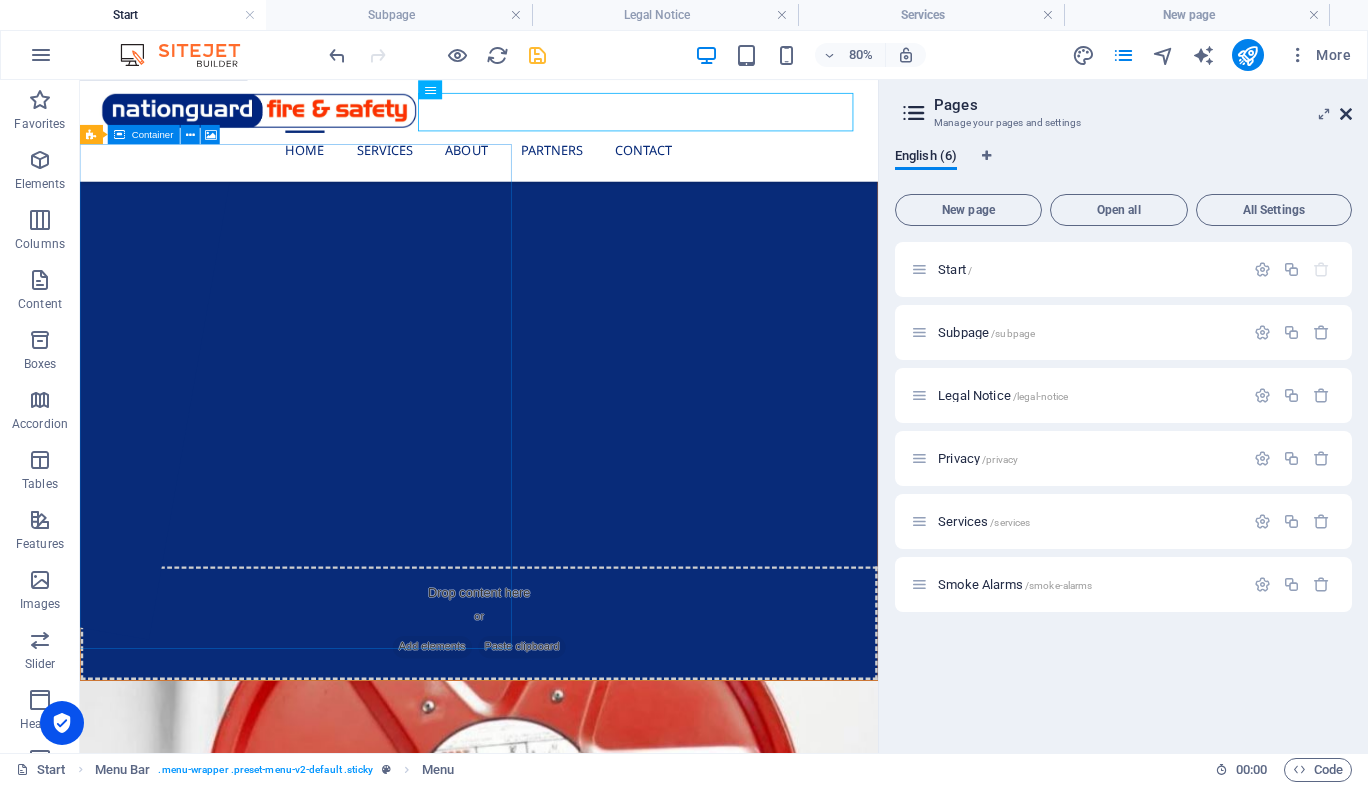 drag, startPoint x: 1349, startPoint y: 116, endPoint x: 1208, endPoint y: 44, distance: 158.31929 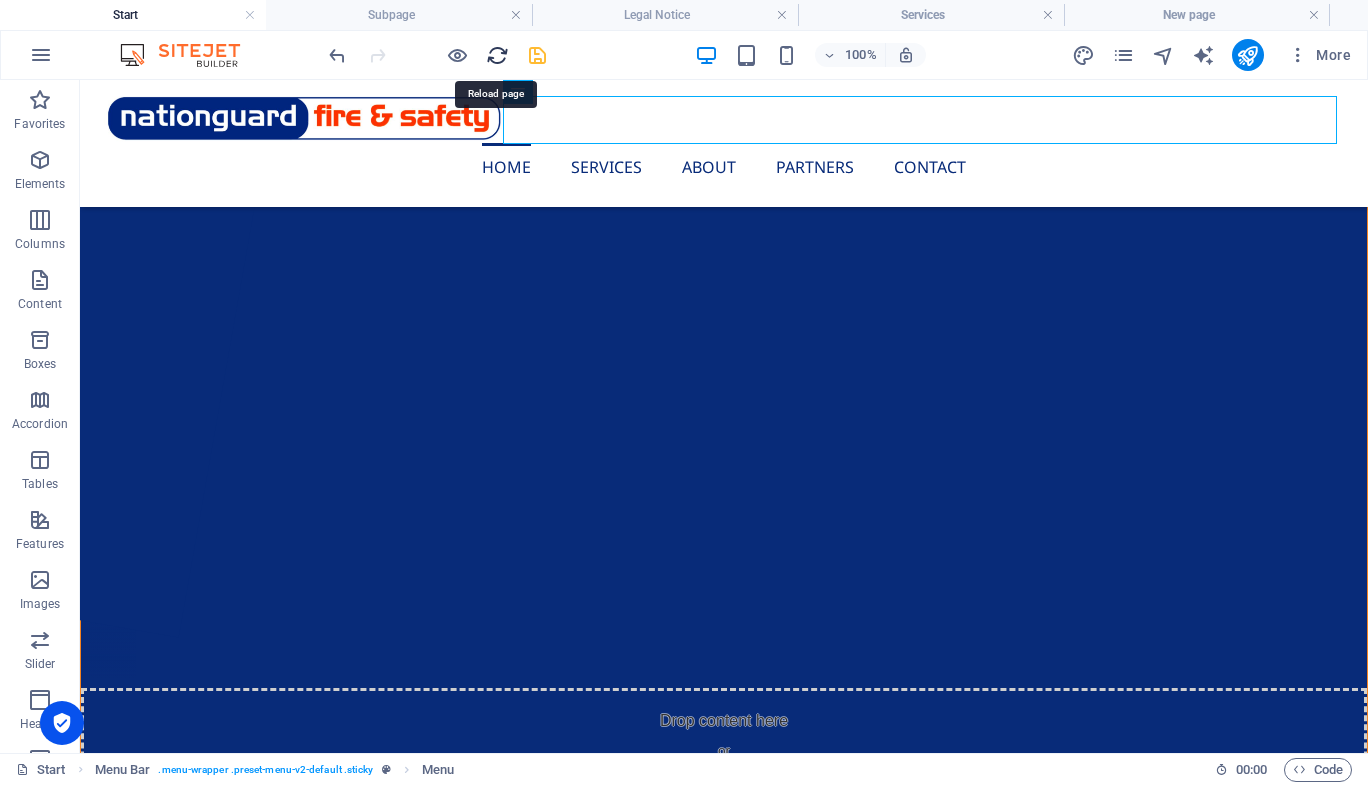click at bounding box center (497, 55) 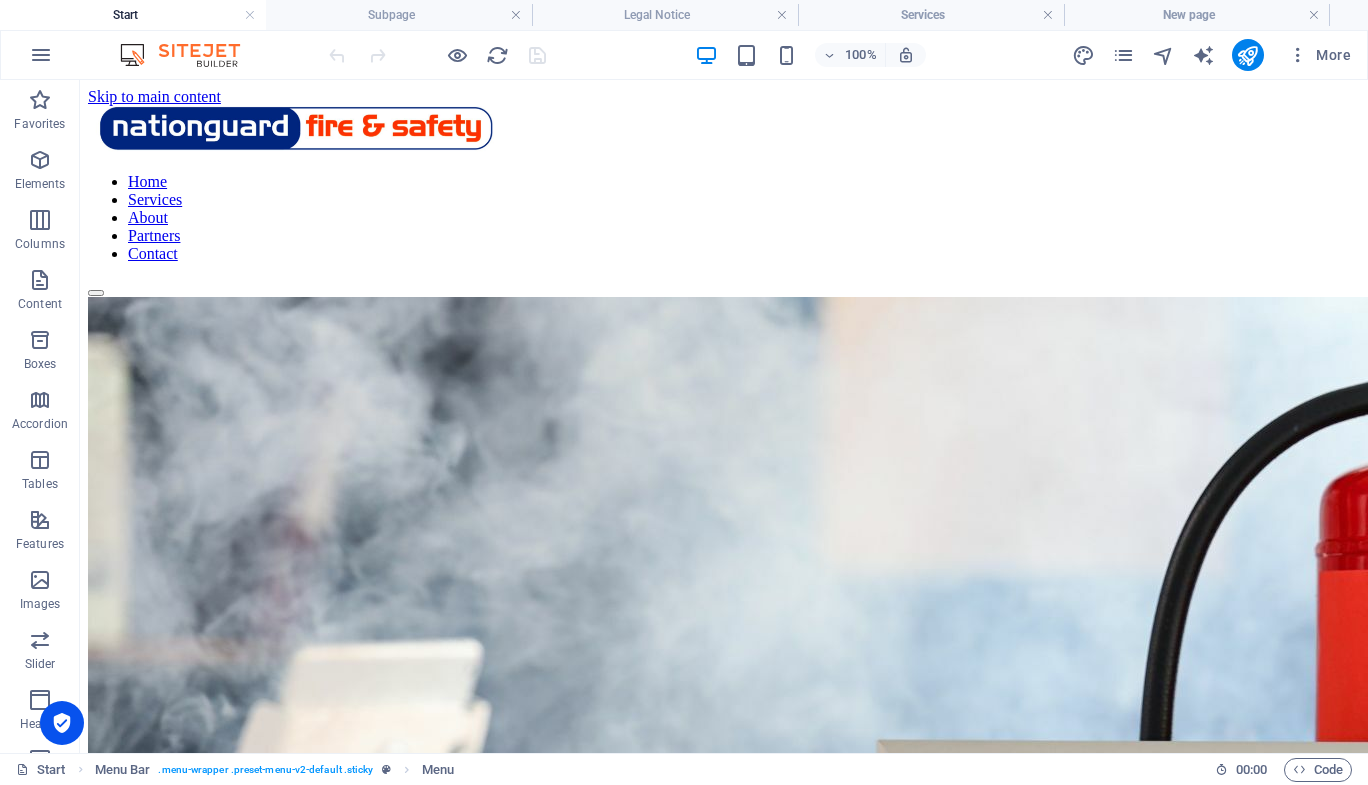 scroll, scrollTop: 0, scrollLeft: 0, axis: both 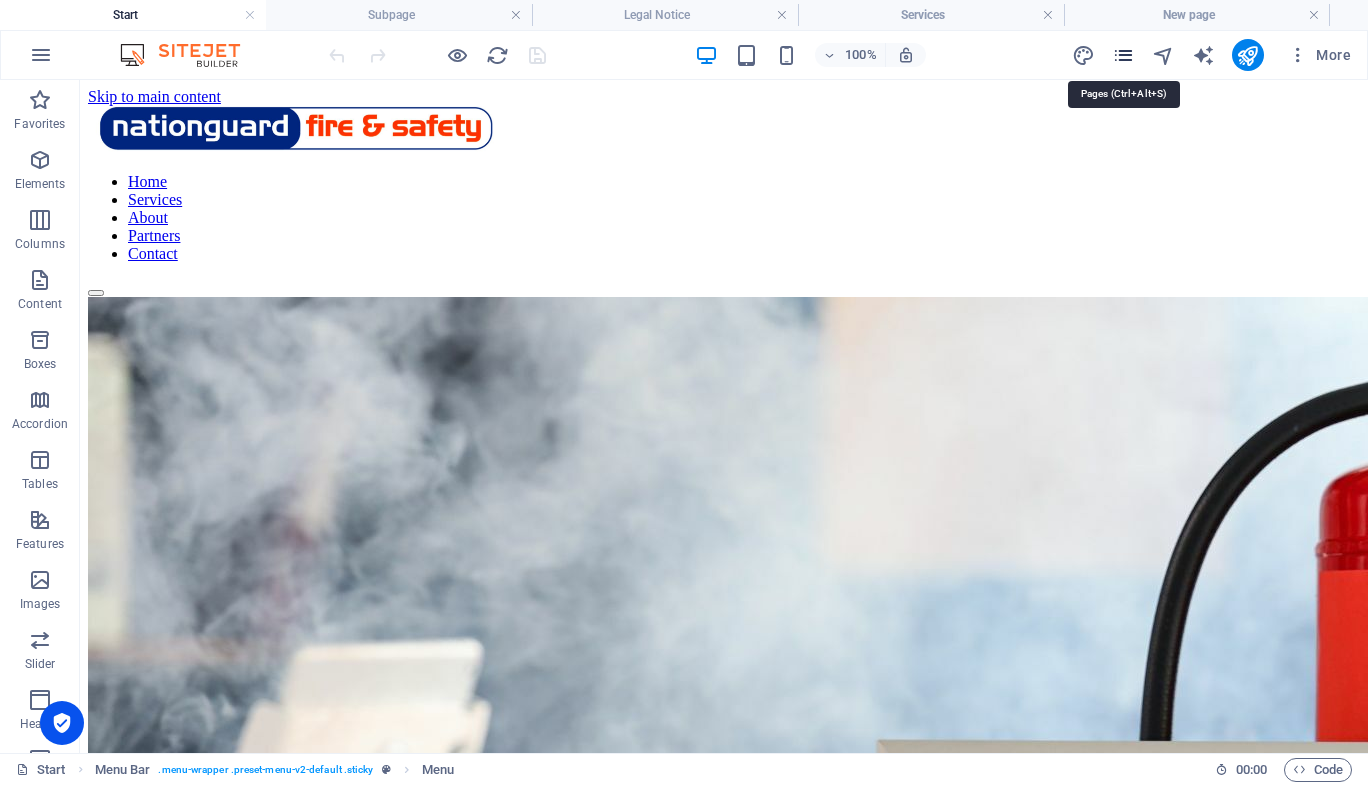click at bounding box center [1123, 55] 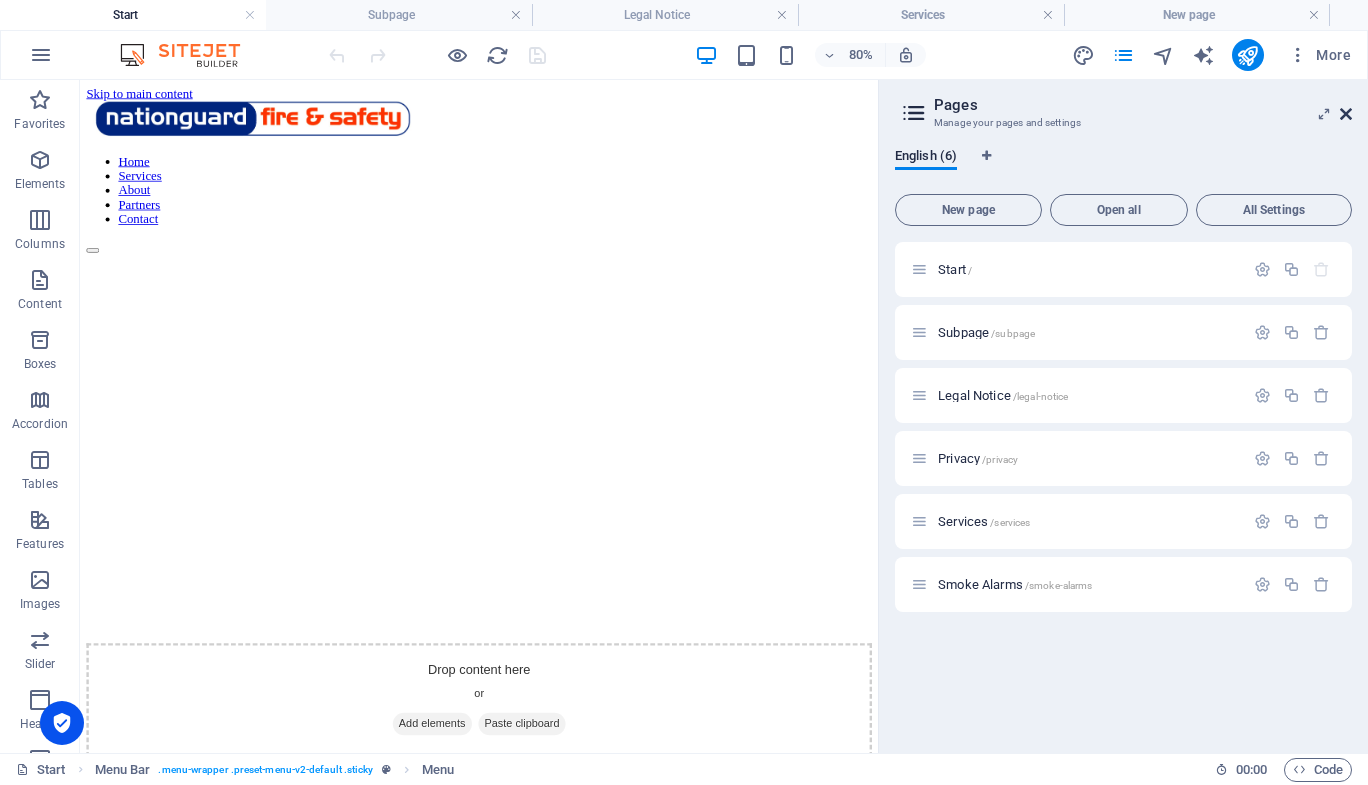 click at bounding box center (1346, 114) 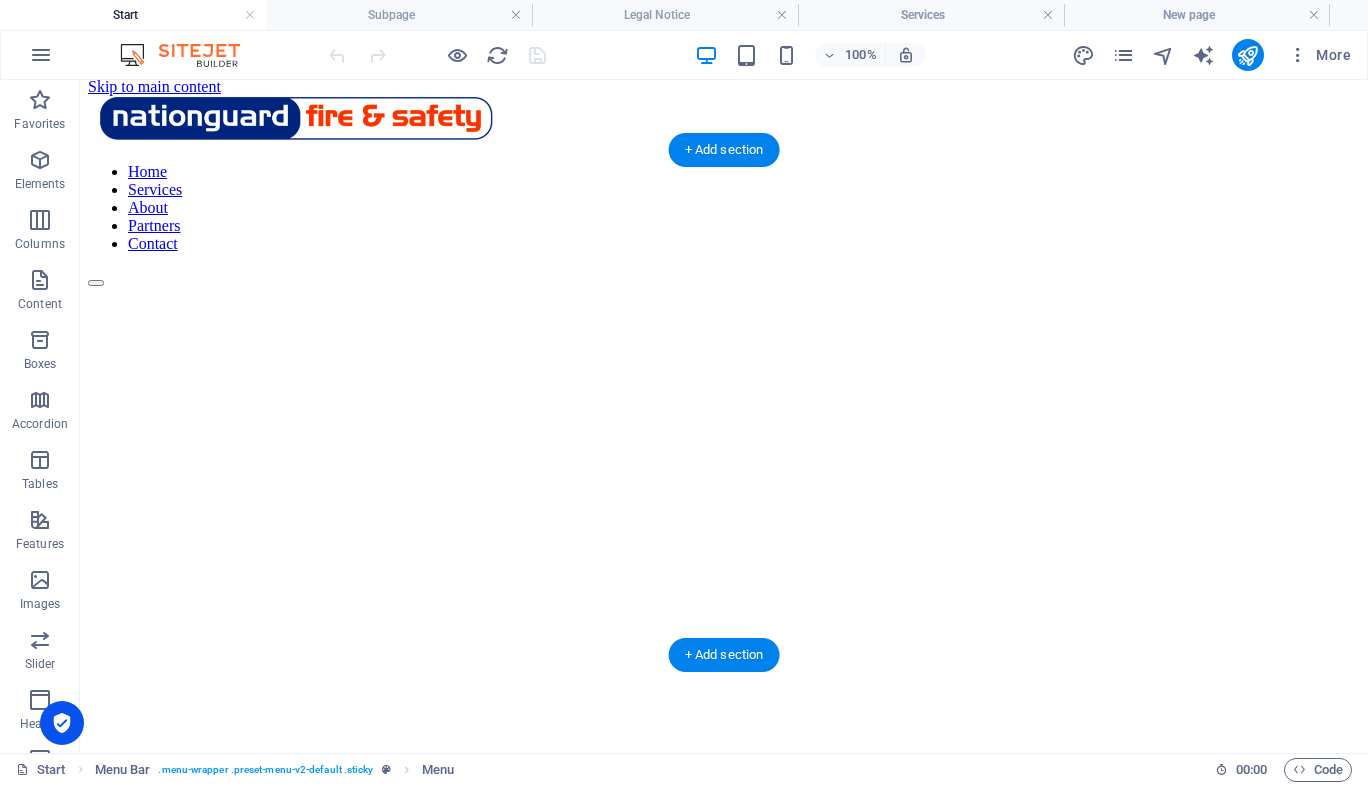 scroll, scrollTop: 0, scrollLeft: 0, axis: both 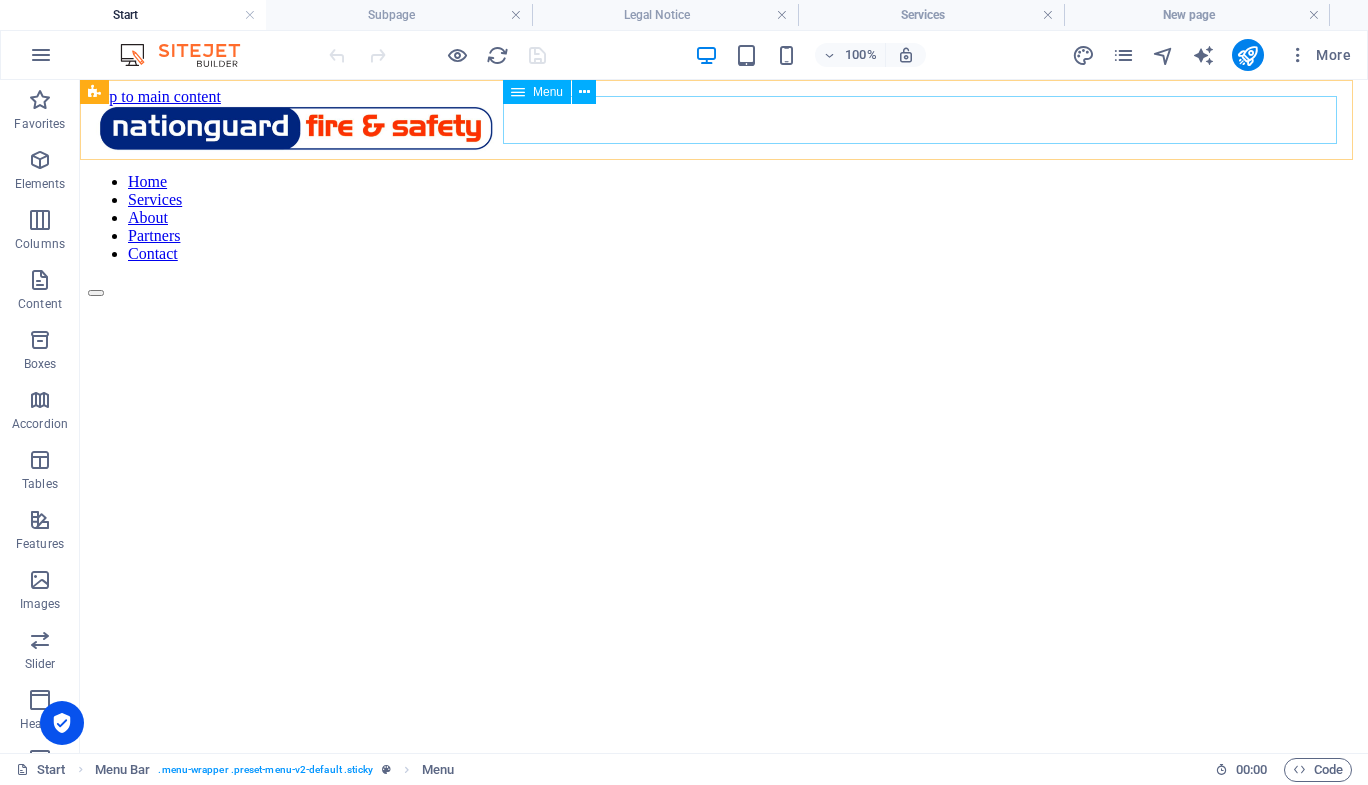 click on "Home Services About Partners Contact" at bounding box center [724, 218] 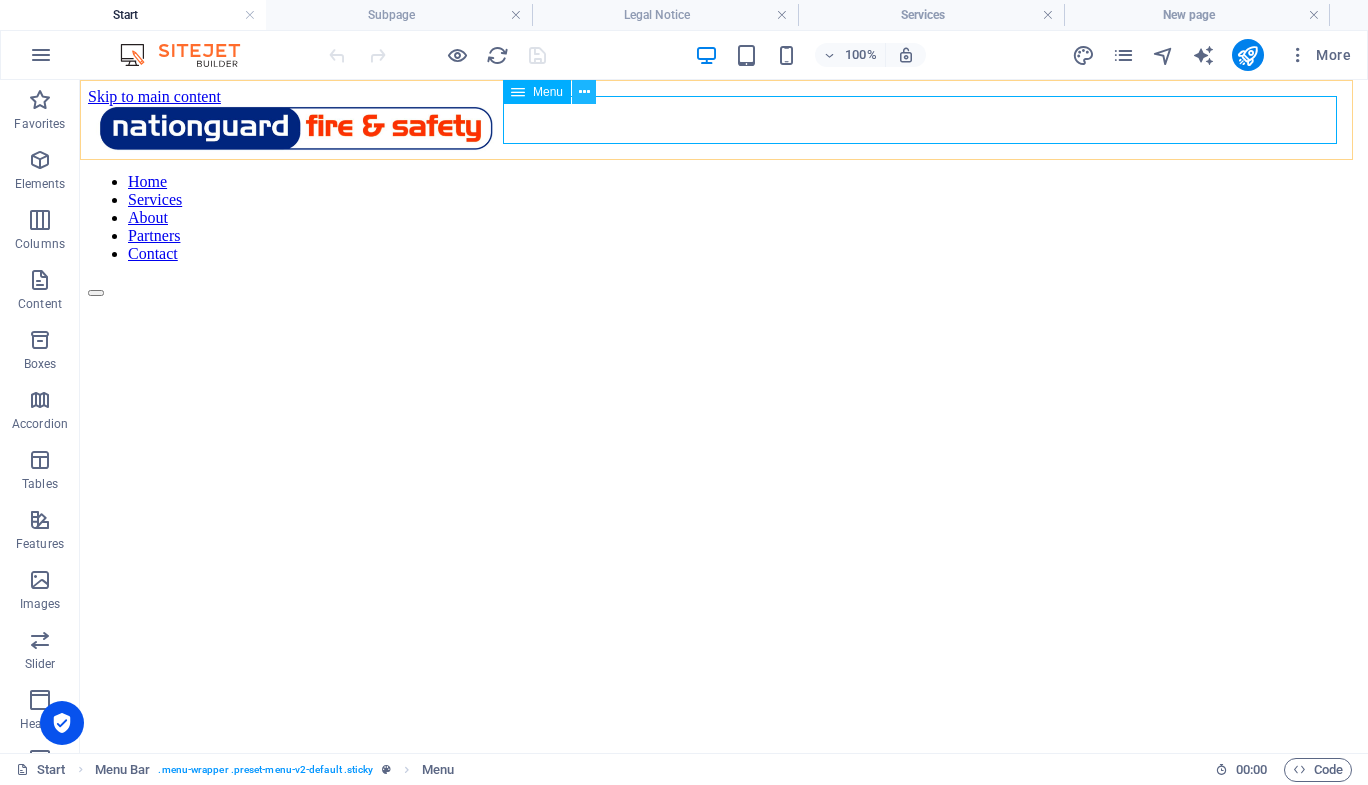 click at bounding box center (584, 92) 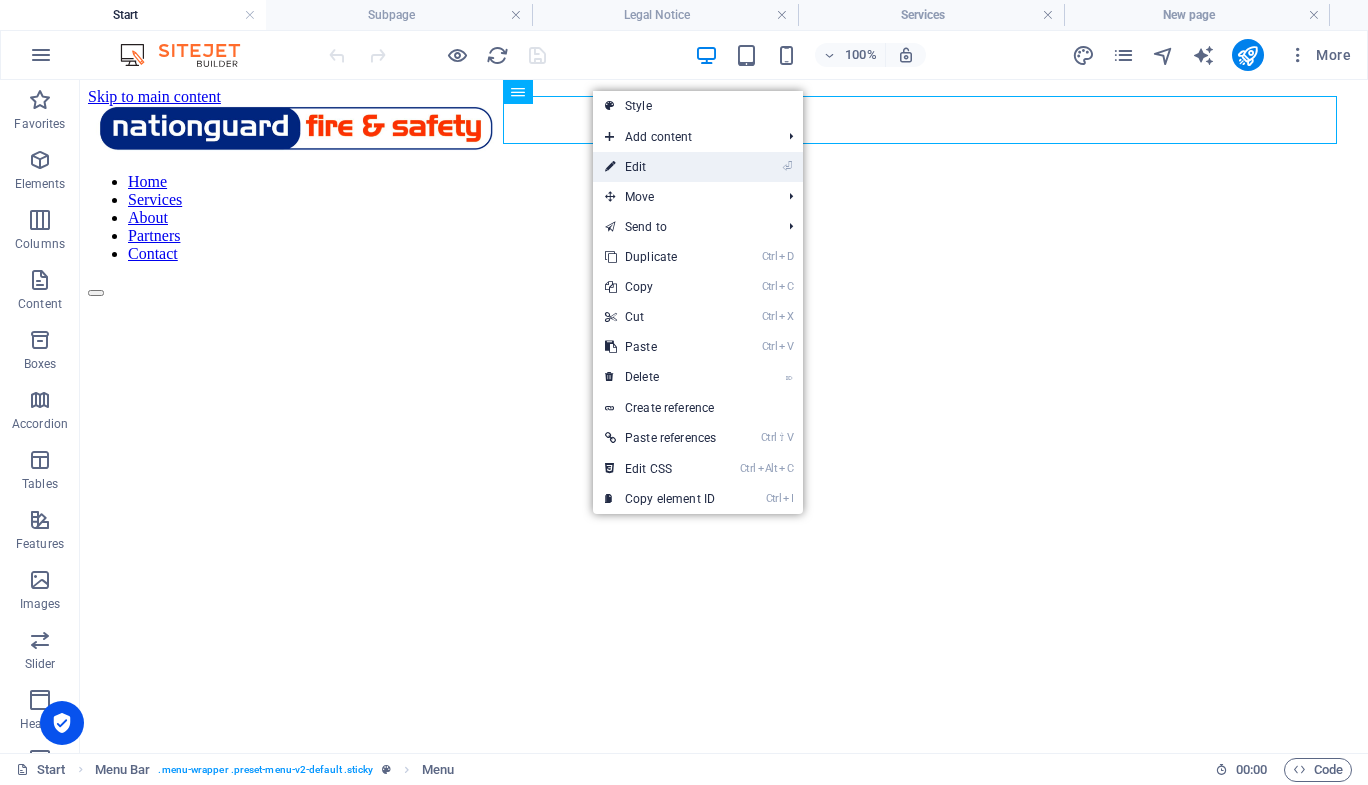 click on "⏎  Edit" at bounding box center (660, 167) 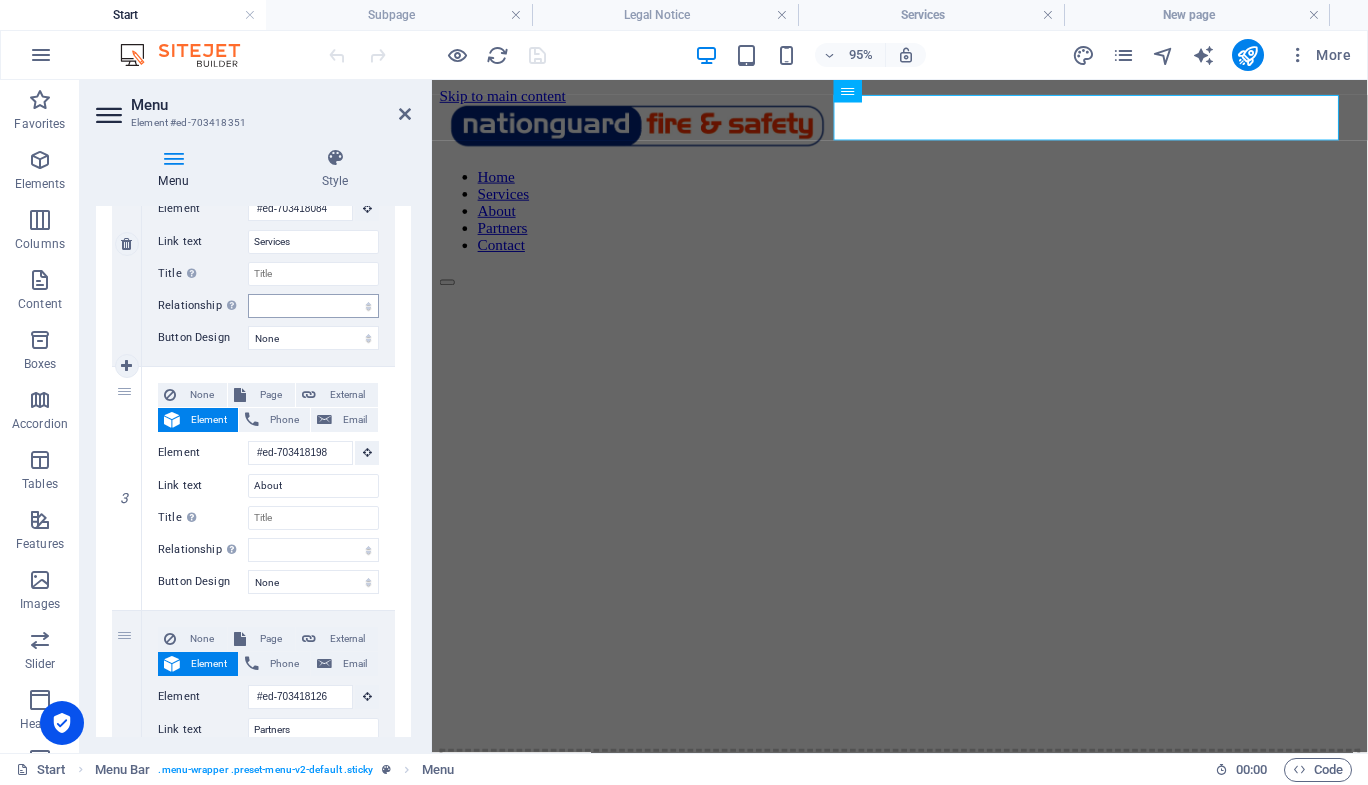 scroll, scrollTop: 600, scrollLeft: 0, axis: vertical 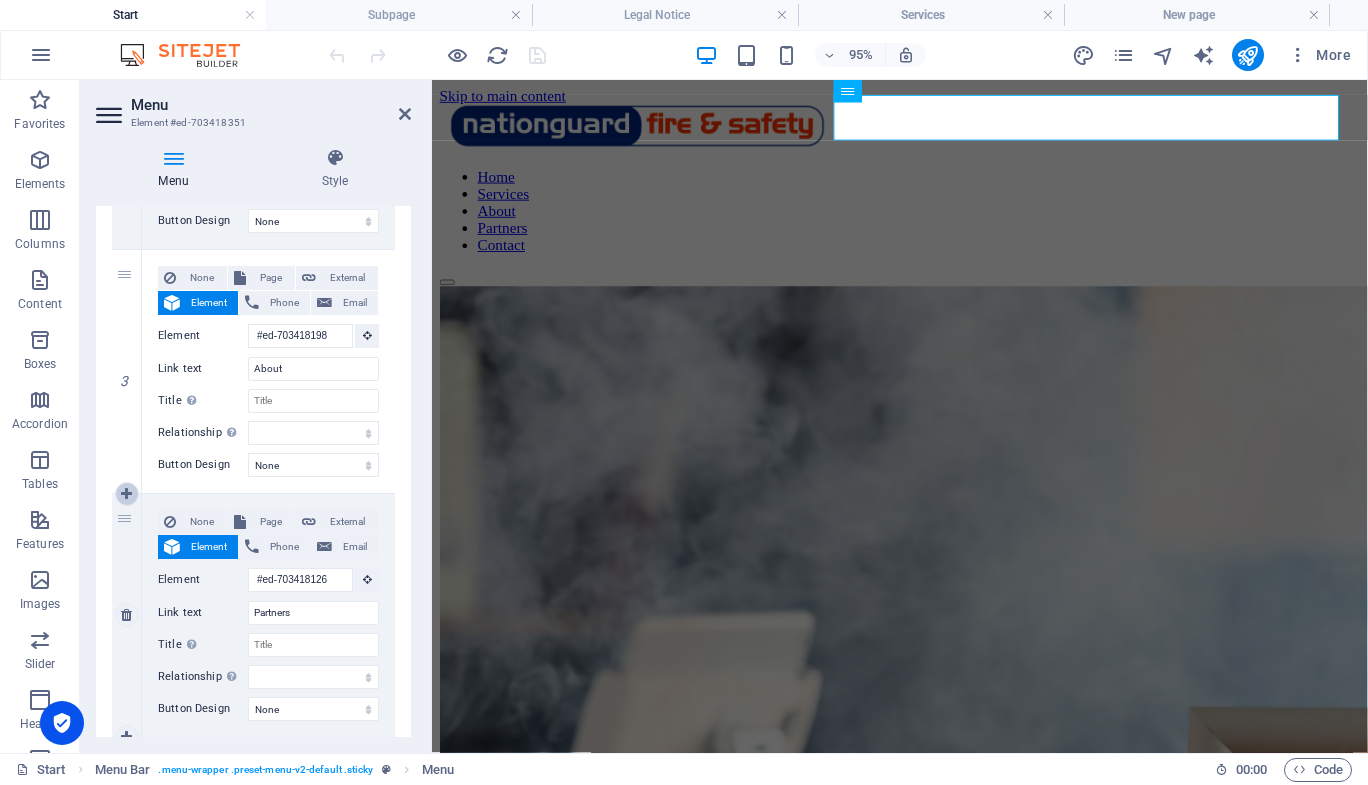 click at bounding box center (126, 494) 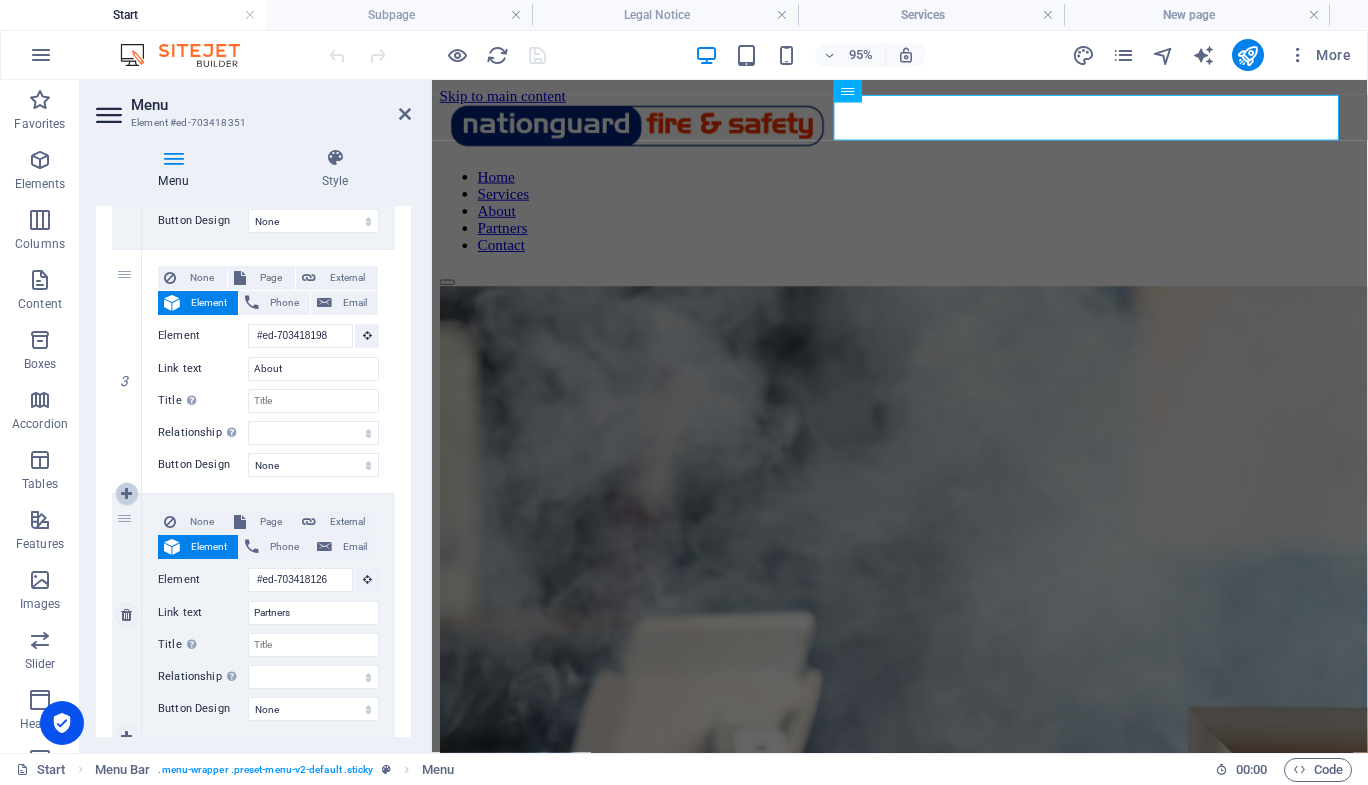 type on "#ed-703418126" 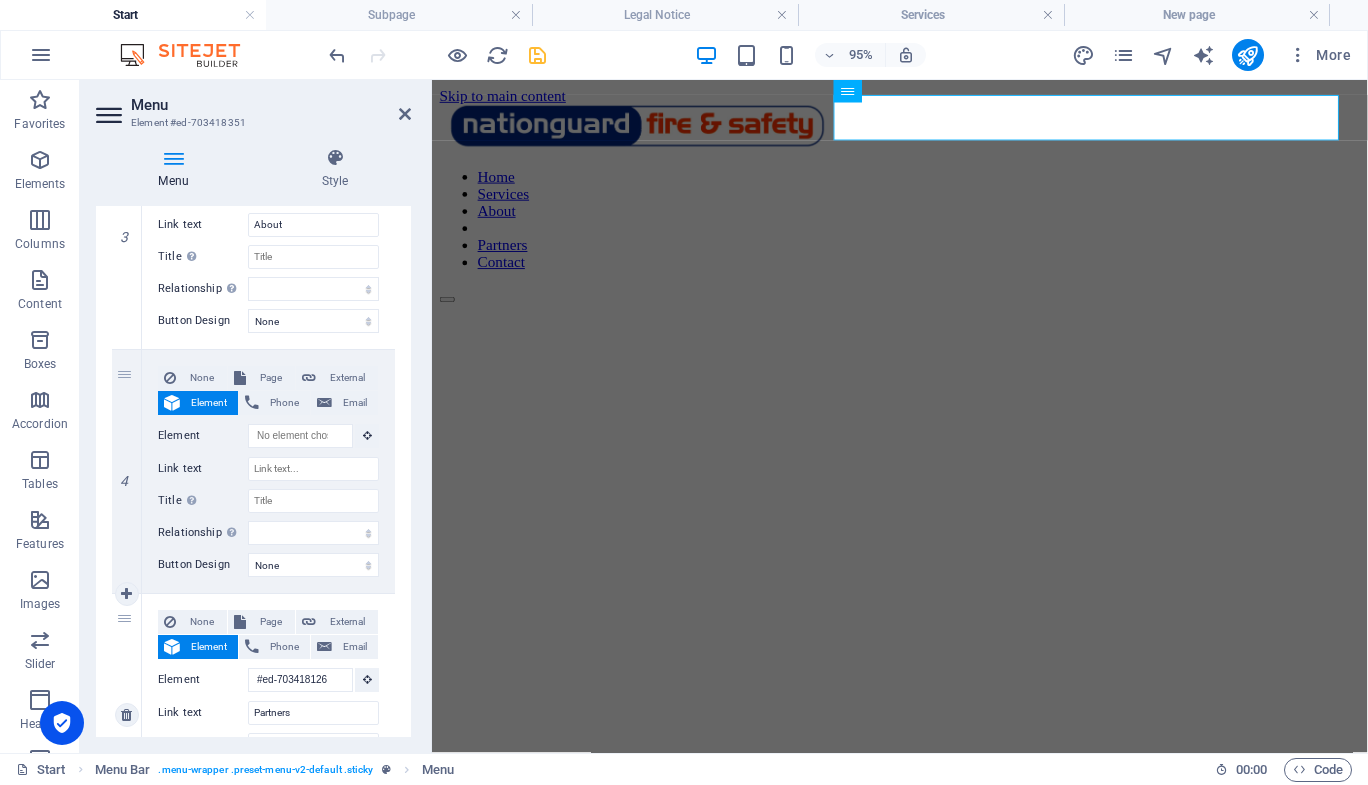 scroll, scrollTop: 678, scrollLeft: 0, axis: vertical 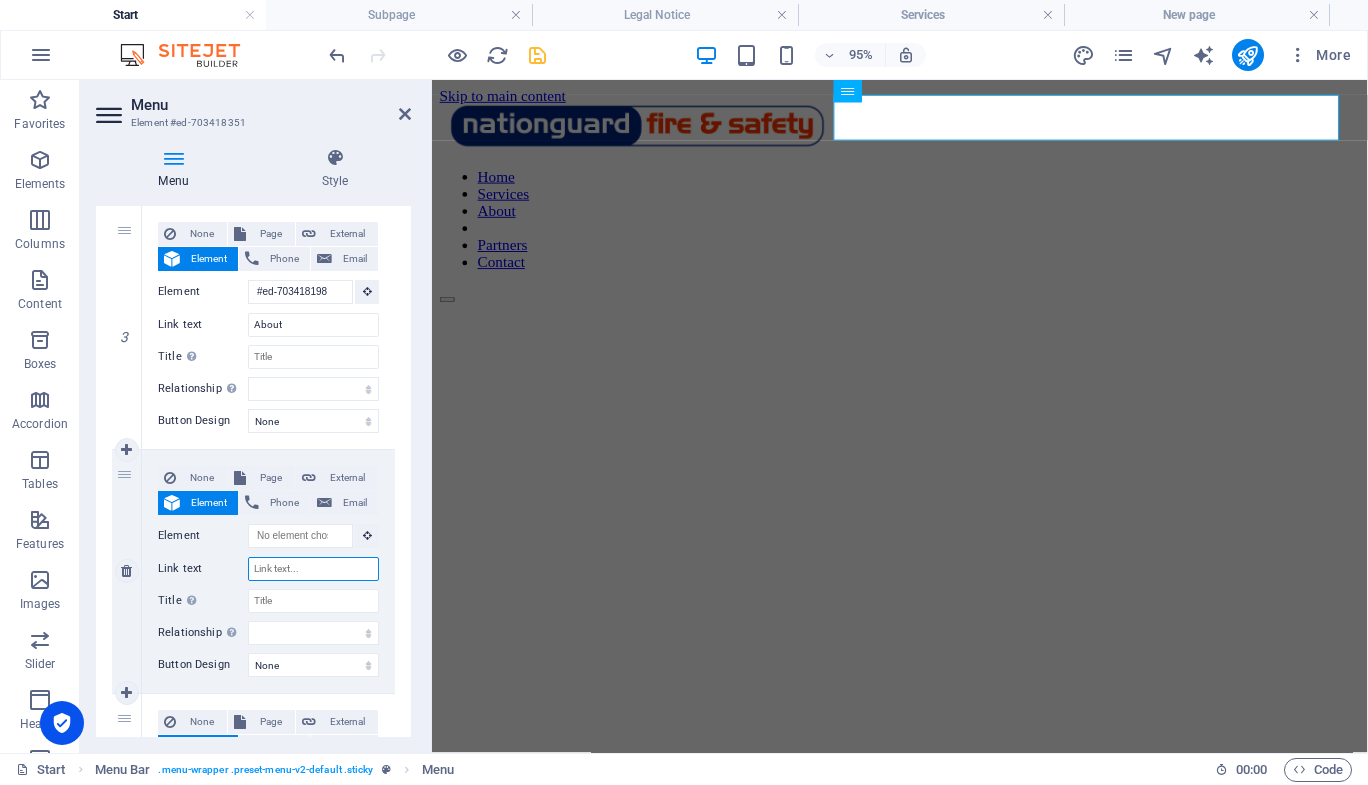 drag, startPoint x: 304, startPoint y: 569, endPoint x: 268, endPoint y: 569, distance: 36 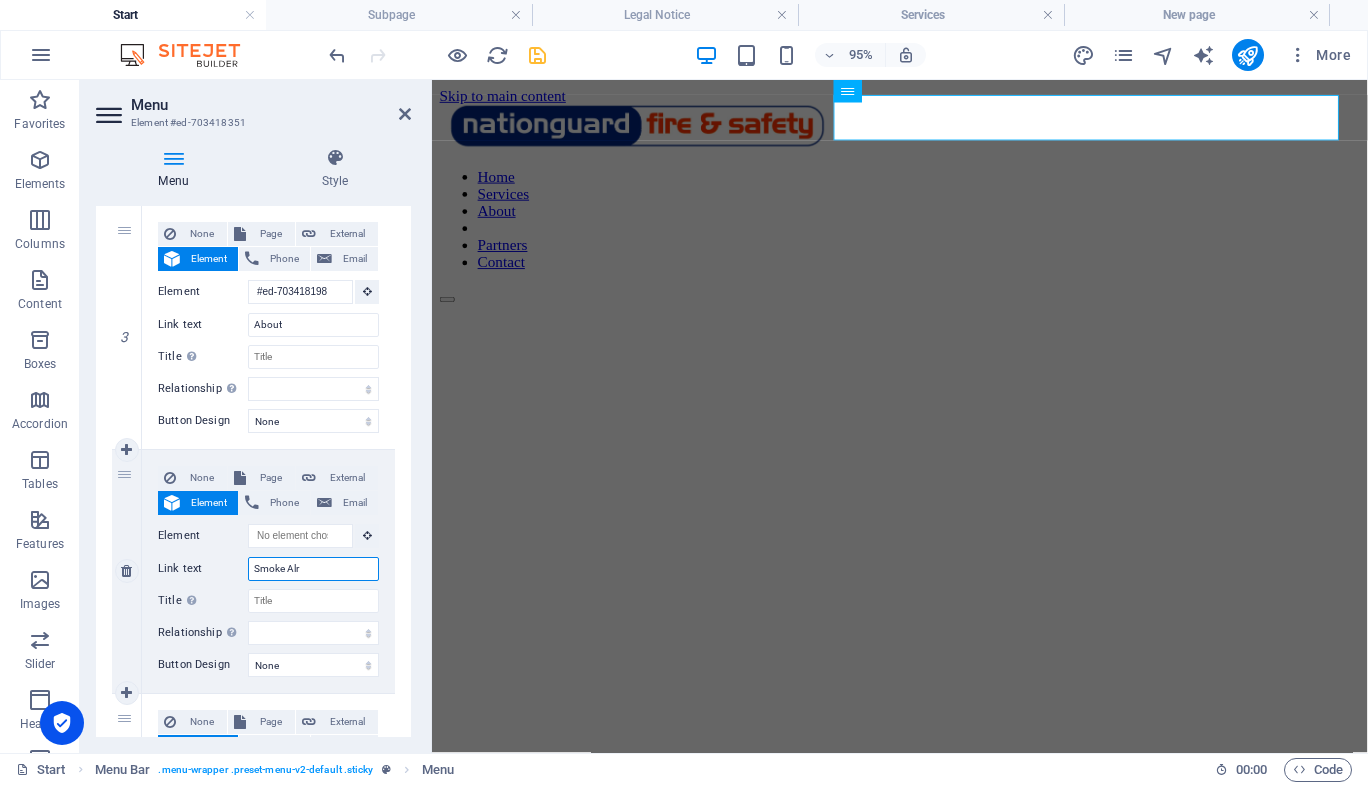 type on "Smoke Alrm" 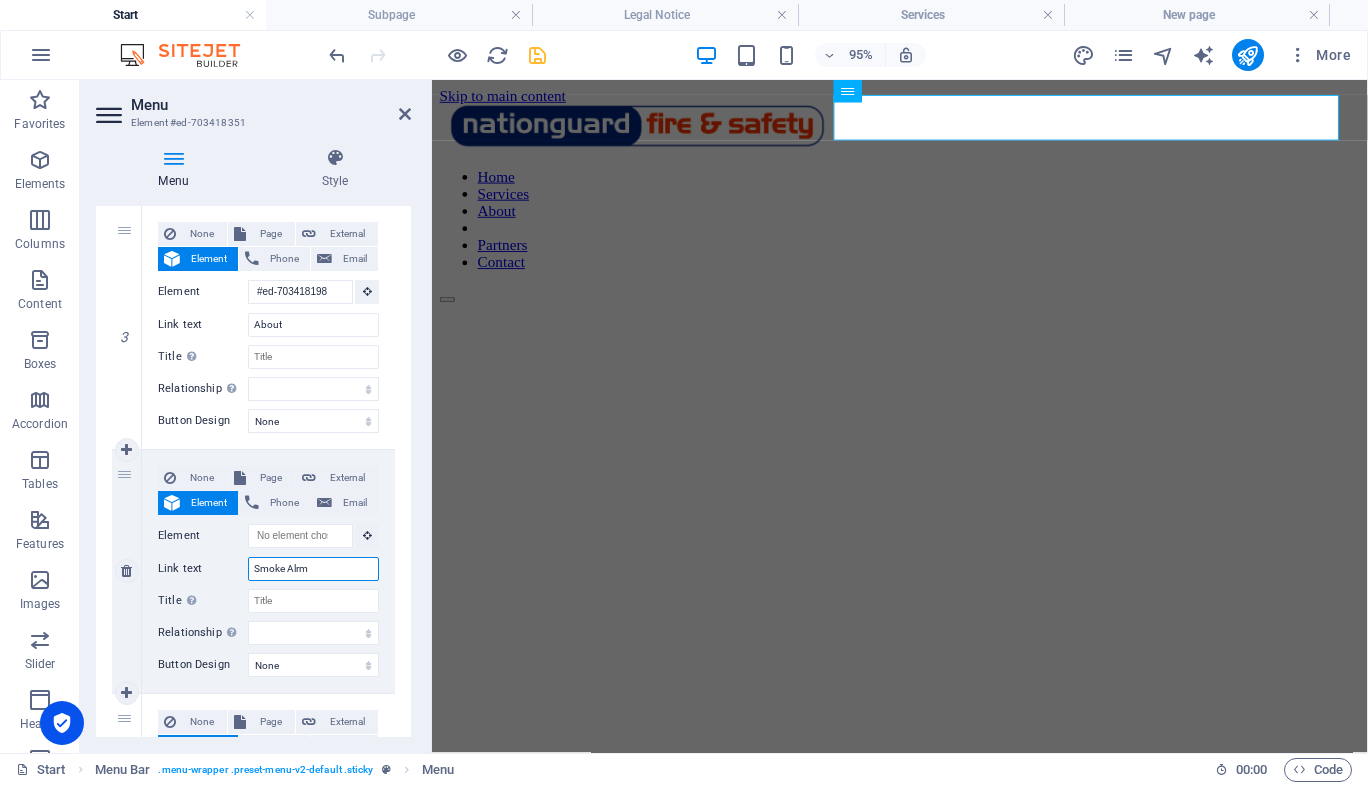 select 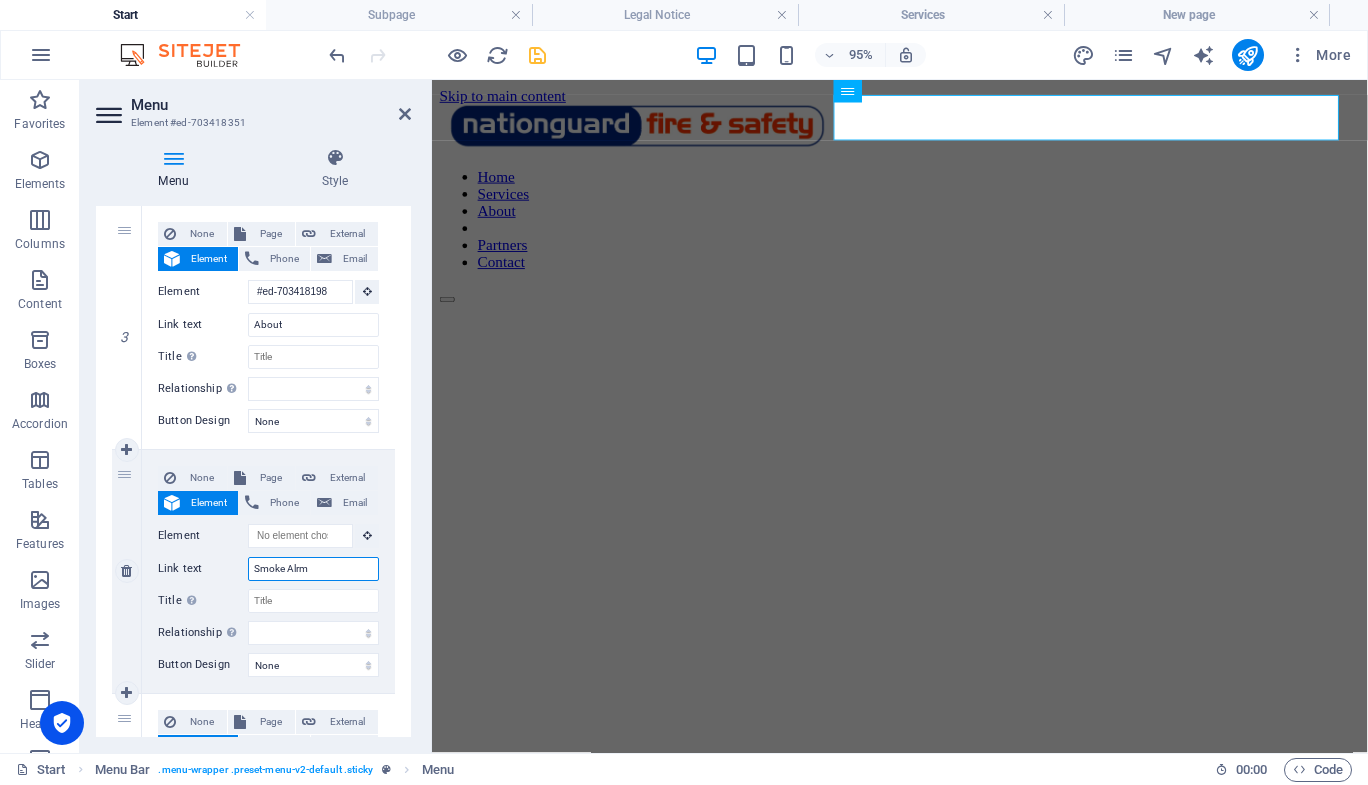 type on "Smoke Alrms" 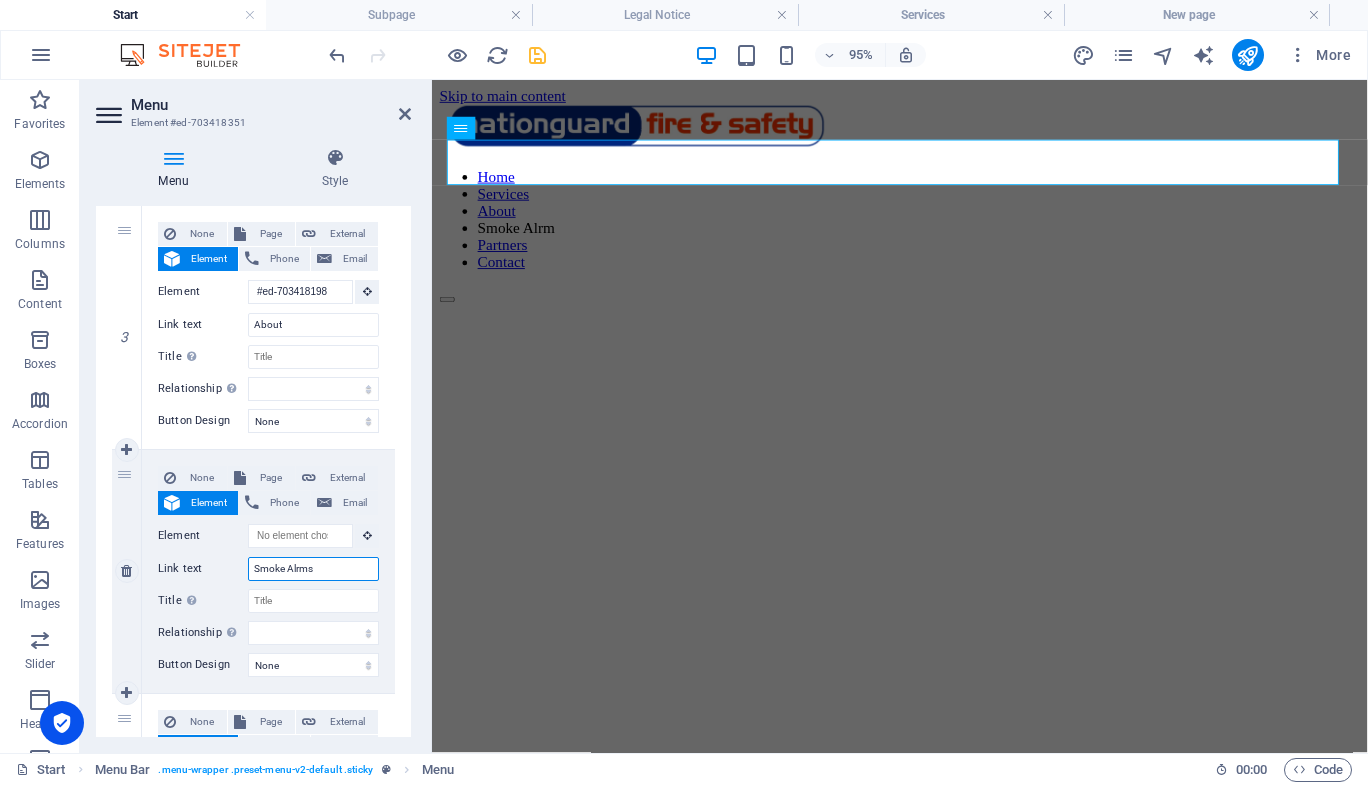select 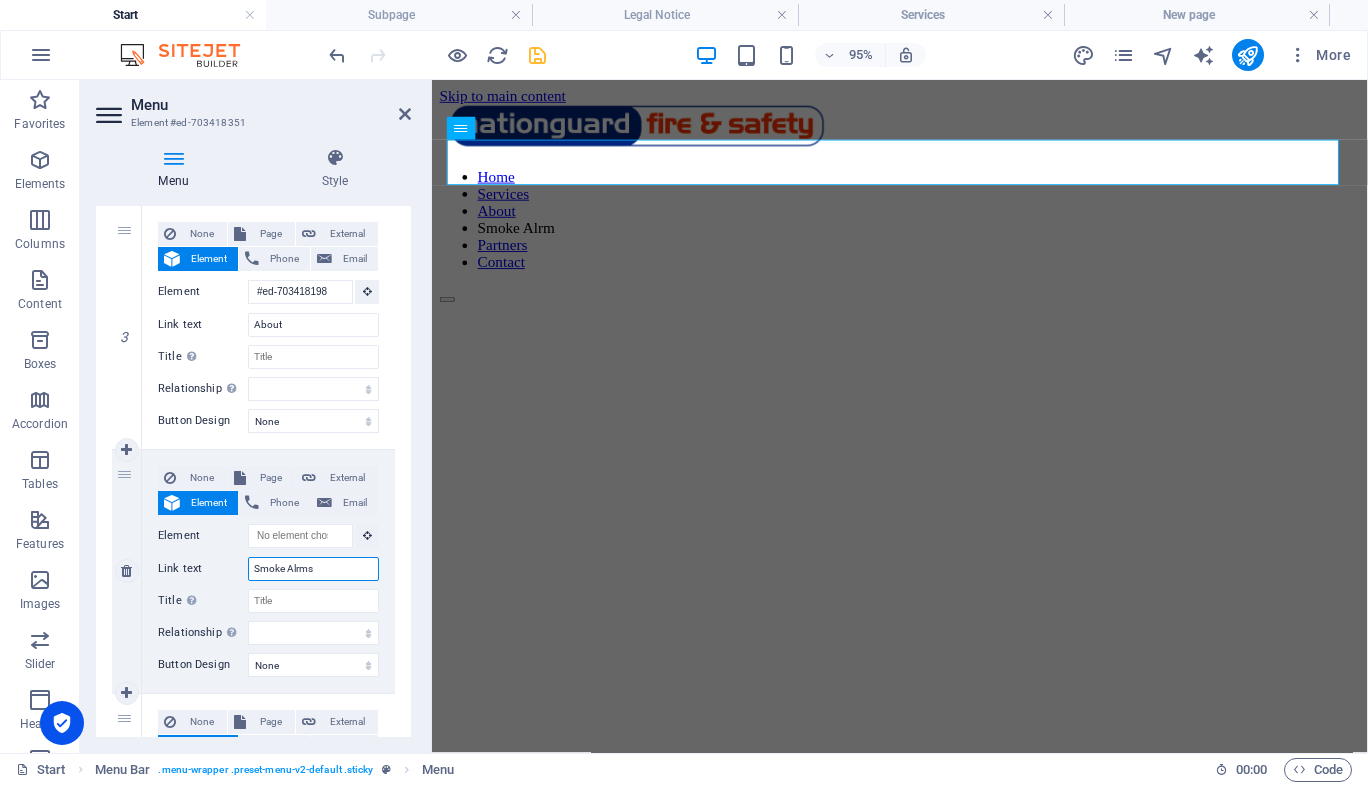 select 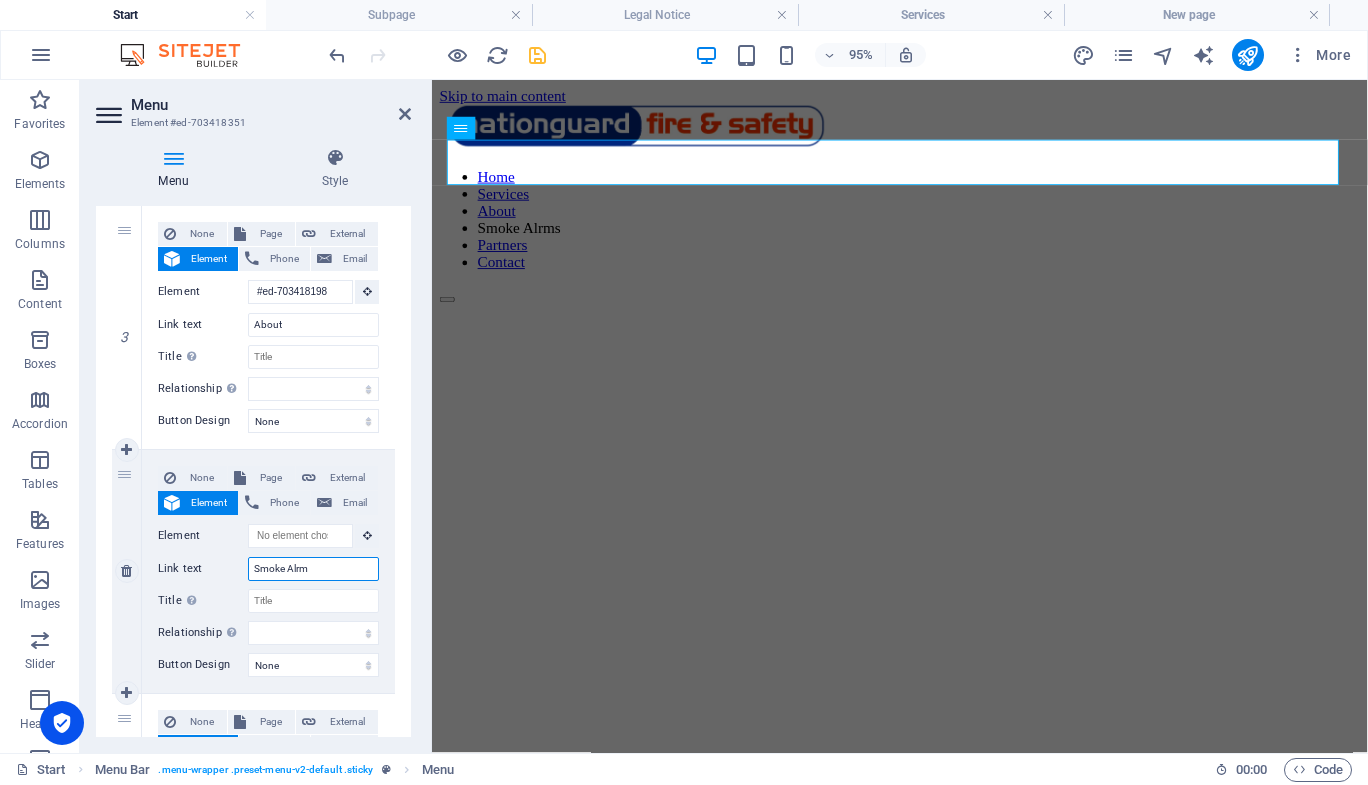 type on "Smoke Alr" 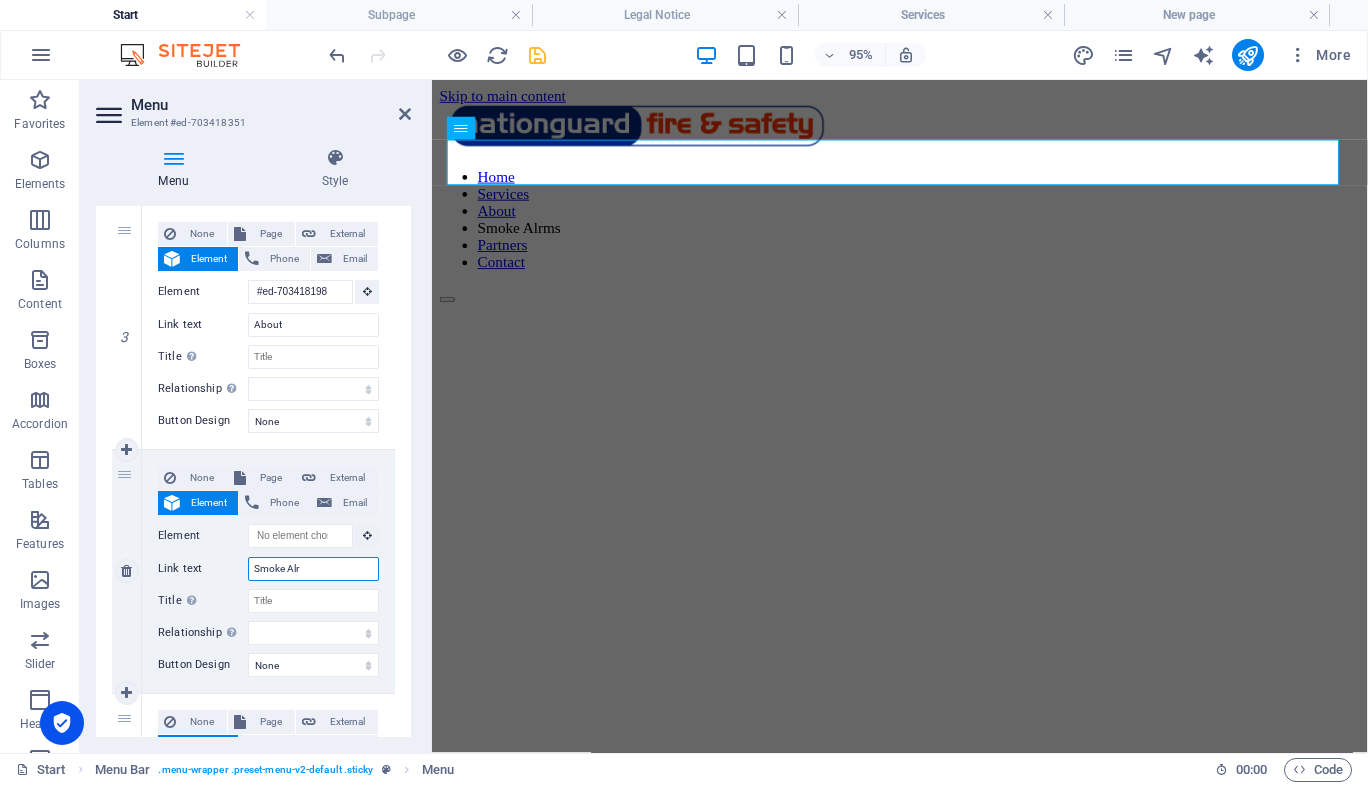 select 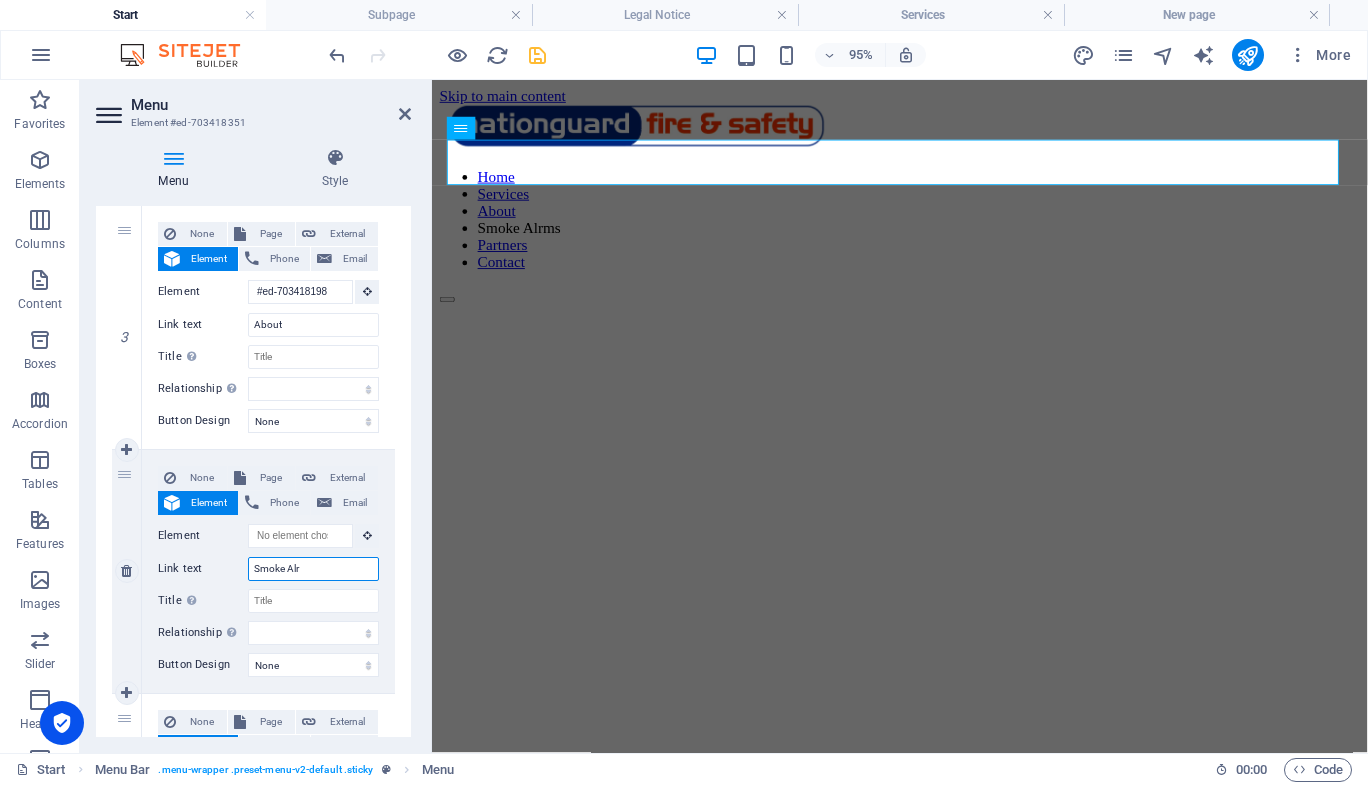 select 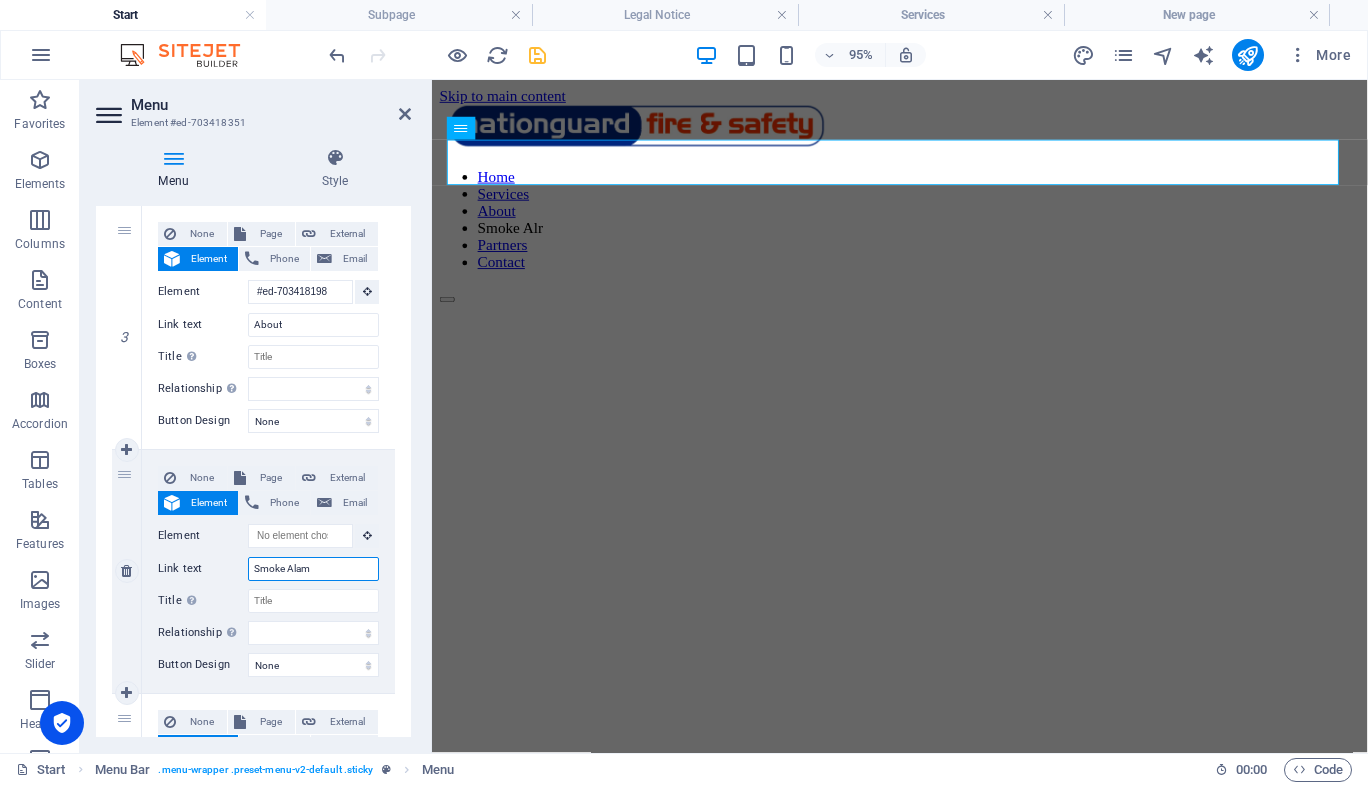 type on "Smoke Alams" 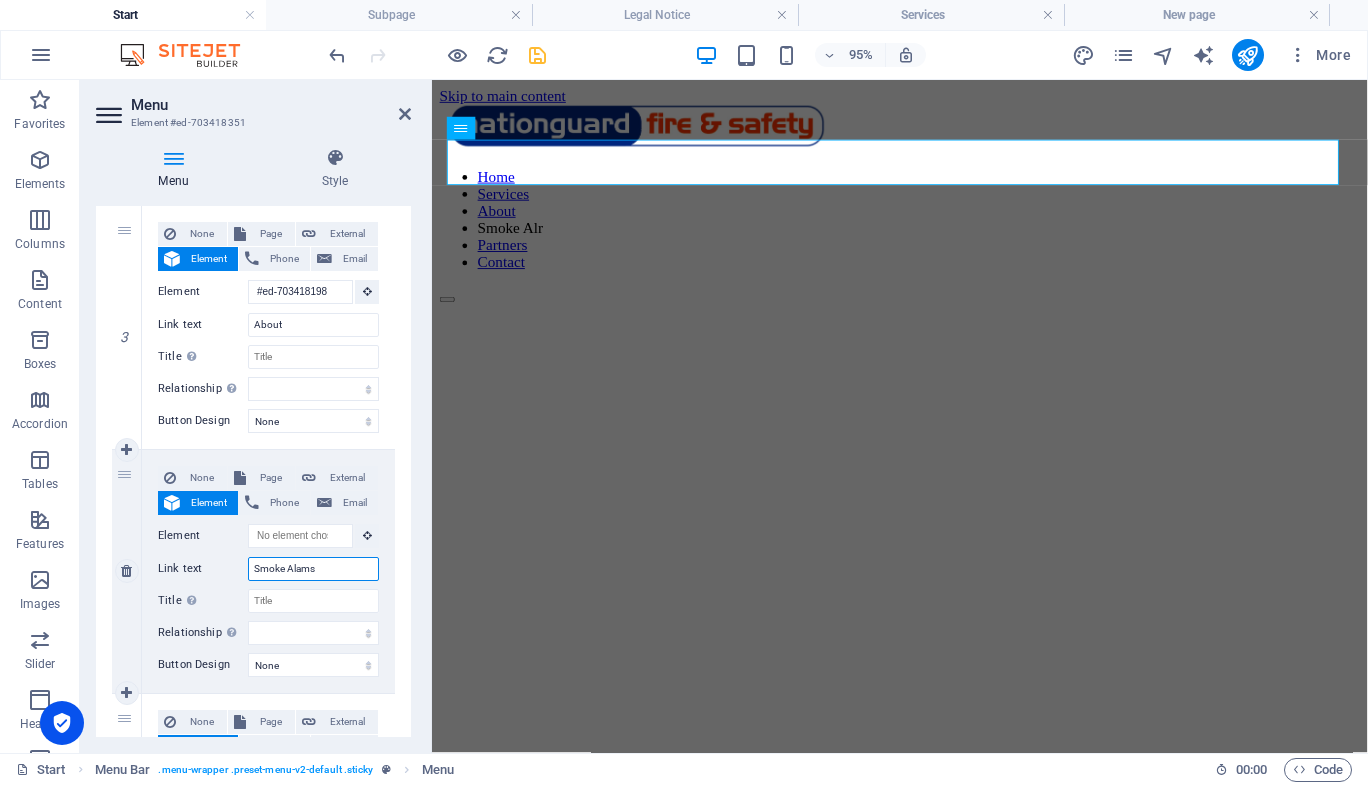 select 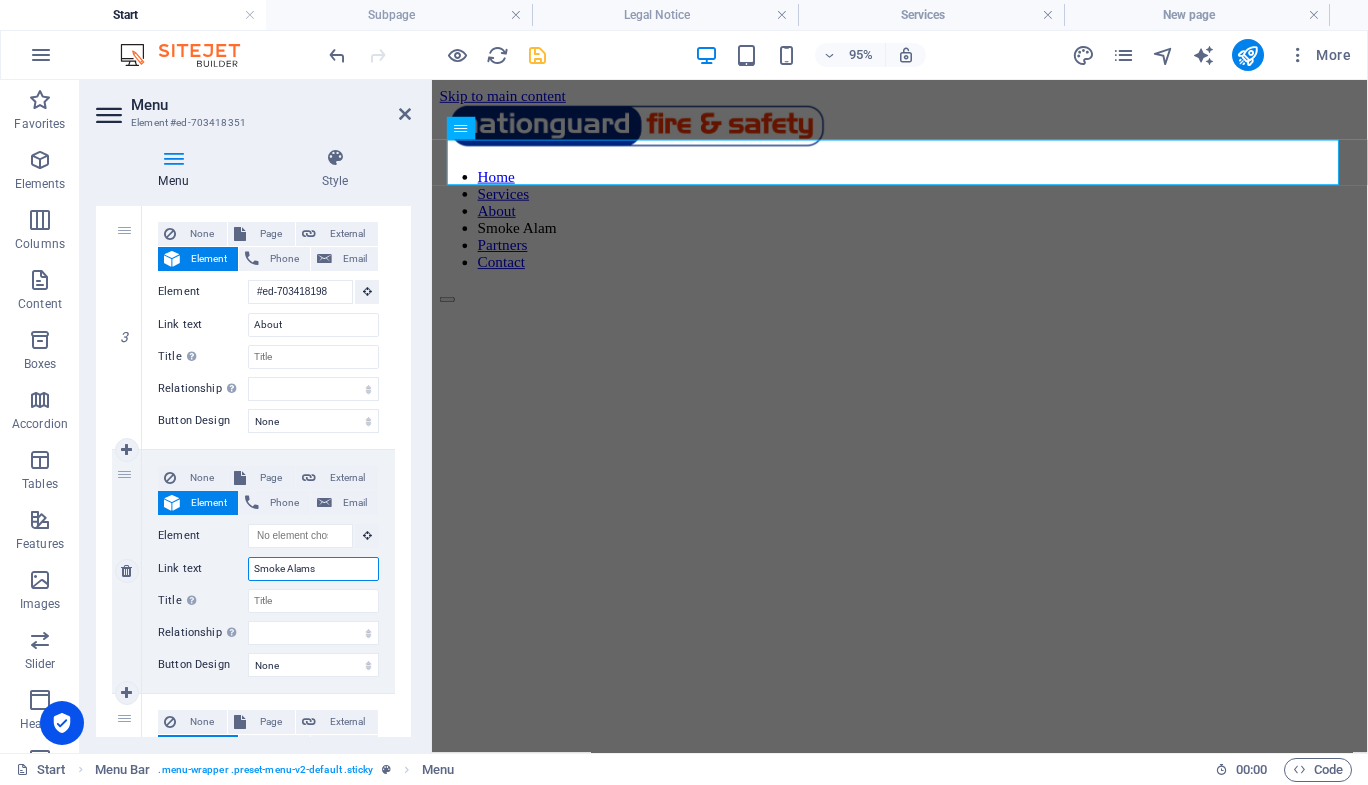 select 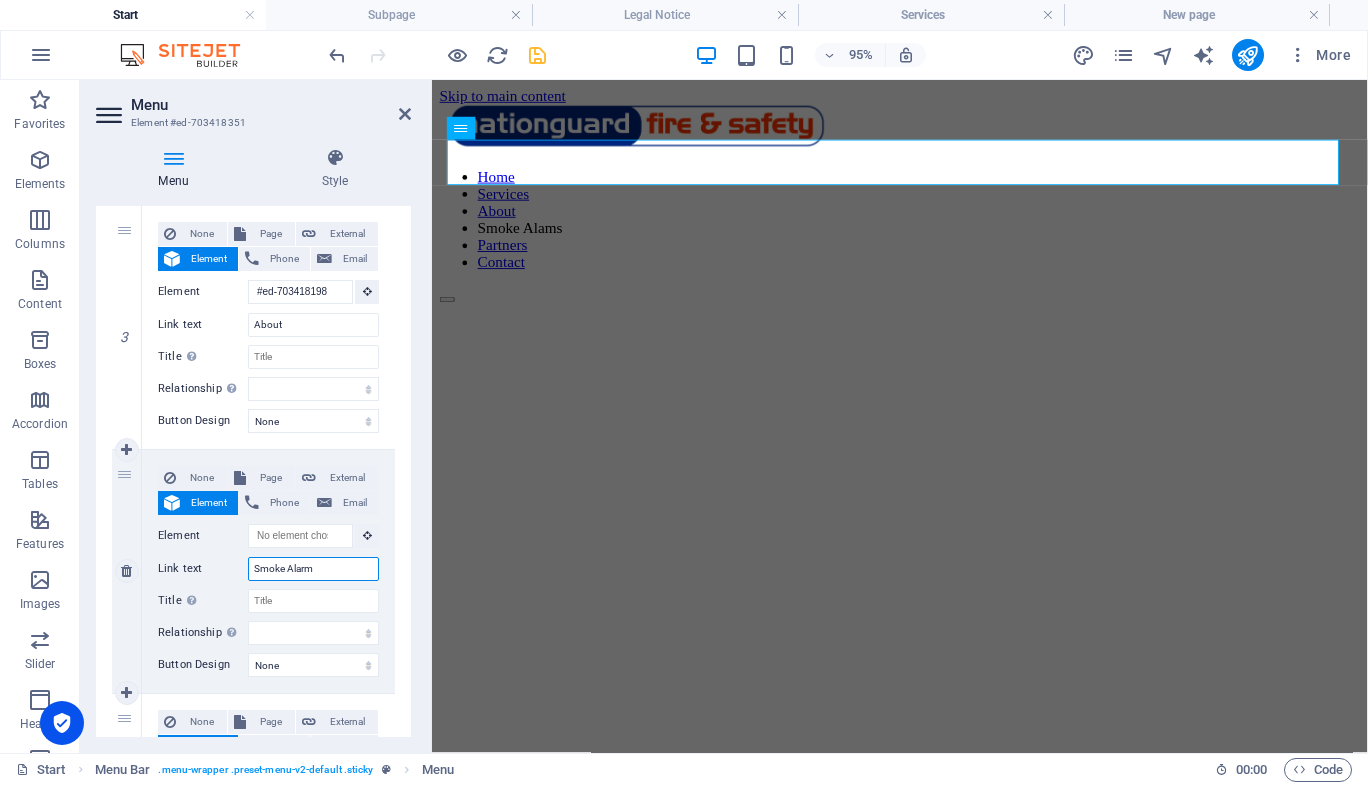 type on "Smoke Alarms" 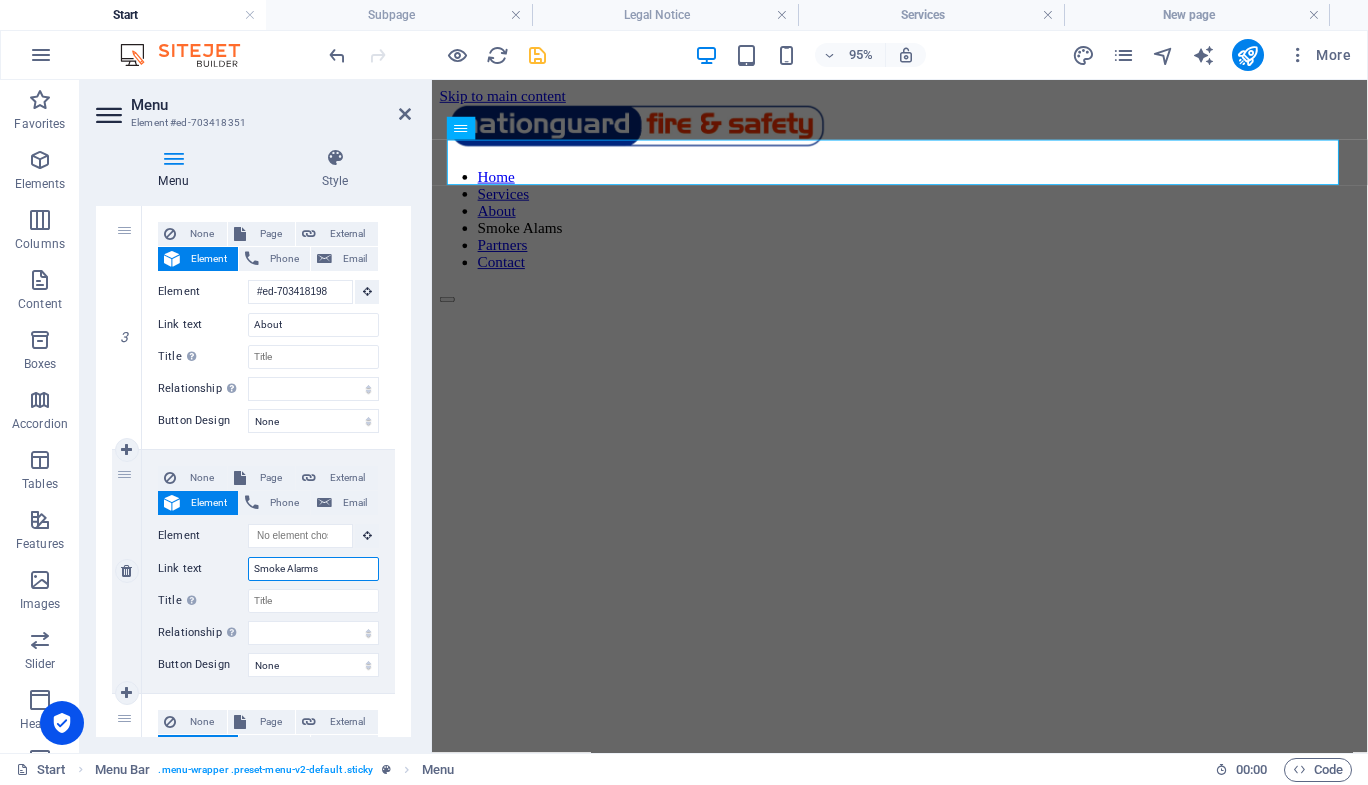 select 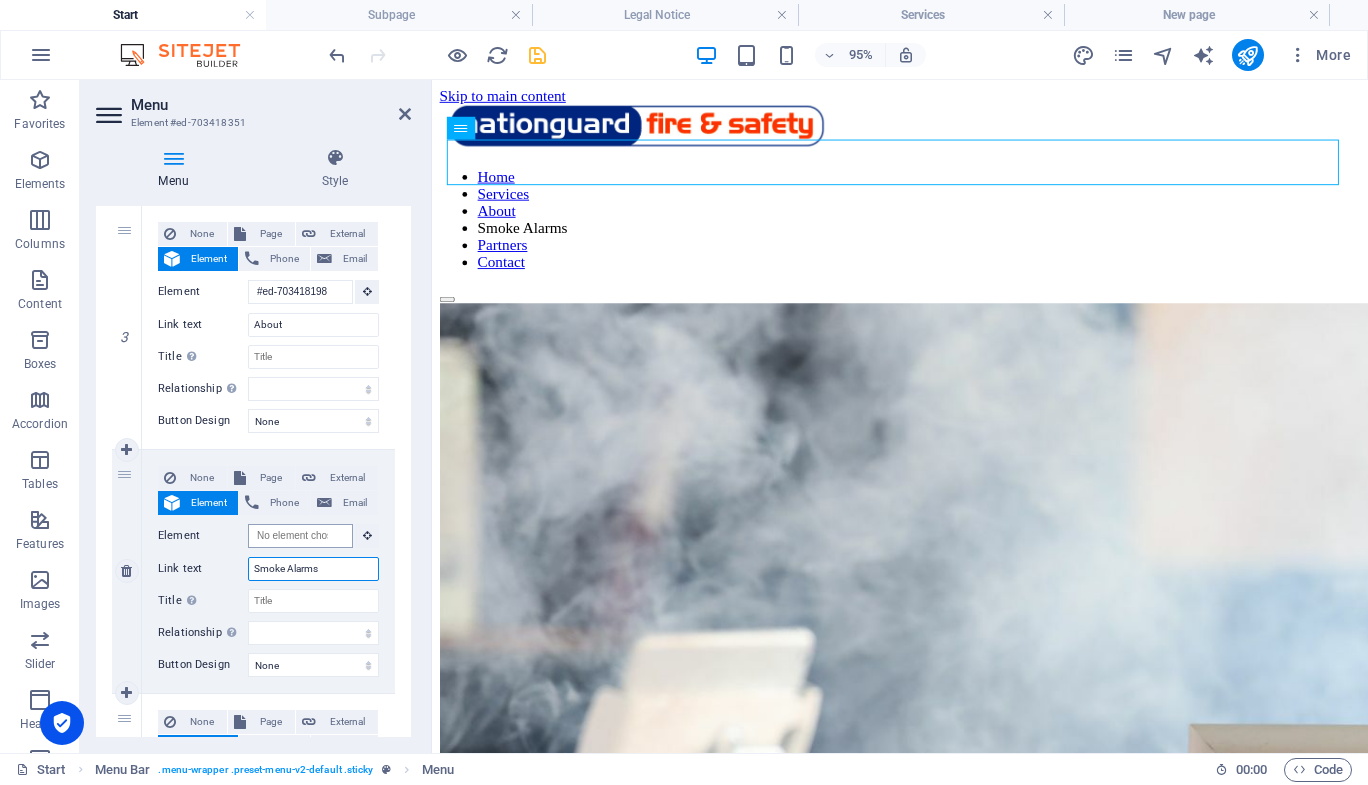 type on "Smoke Alarms" 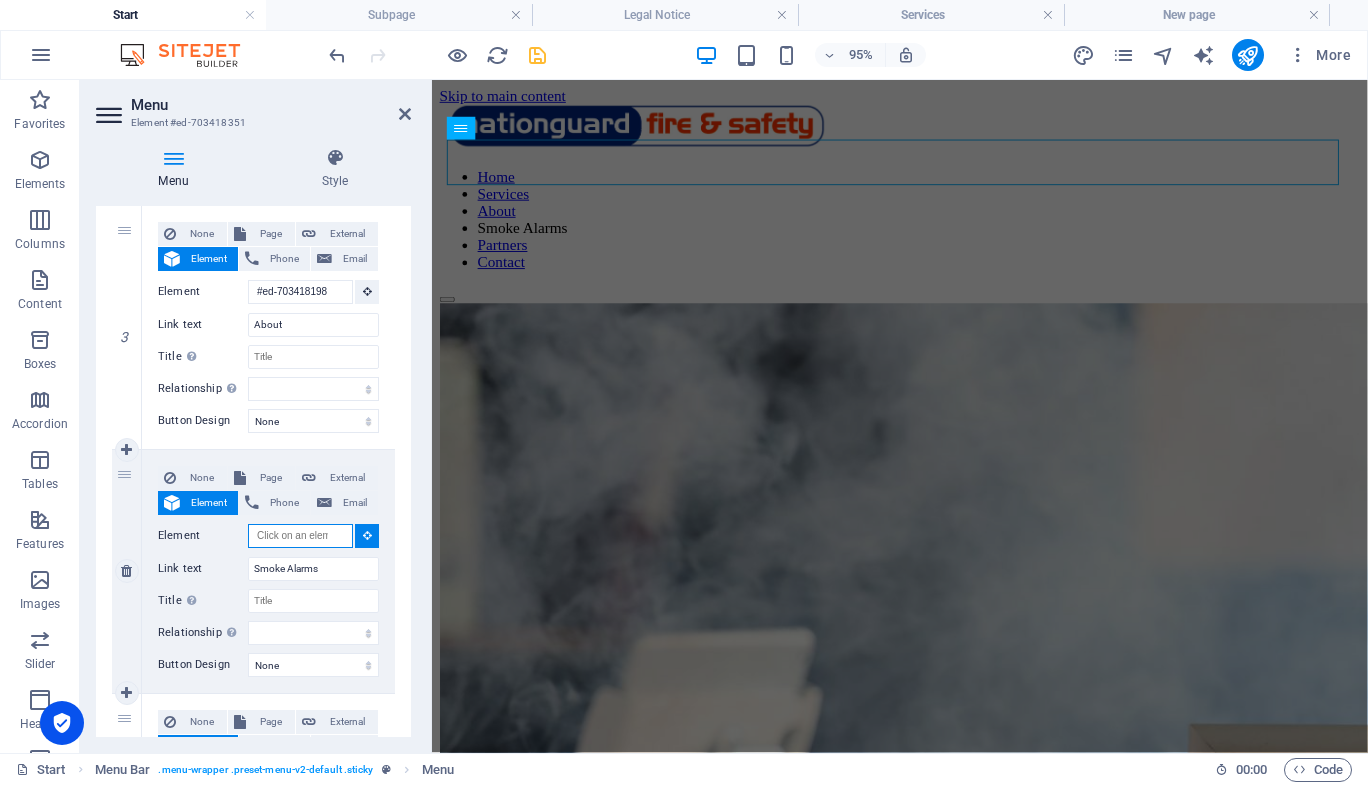 click on "Element" at bounding box center [300, 536] 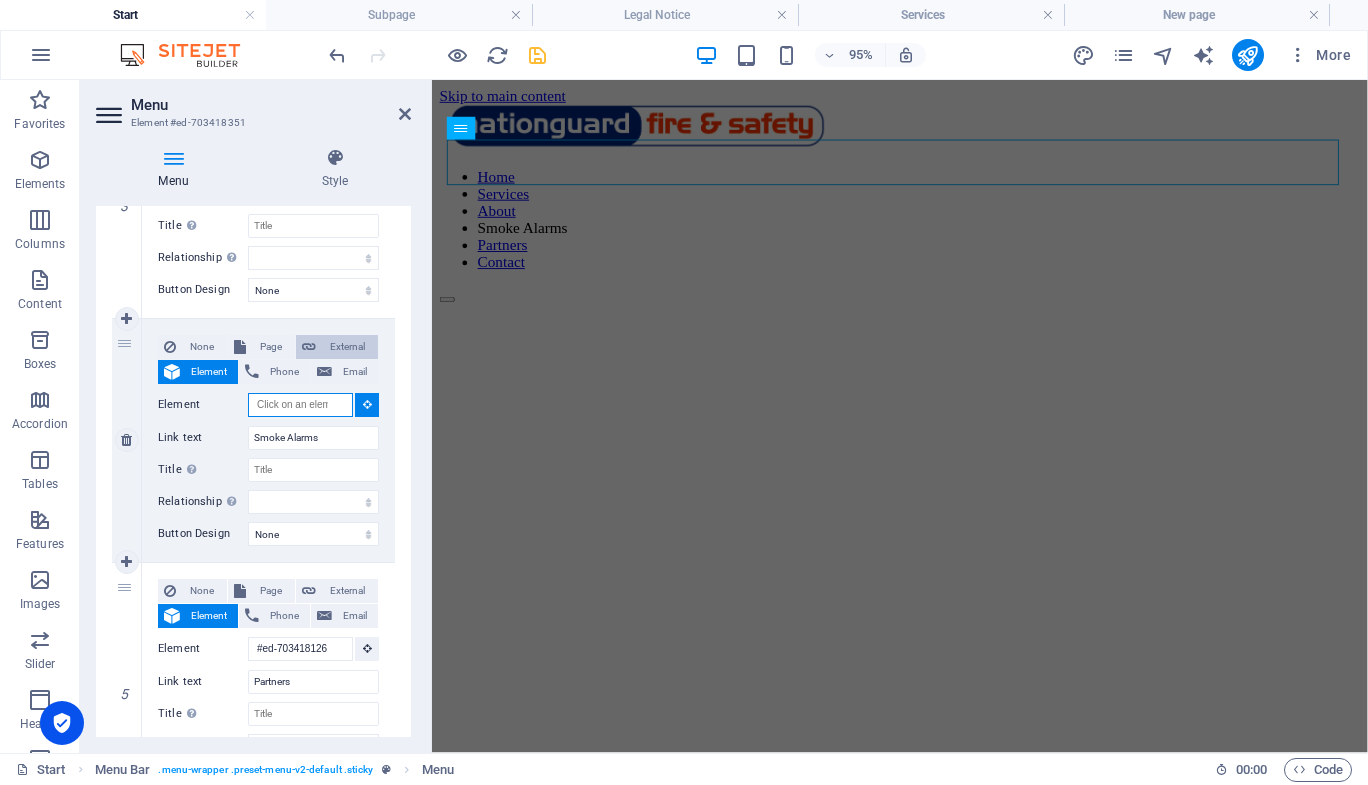 scroll, scrollTop: 778, scrollLeft: 0, axis: vertical 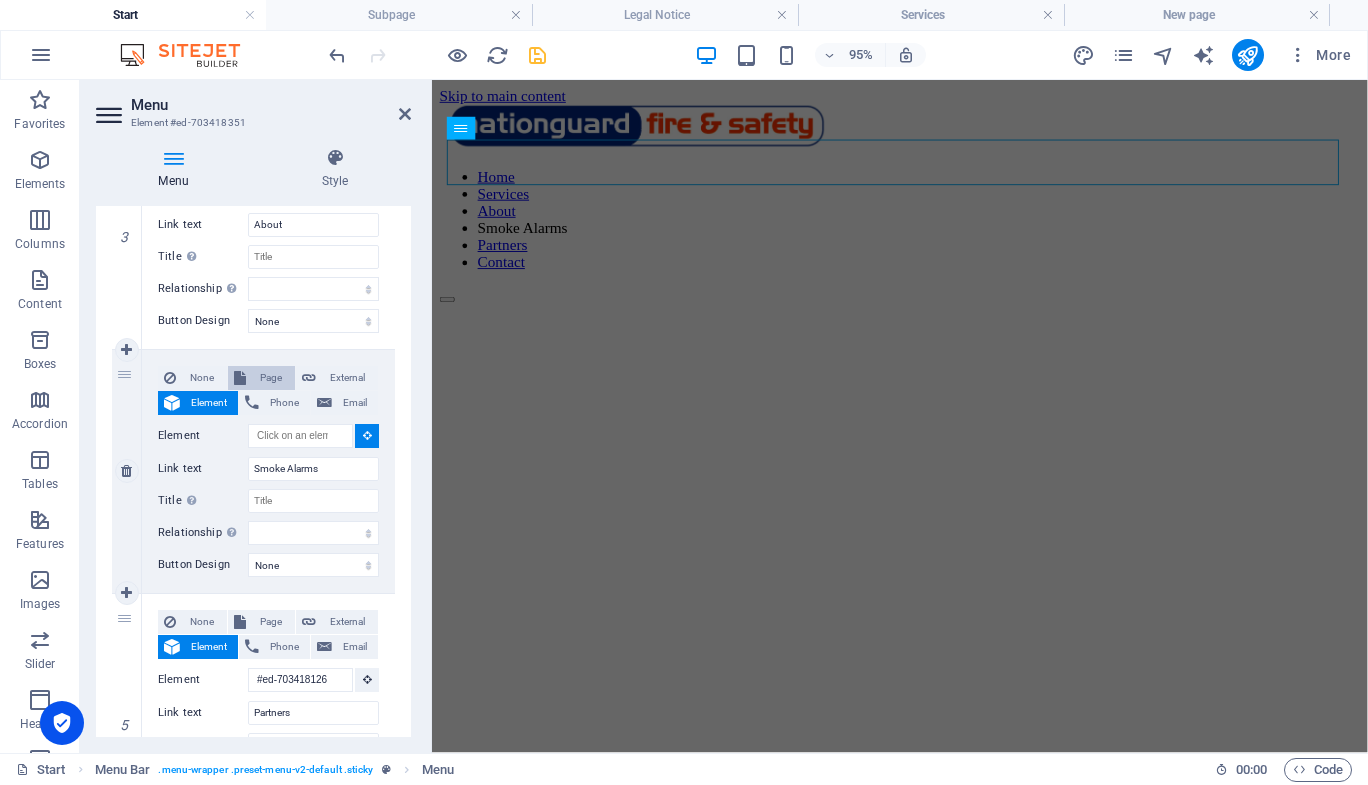 click on "Page" at bounding box center (270, 378) 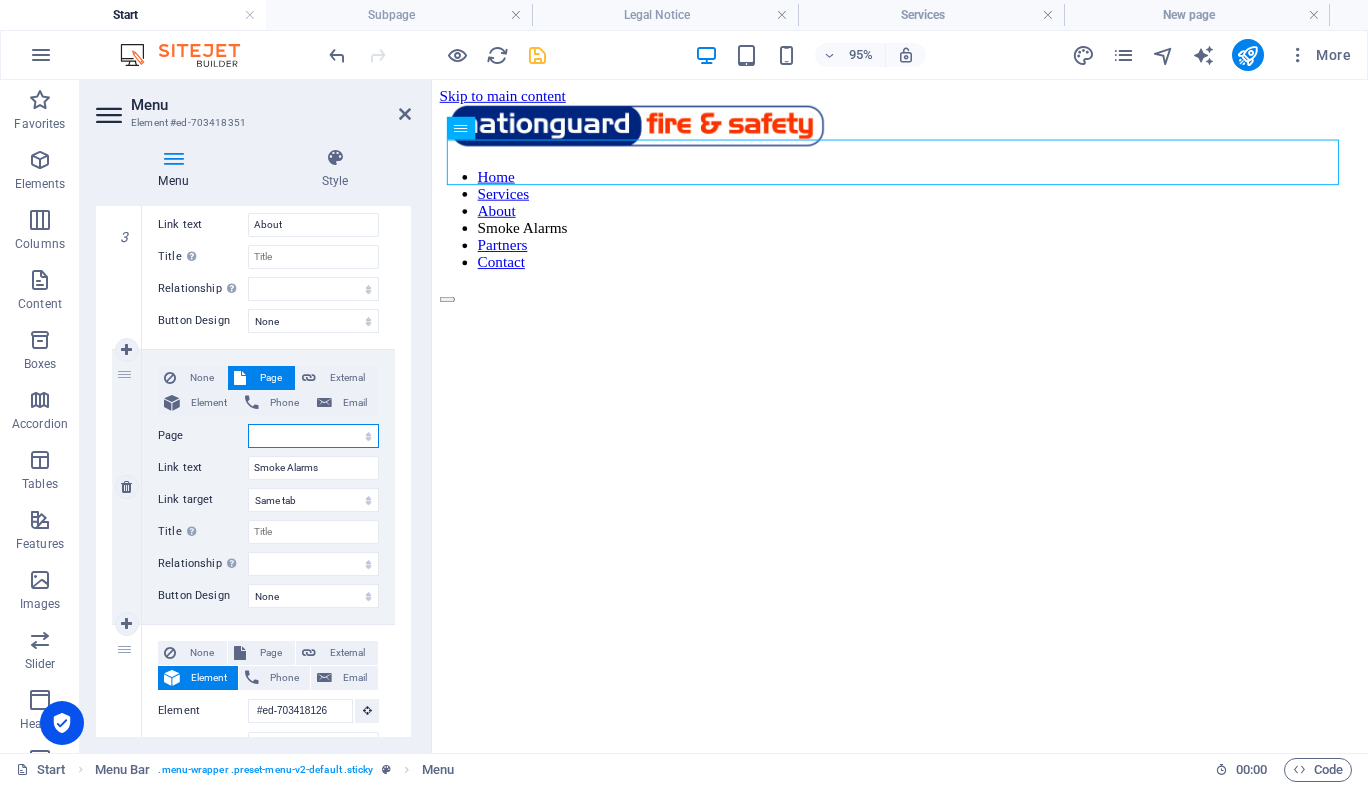 click on "Start Subpage Legal Notice Privacy  Services Smoke Alarms" at bounding box center [313, 436] 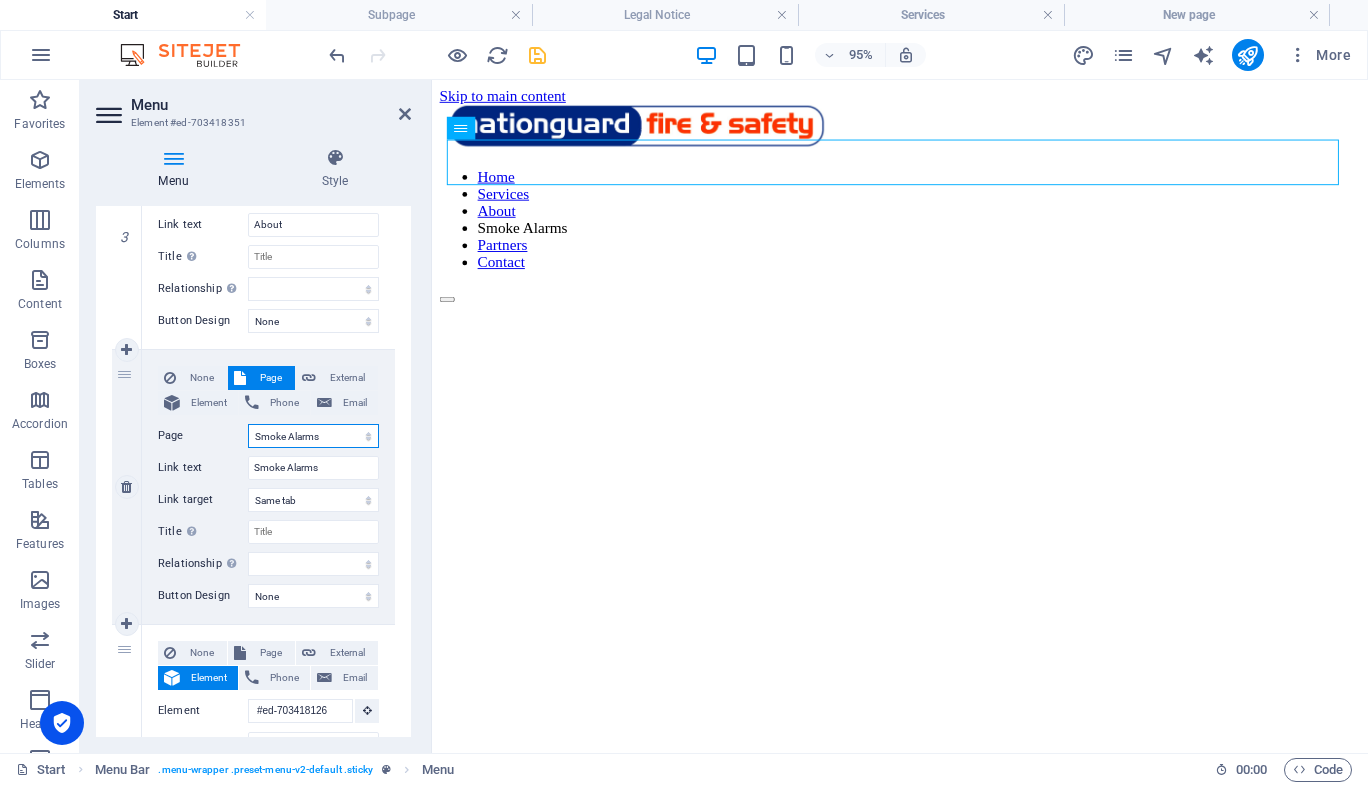 click on "Start Subpage Legal Notice Privacy  Services Smoke Alarms" at bounding box center (313, 436) 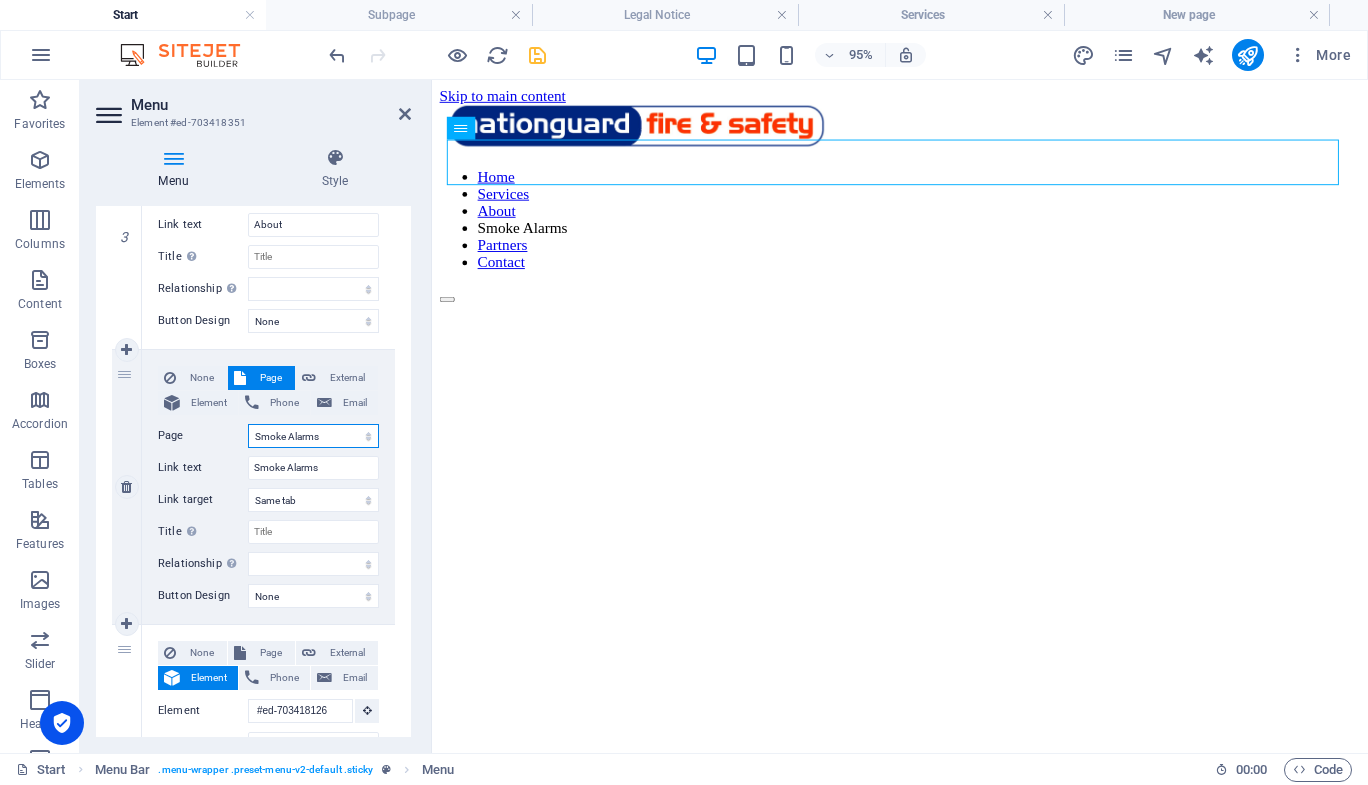 select 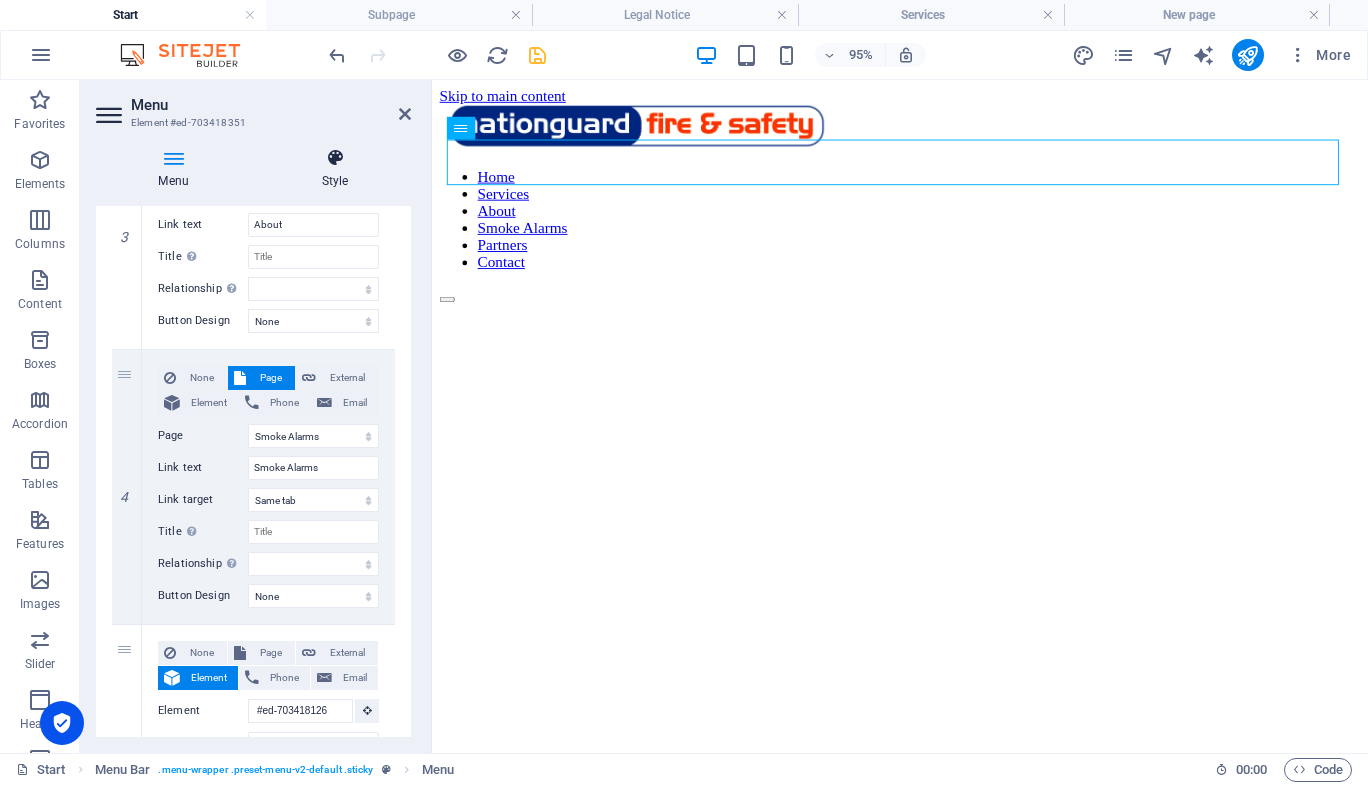 click at bounding box center [335, 158] 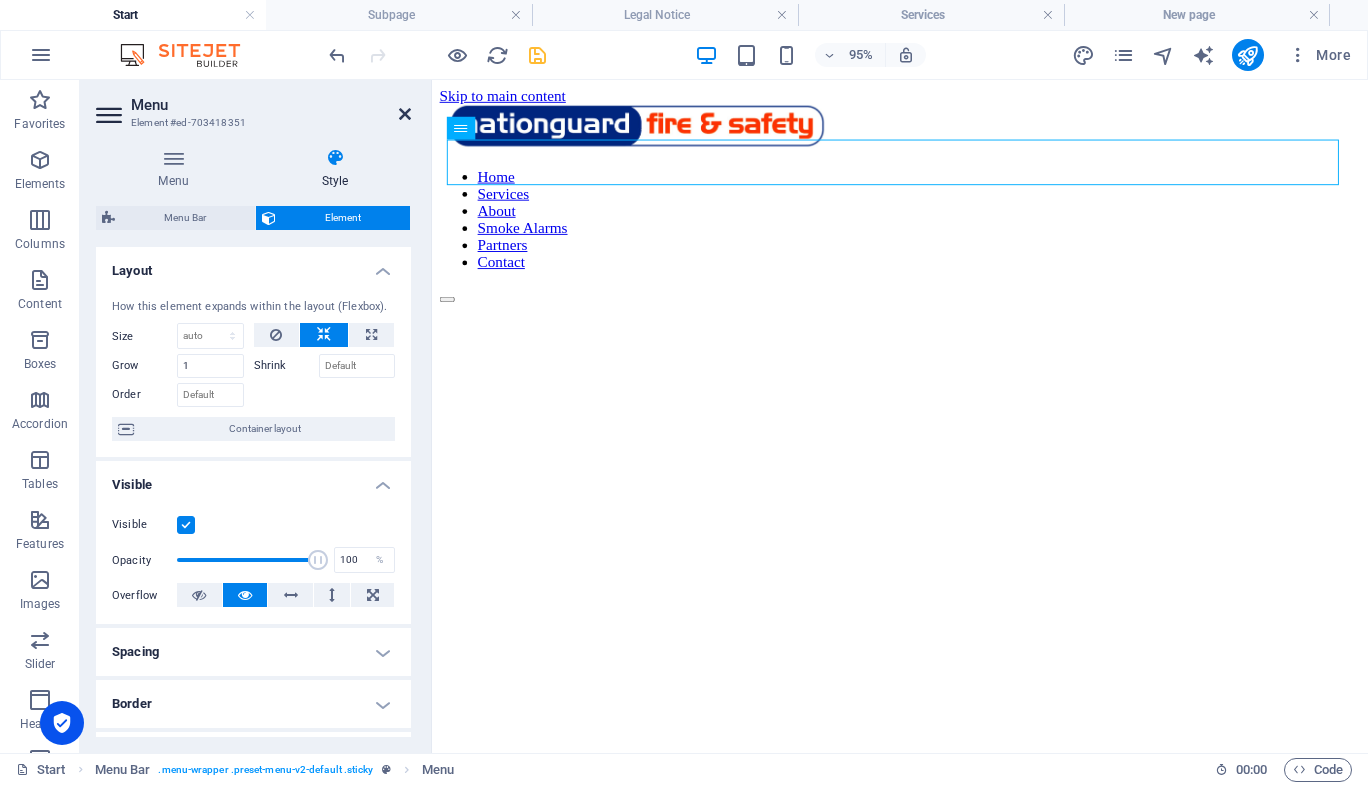click at bounding box center (405, 114) 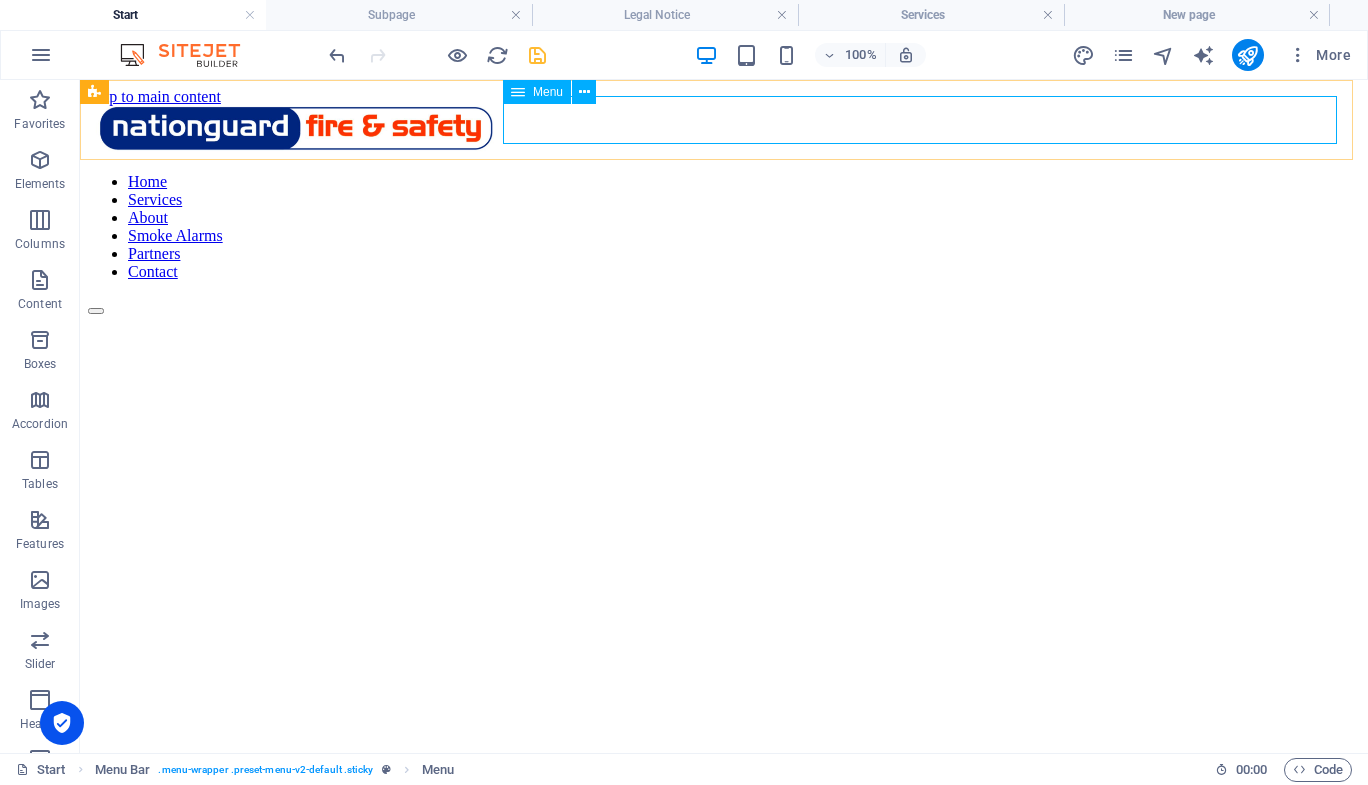 click on "Home Services About Smoke Alarms Partners Contact" at bounding box center (724, 227) 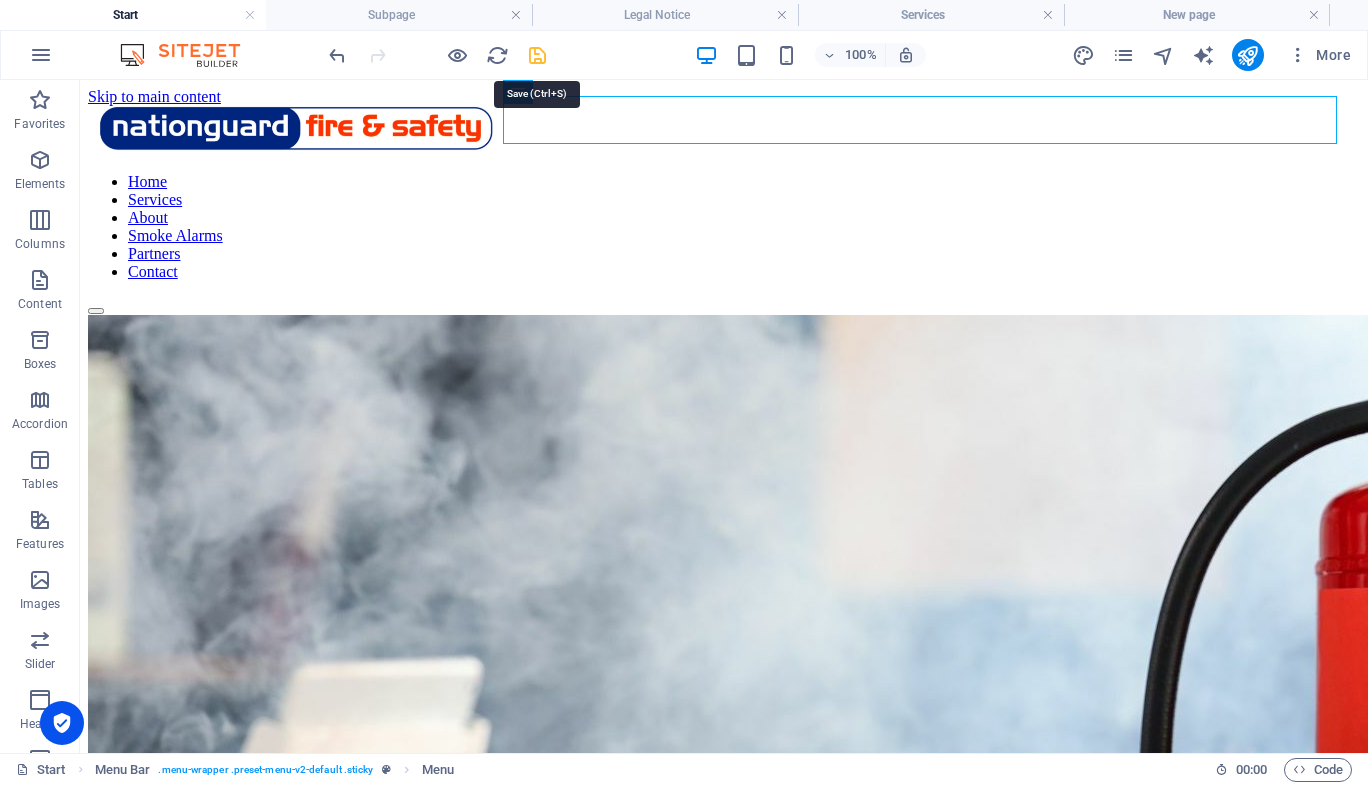 click at bounding box center [537, 55] 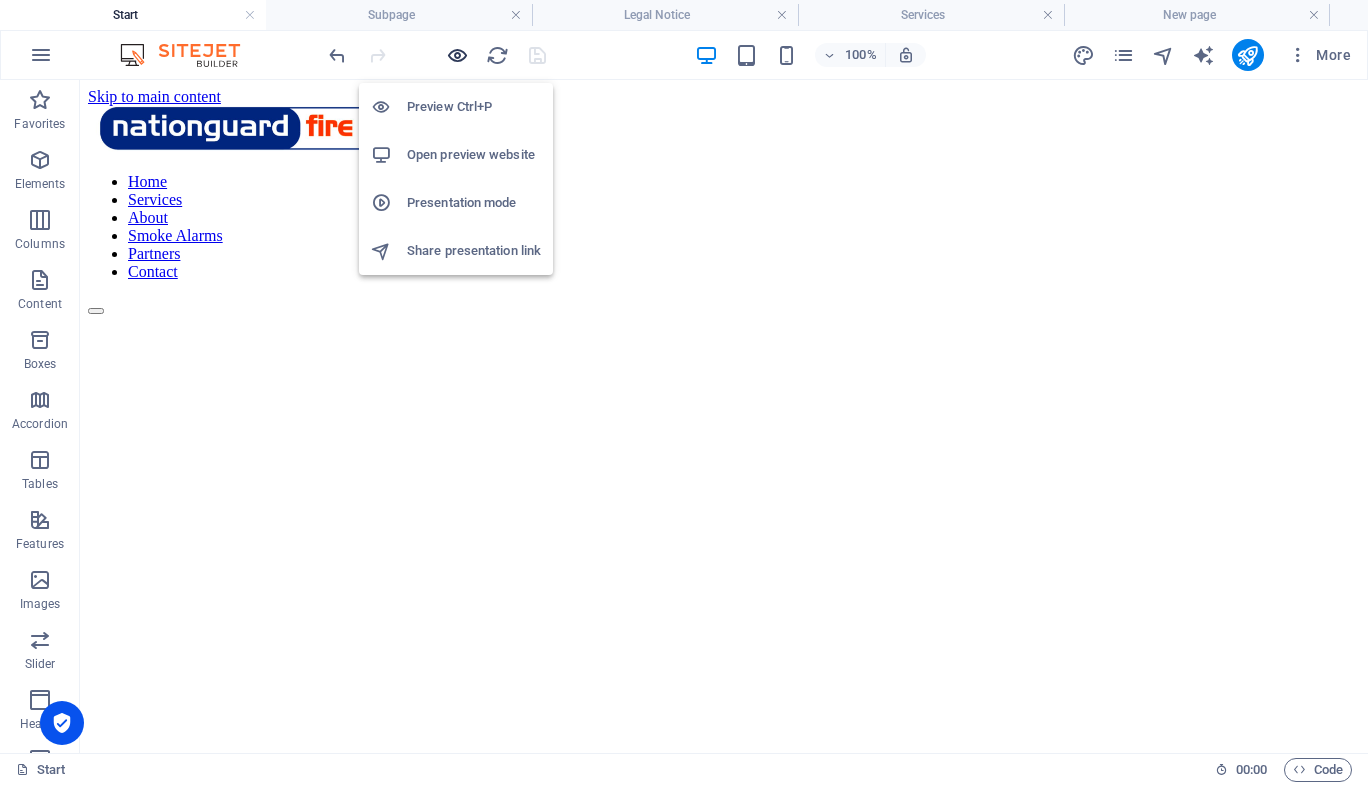 click at bounding box center [457, 55] 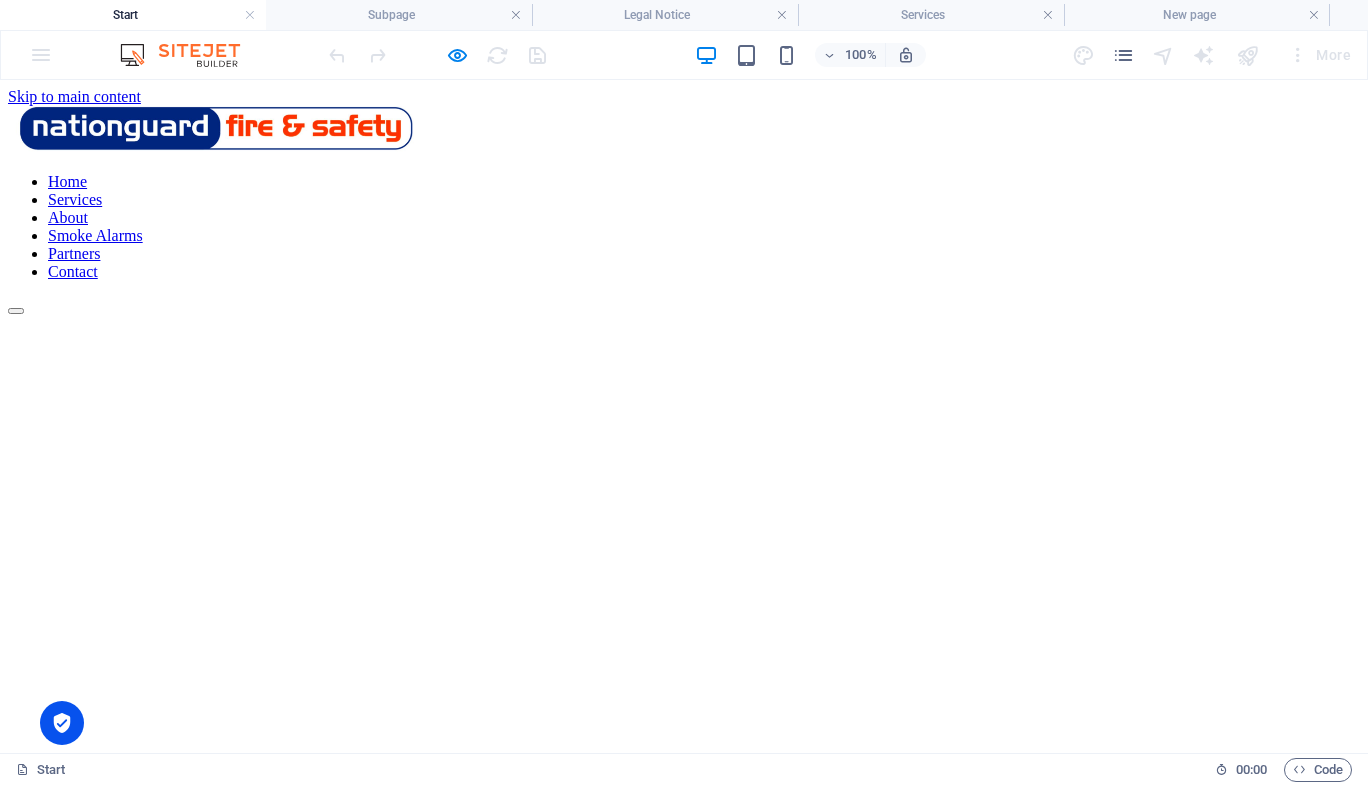 click on "Smoke Alarms" at bounding box center (95, 235) 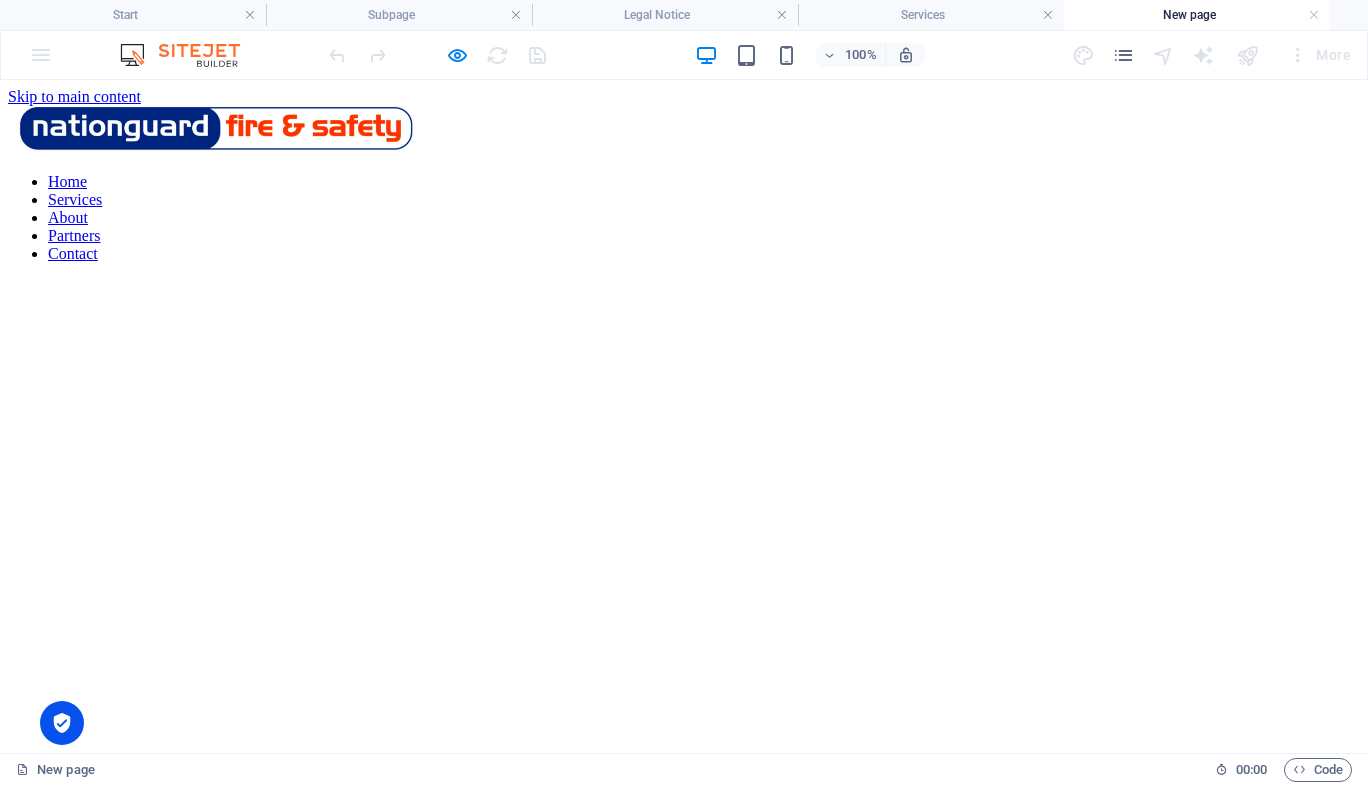 click on "Home" at bounding box center [67, 181] 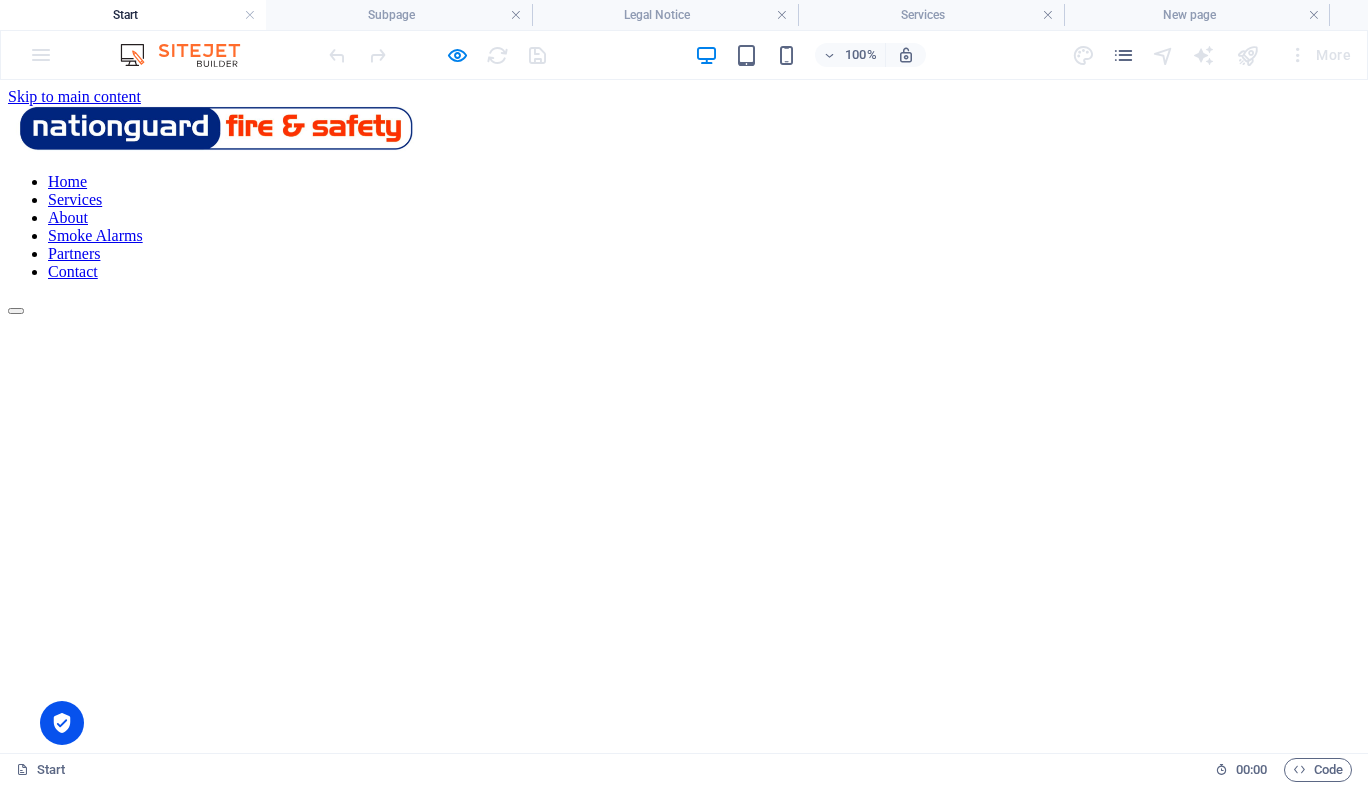 click on "Smoke Alarms" at bounding box center [95, 235] 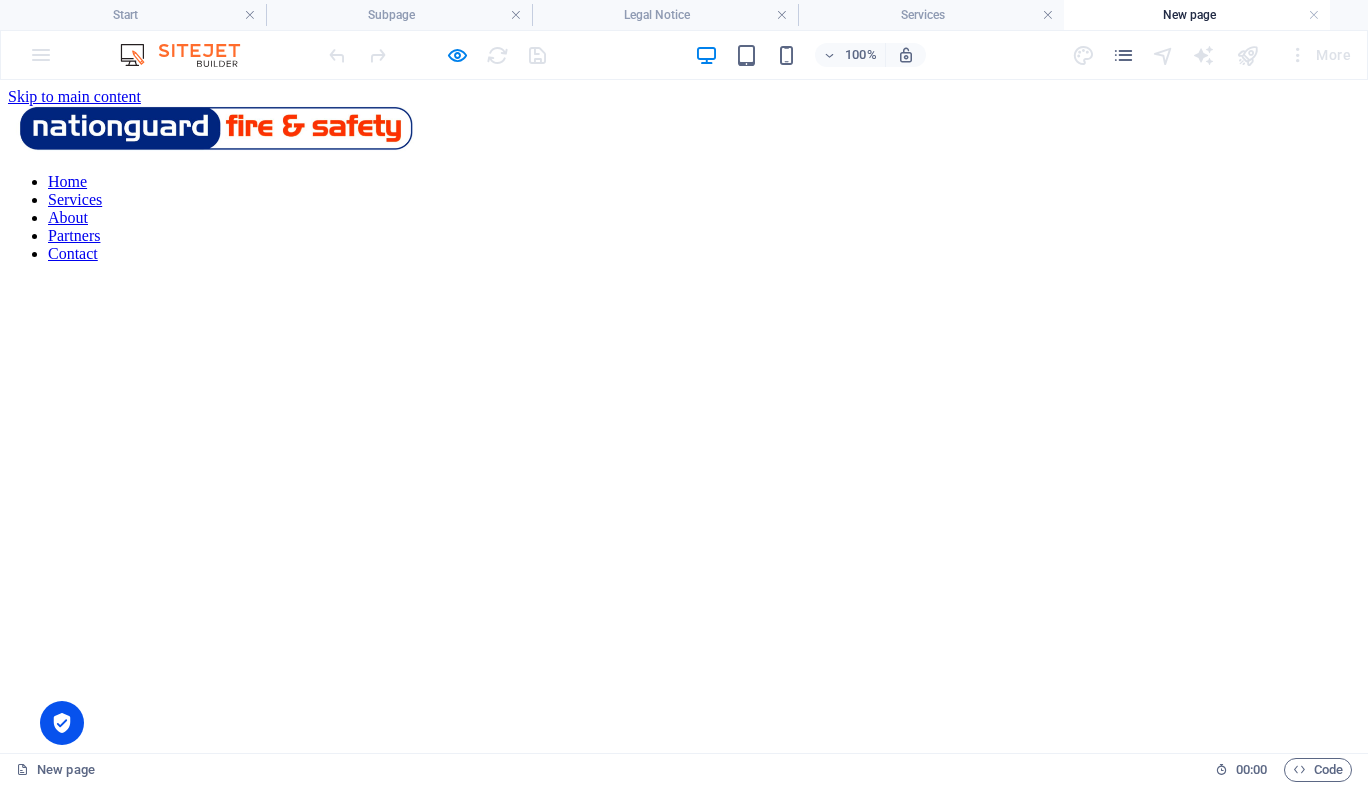 click on "Services" at bounding box center (75, 199) 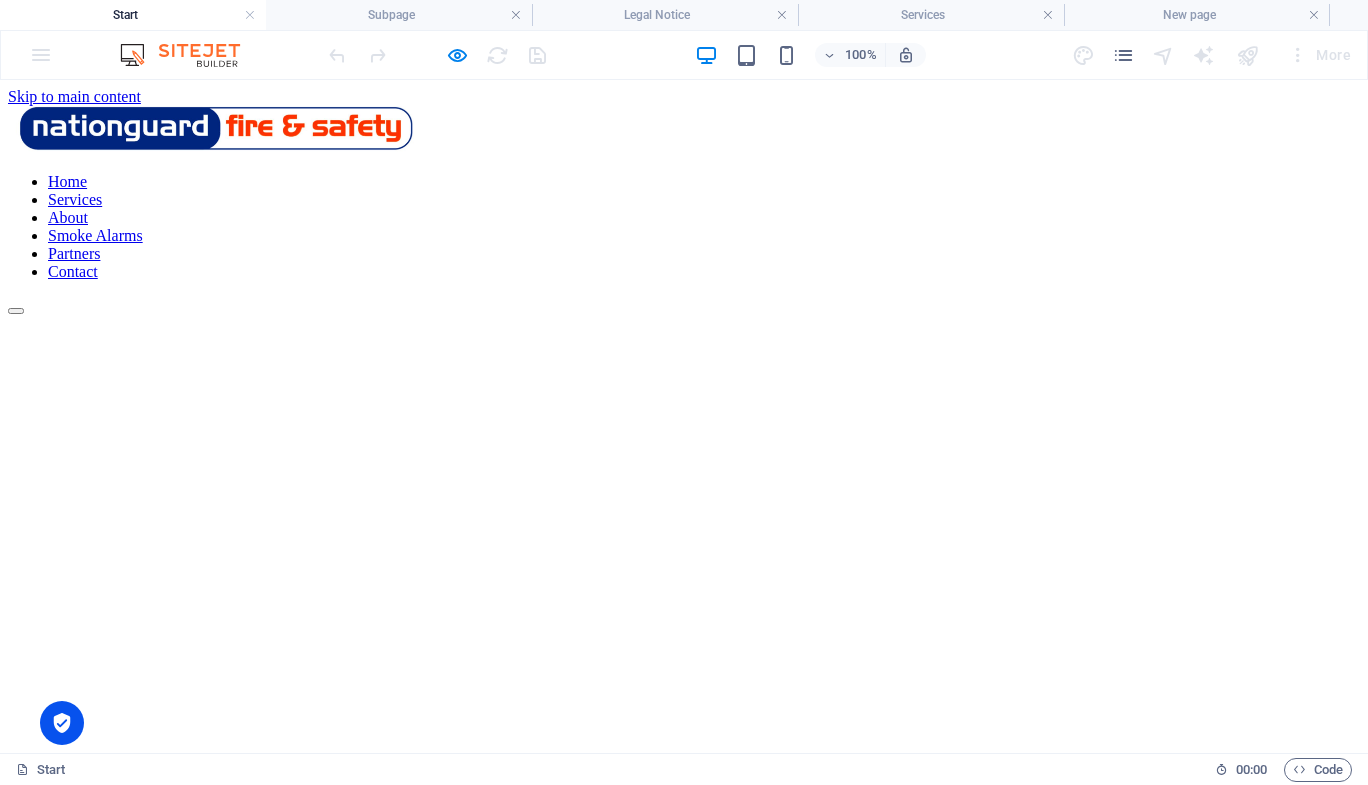 click on "Services" at bounding box center [75, 199] 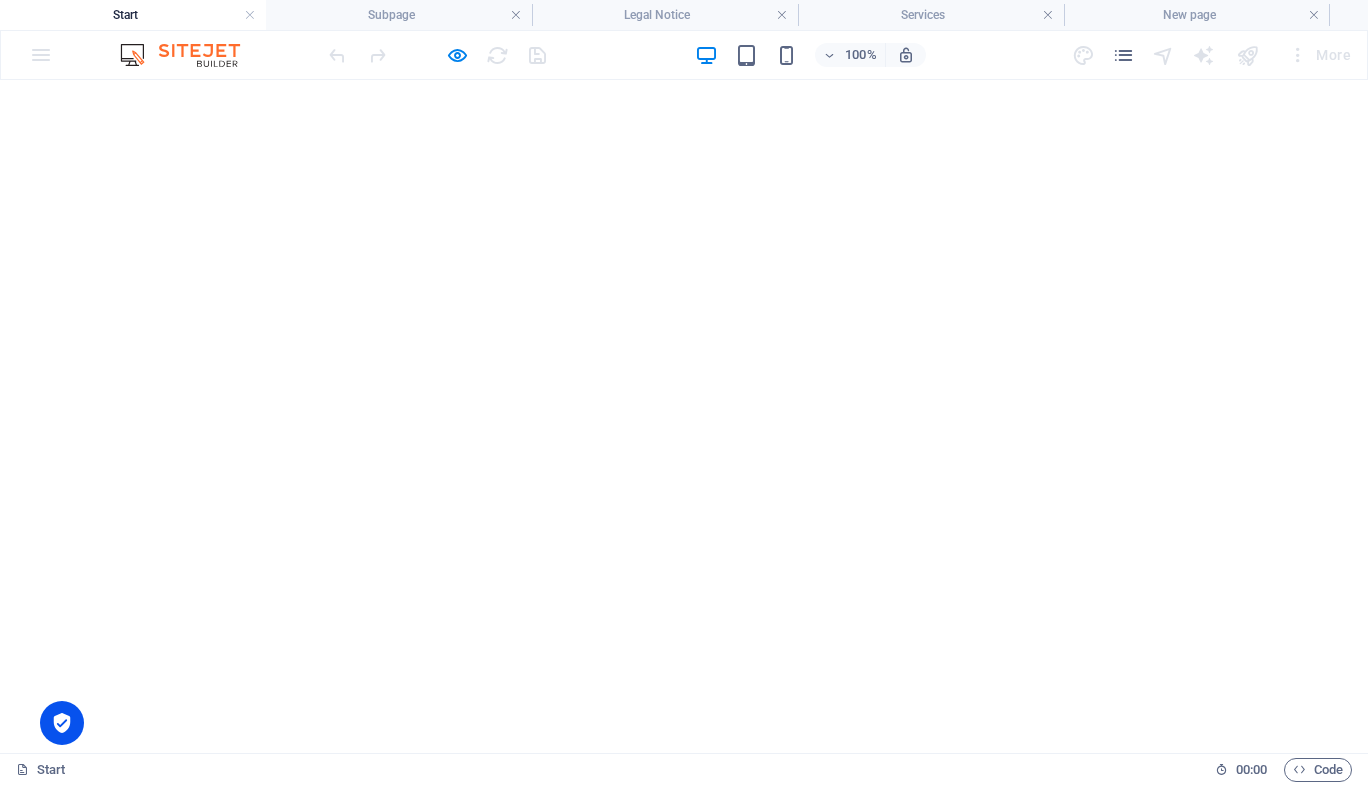scroll, scrollTop: 505, scrollLeft: 0, axis: vertical 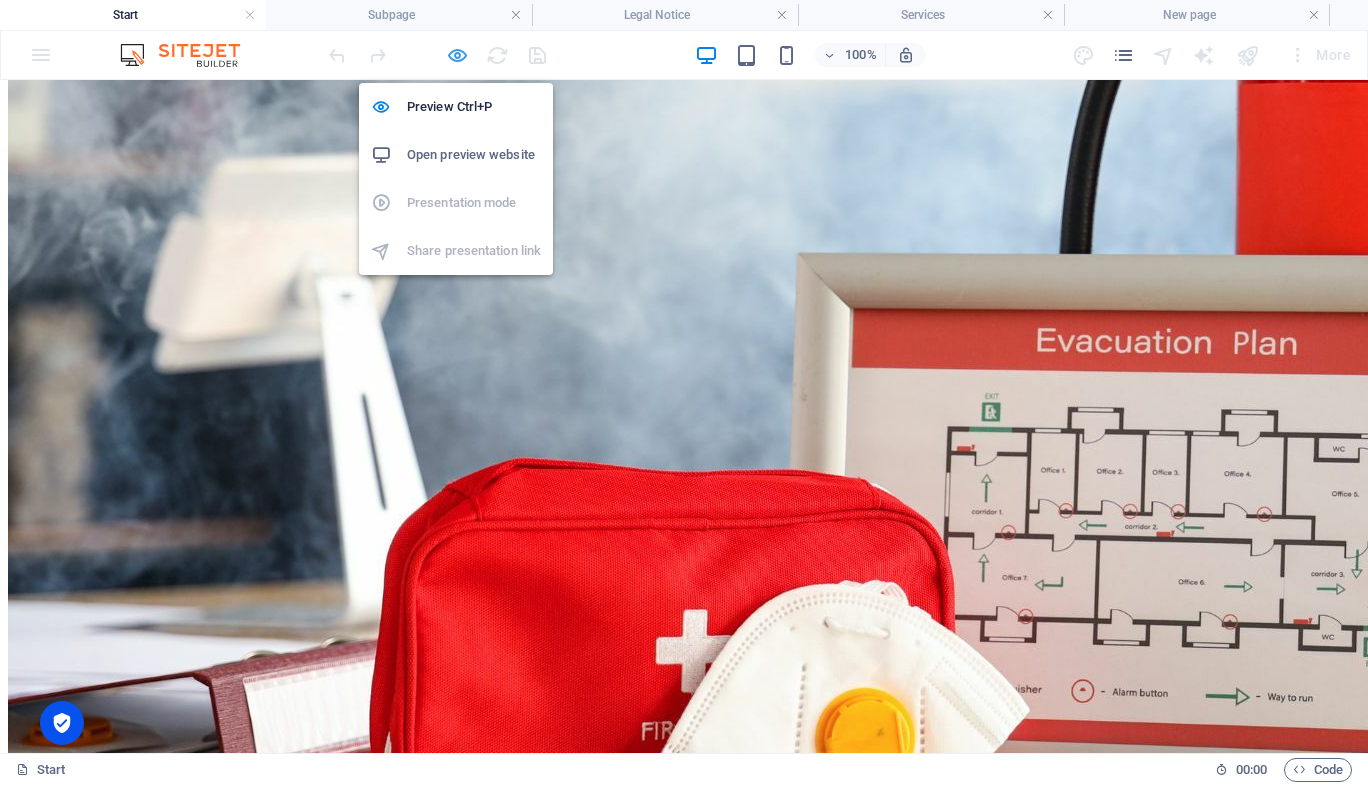 click at bounding box center (457, 55) 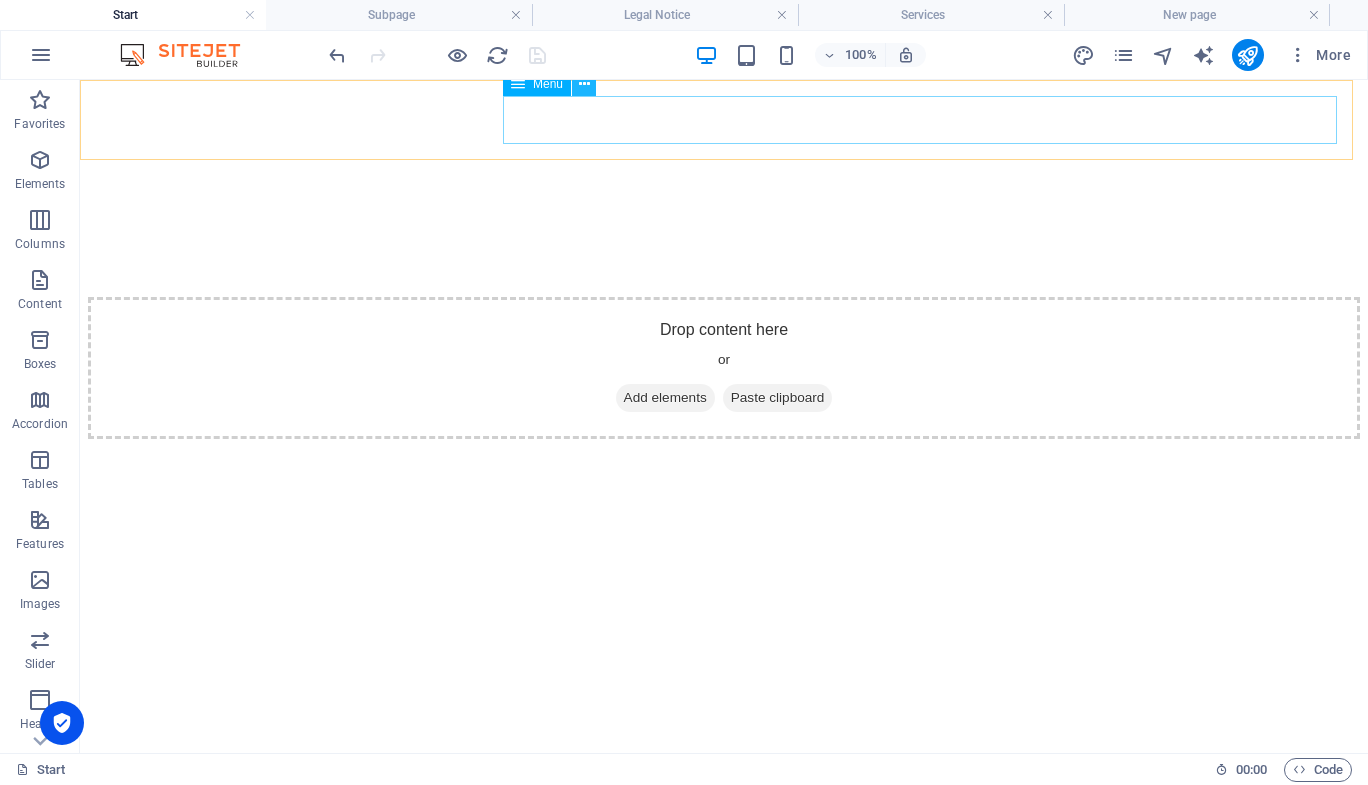 click at bounding box center [584, 84] 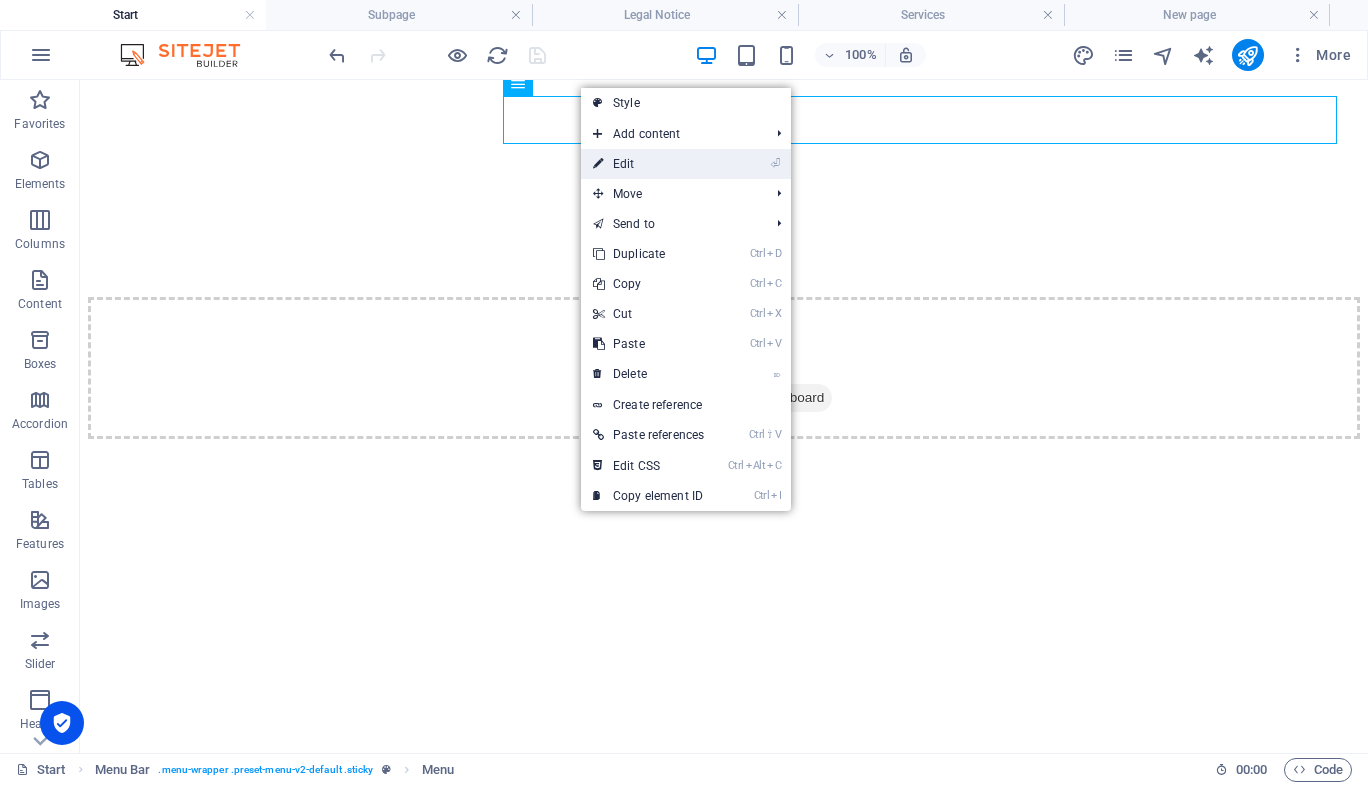 click on "⏎  Edit" at bounding box center (648, 164) 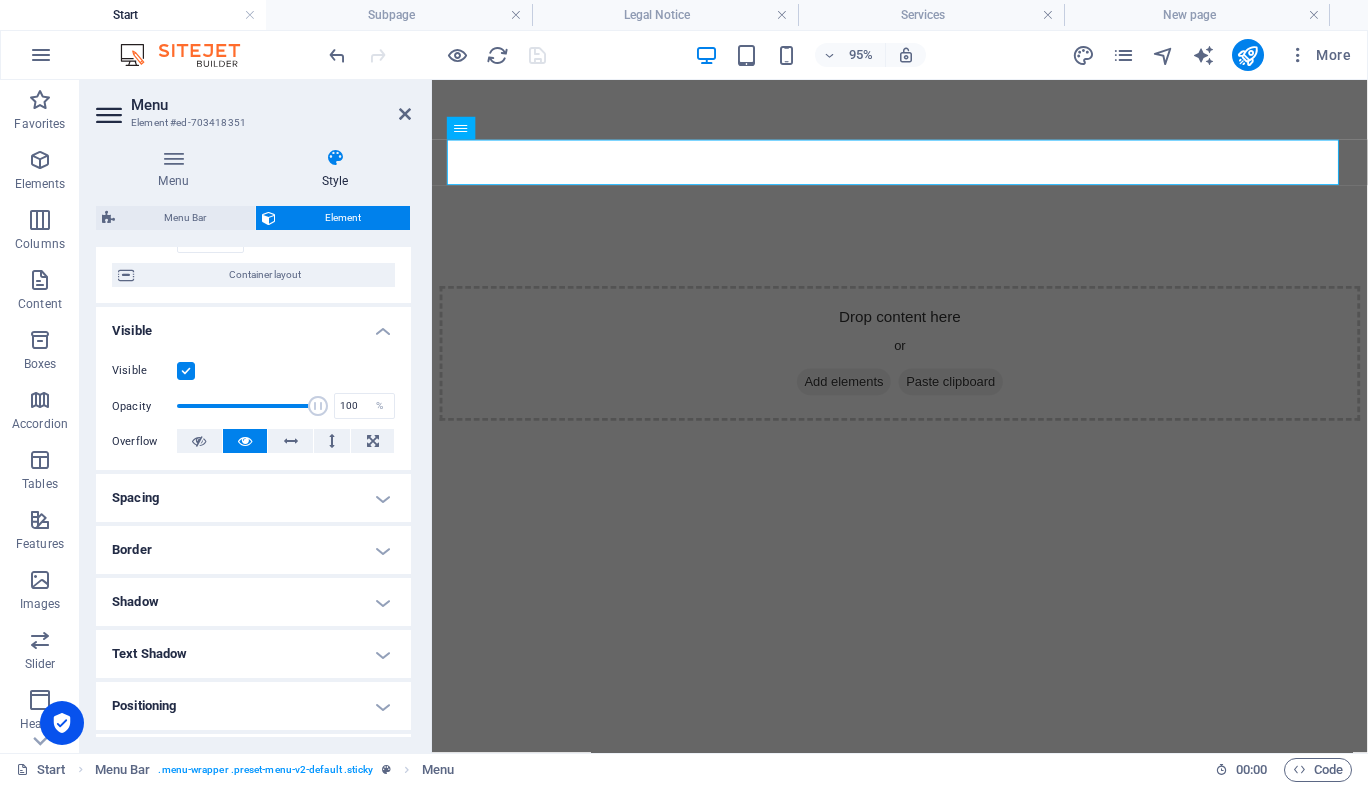 scroll, scrollTop: 0, scrollLeft: 0, axis: both 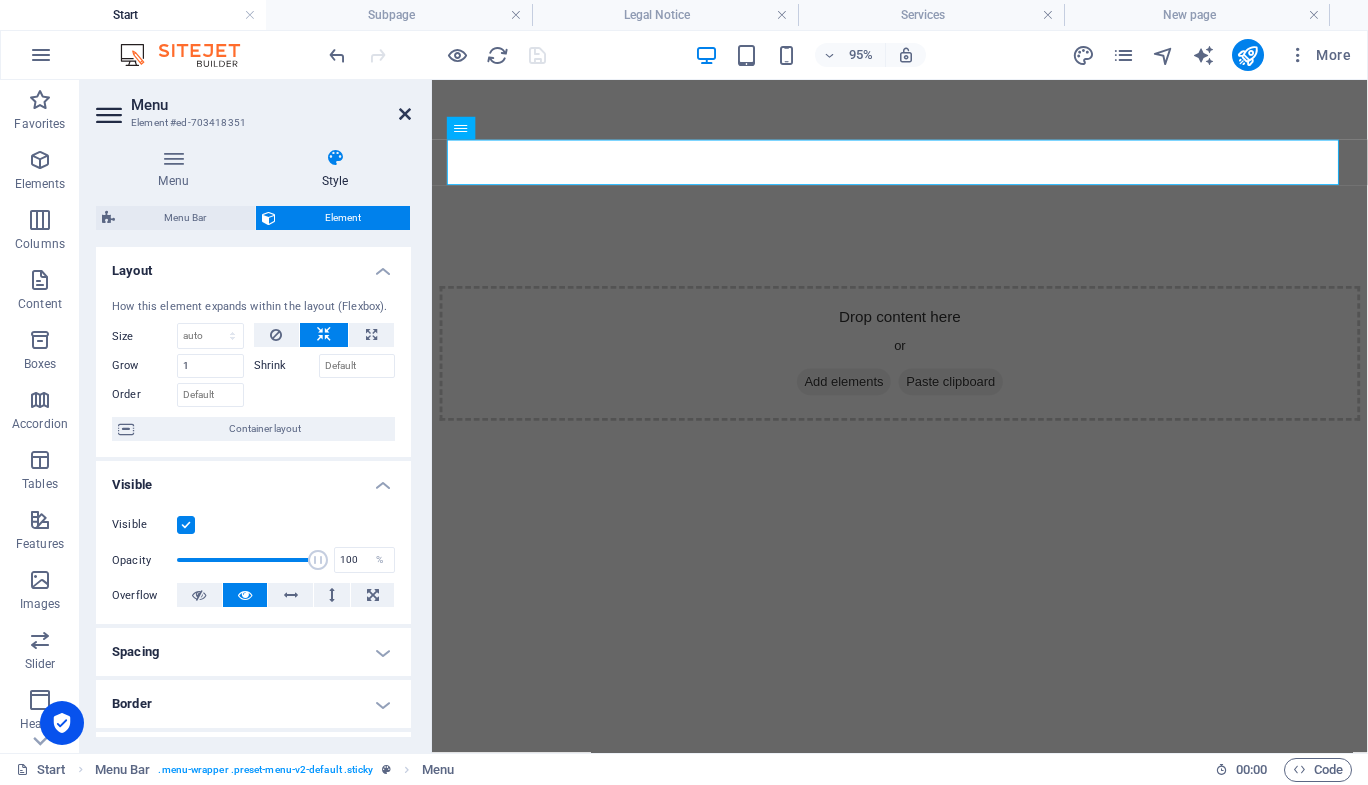 drag, startPoint x: 410, startPoint y: 107, endPoint x: 312, endPoint y: 34, distance: 122.20065 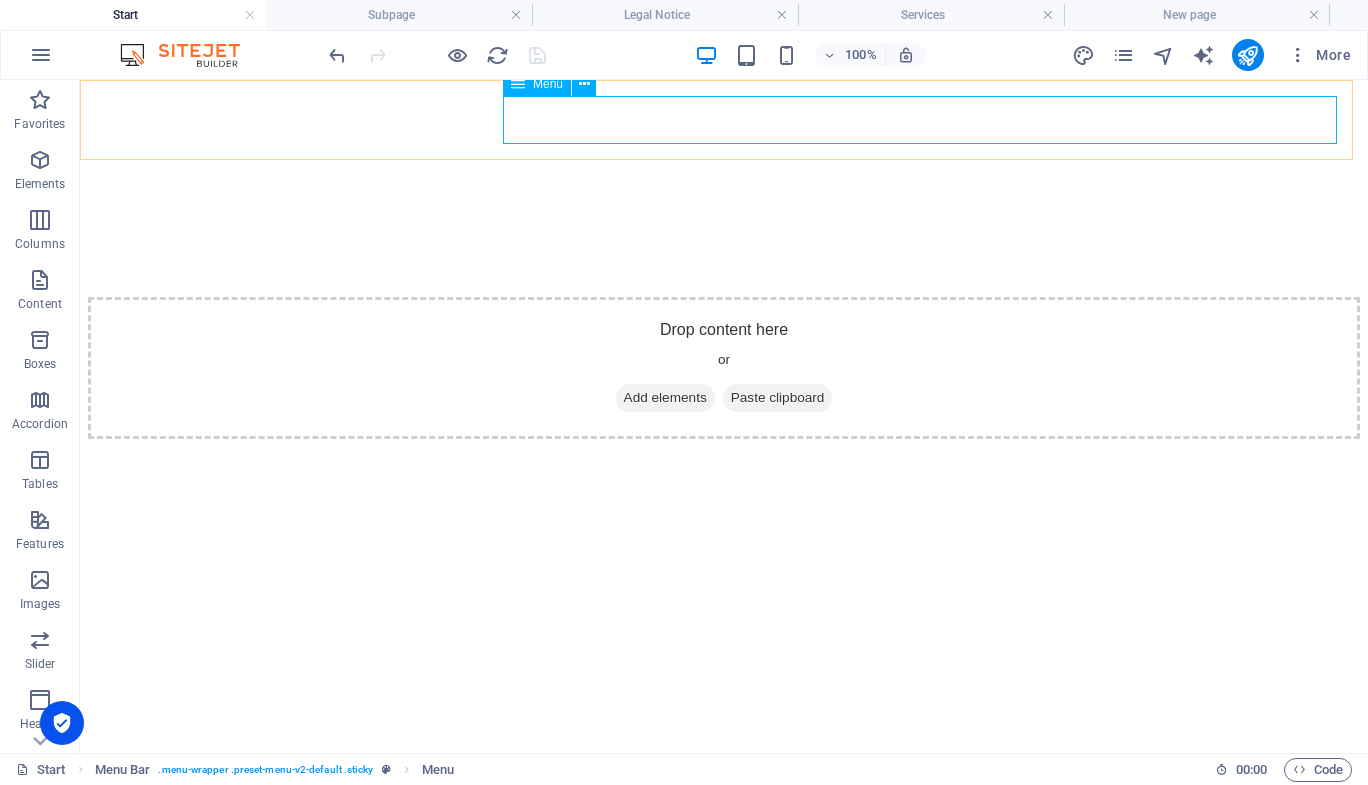 click on "Home Services About Smoke Alarms Partners Contact" at bounding box center (724, -278) 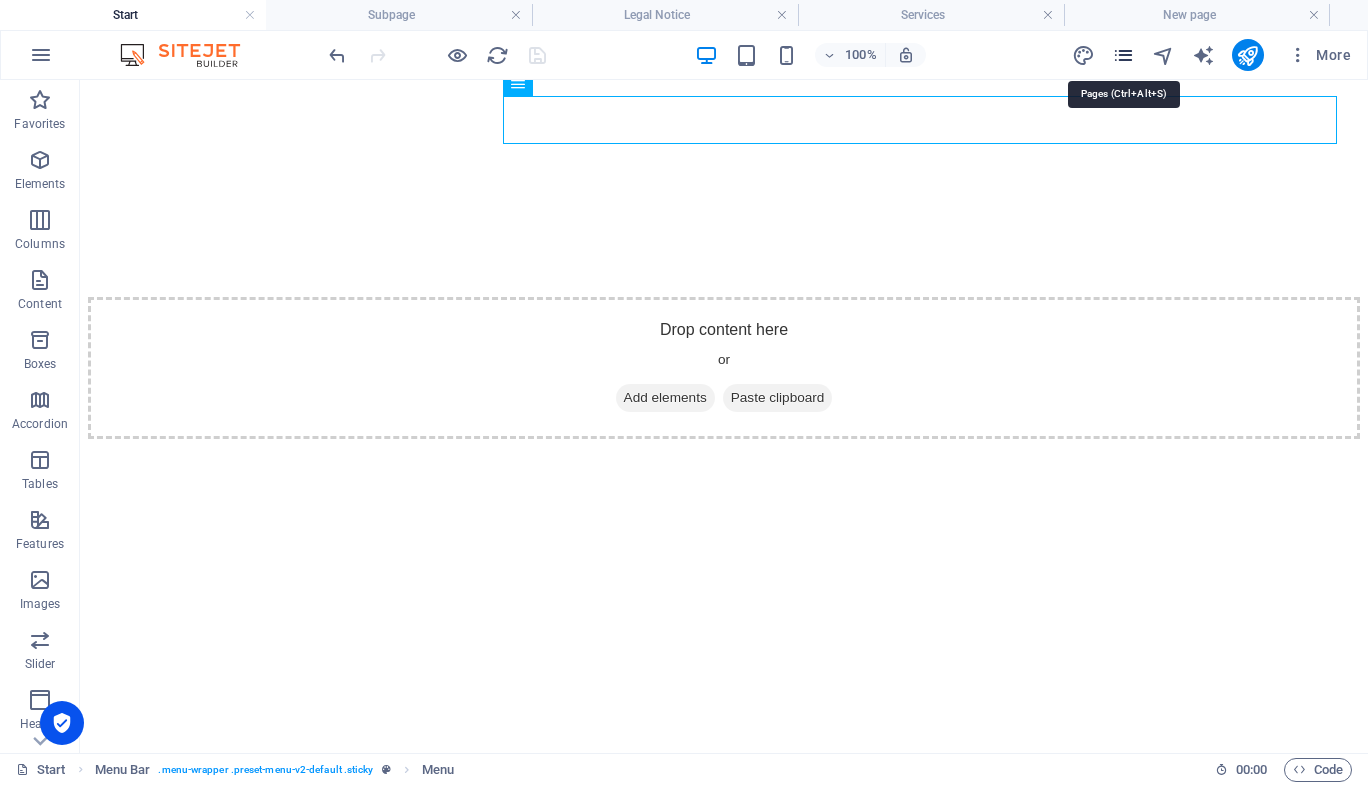 click at bounding box center [1123, 55] 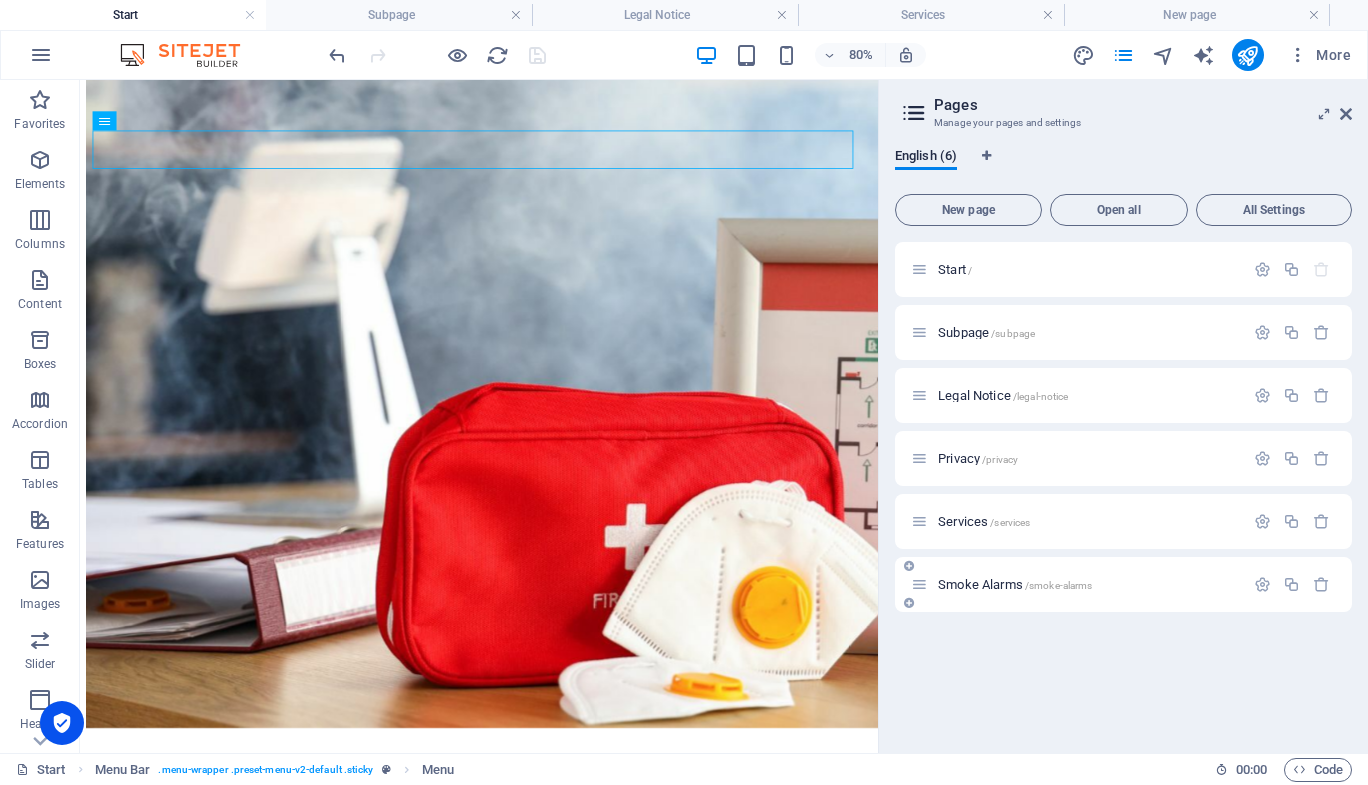 click on "Smoke Alarms /smoke-alarms" at bounding box center [1077, 584] 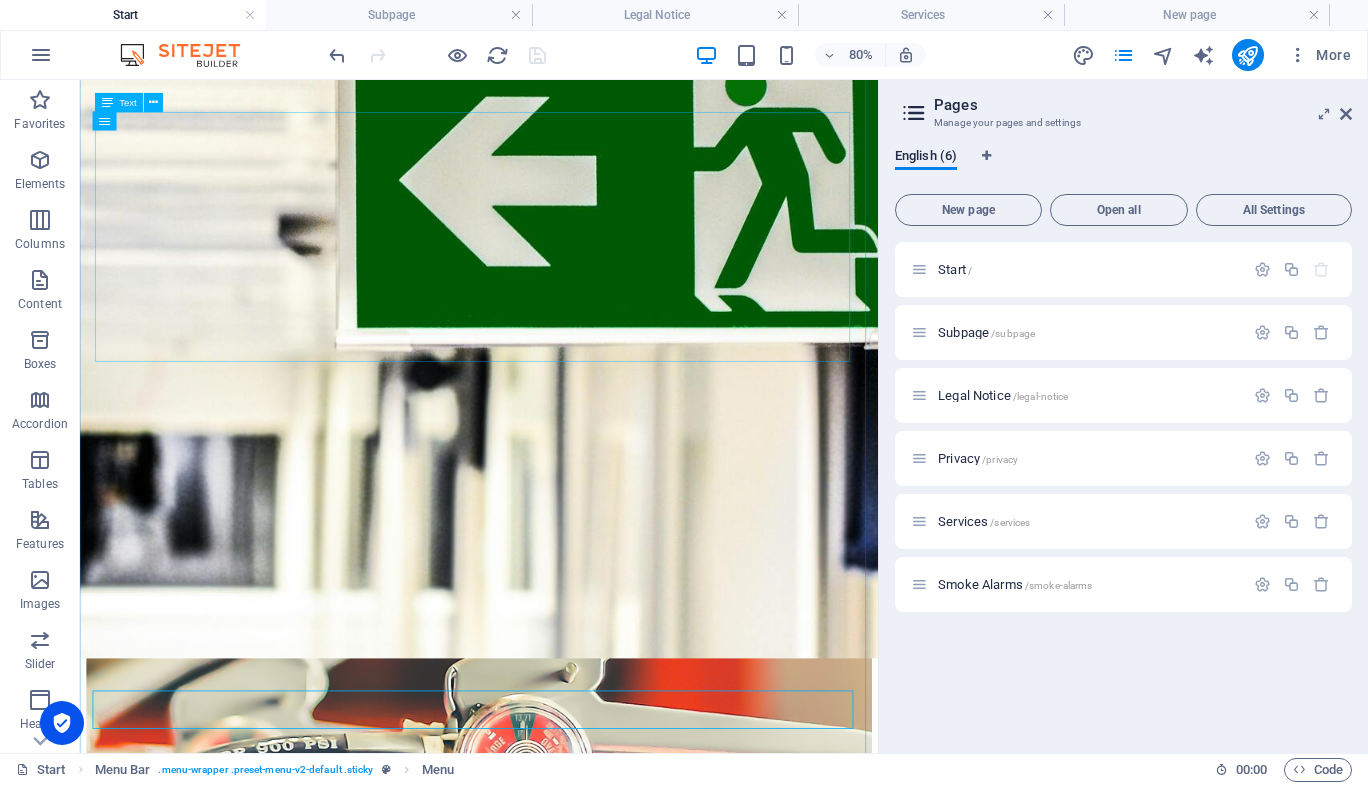 scroll, scrollTop: 1305, scrollLeft: 0, axis: vertical 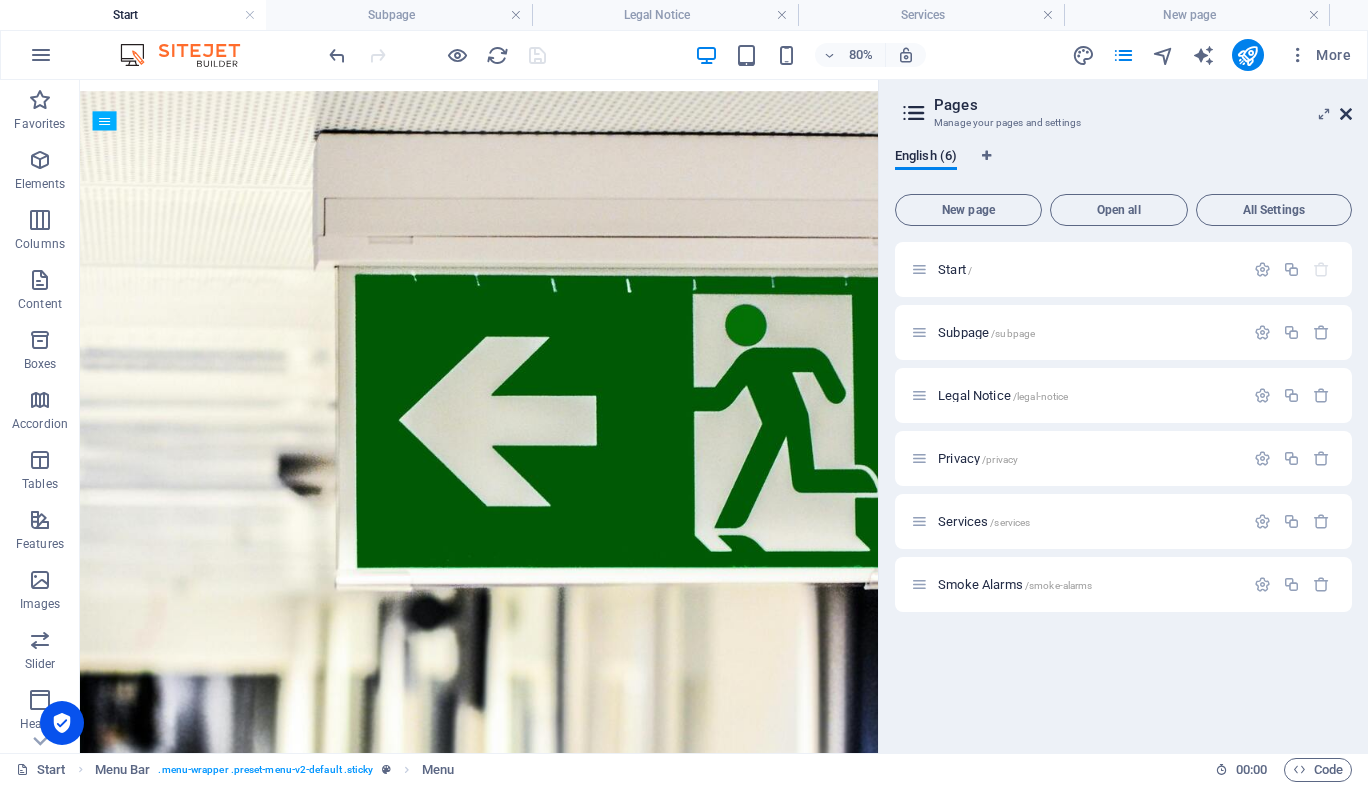click at bounding box center [1346, 114] 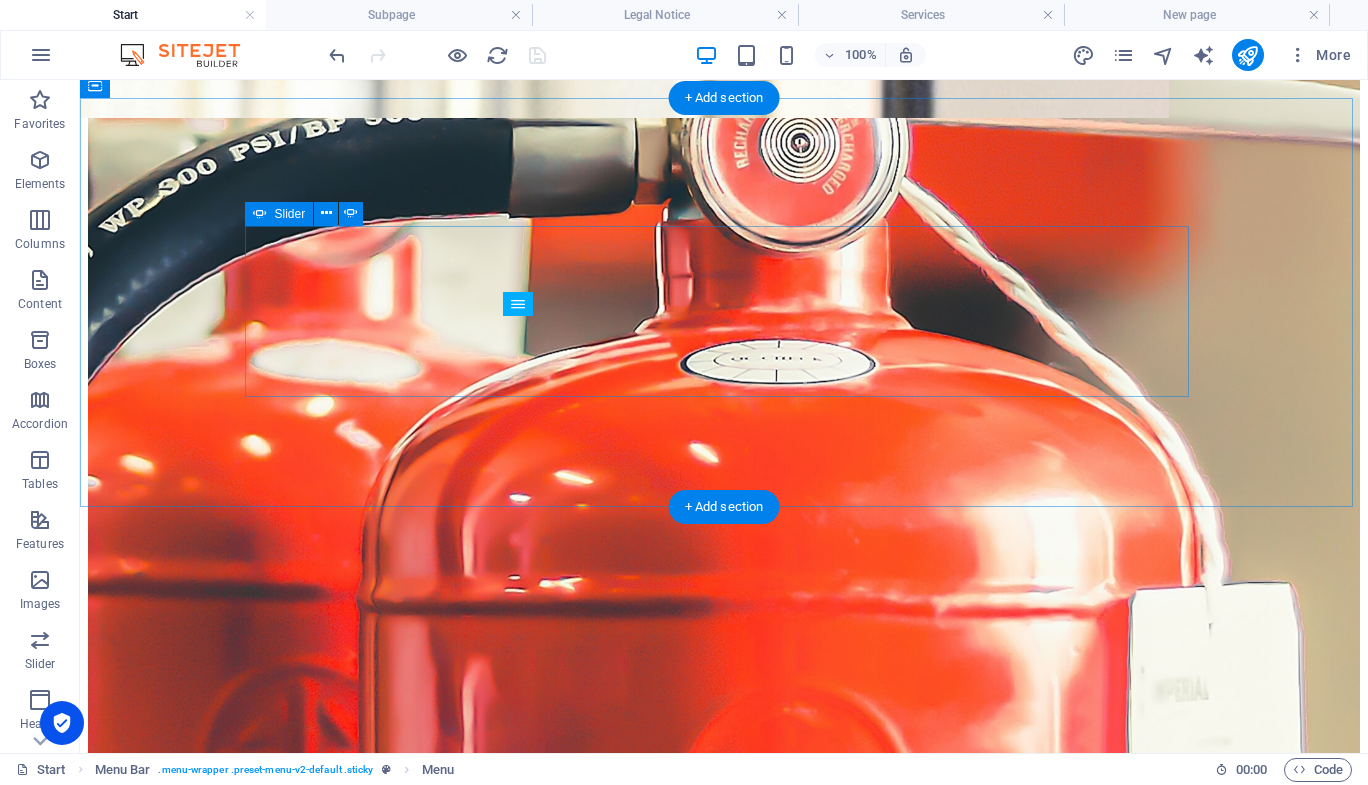 scroll, scrollTop: 2281, scrollLeft: 0, axis: vertical 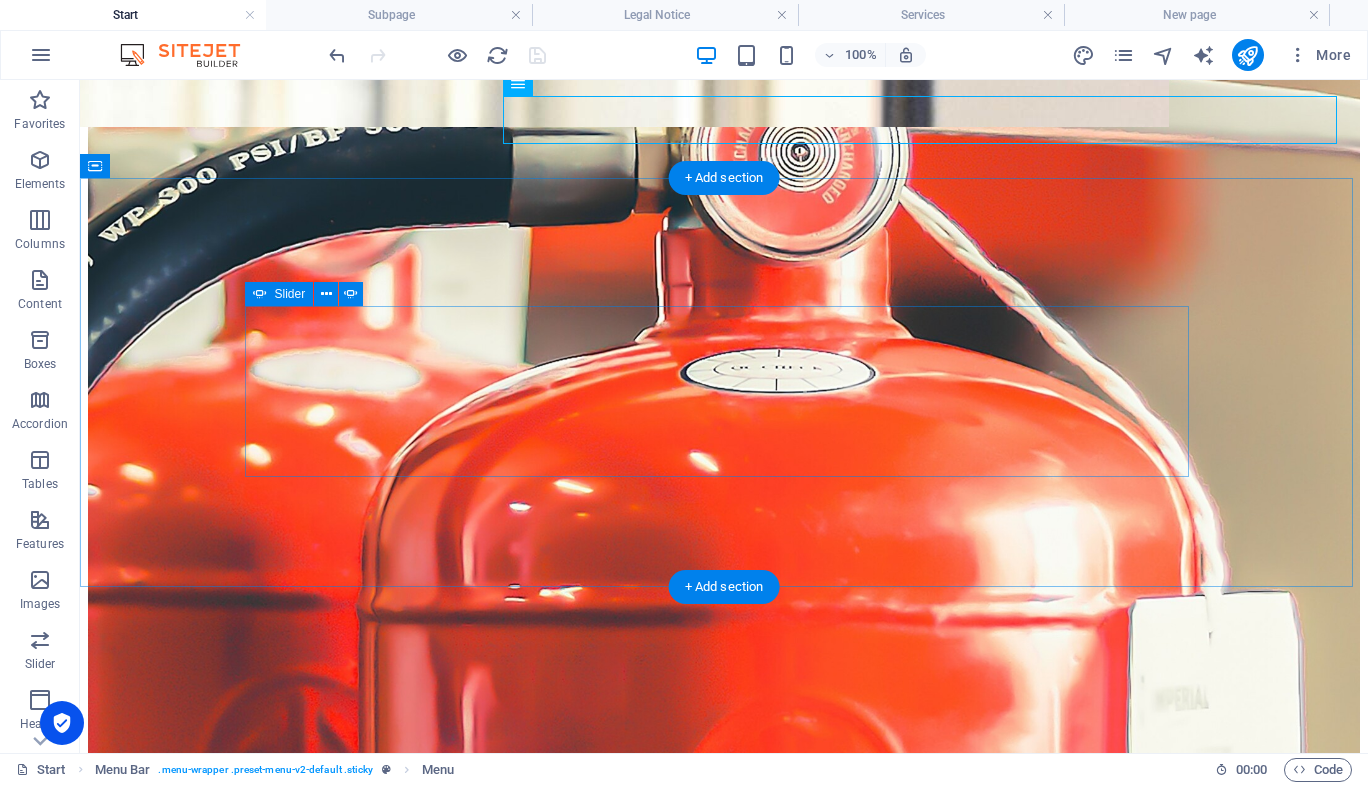 click at bounding box center [96, 14358] 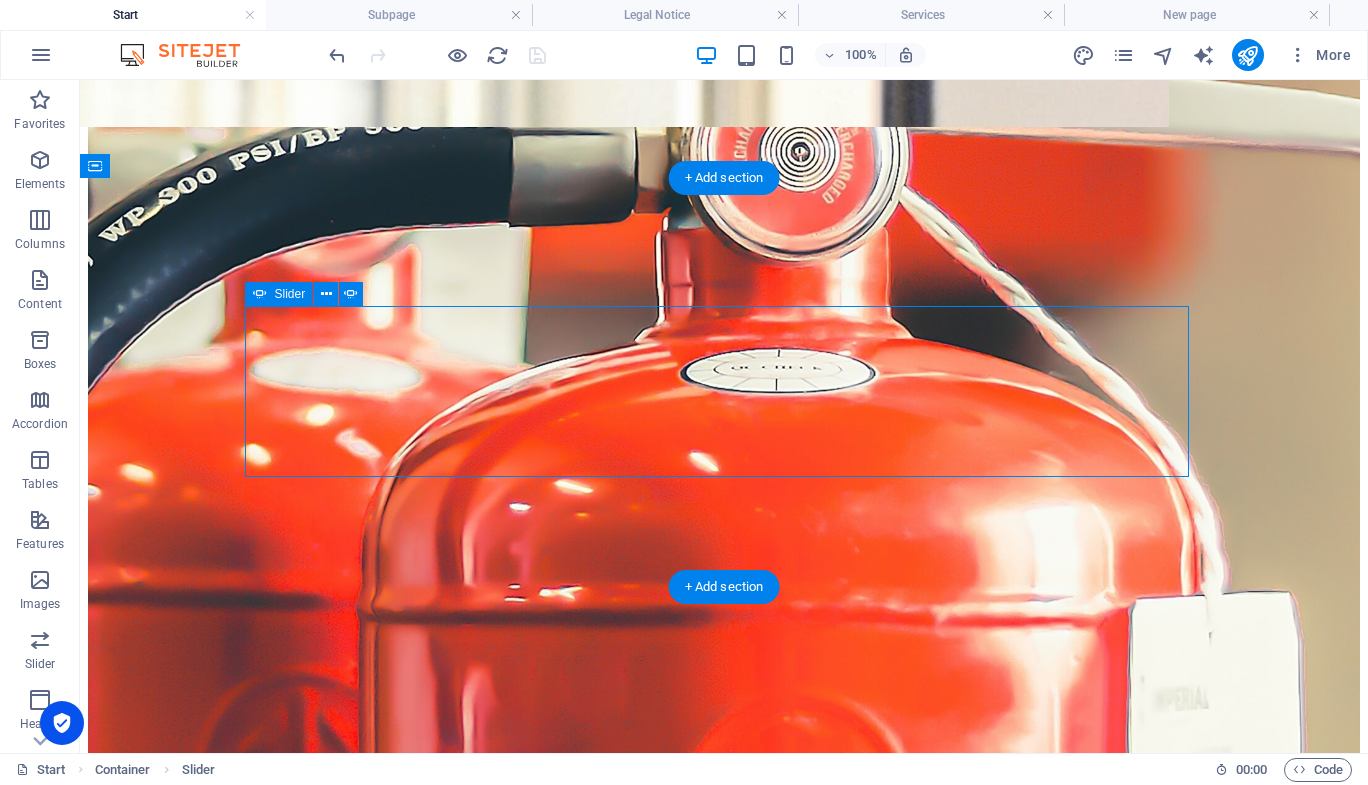 click at bounding box center (96, 14358) 